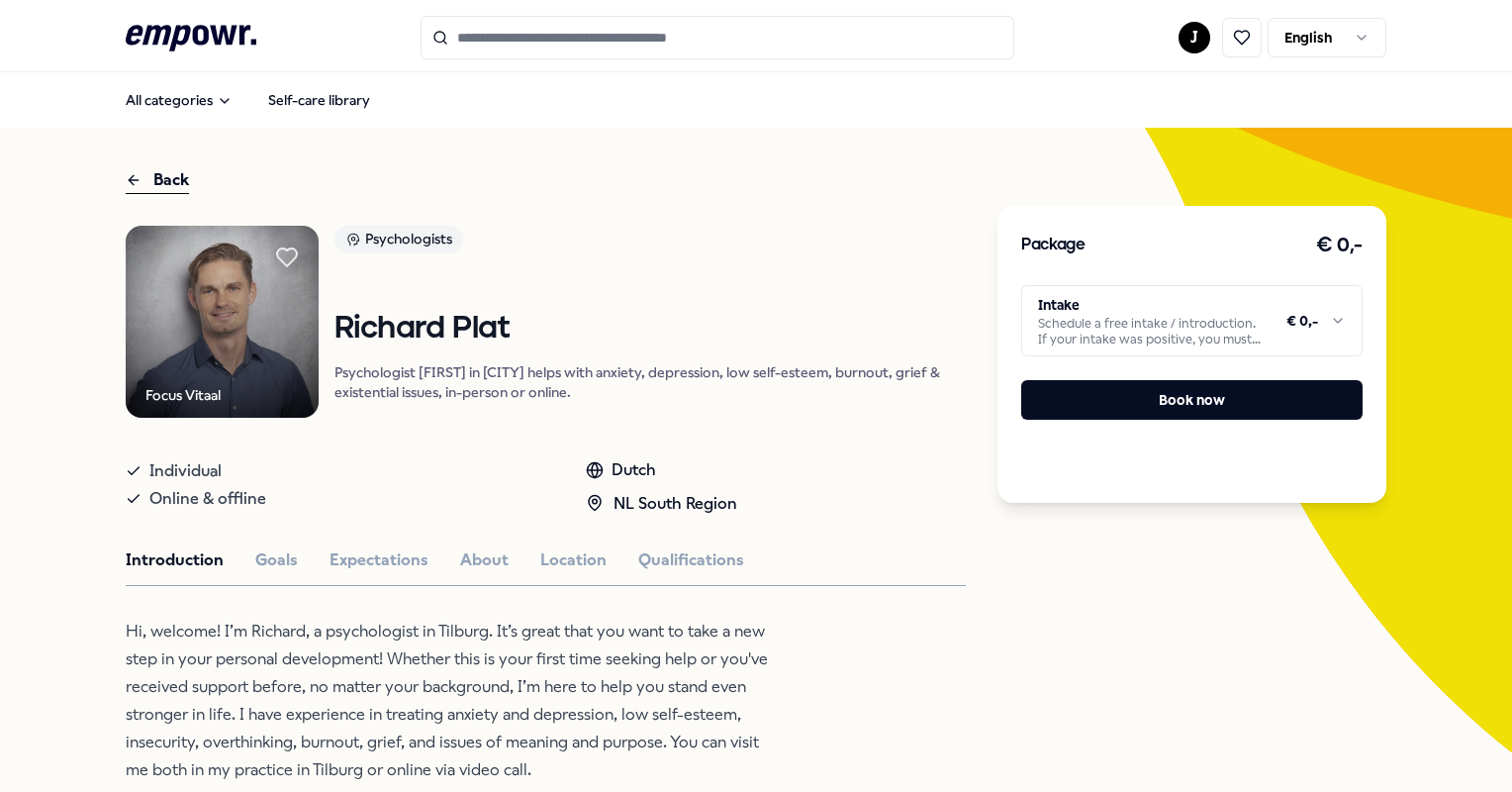 scroll, scrollTop: 0, scrollLeft: 0, axis: both 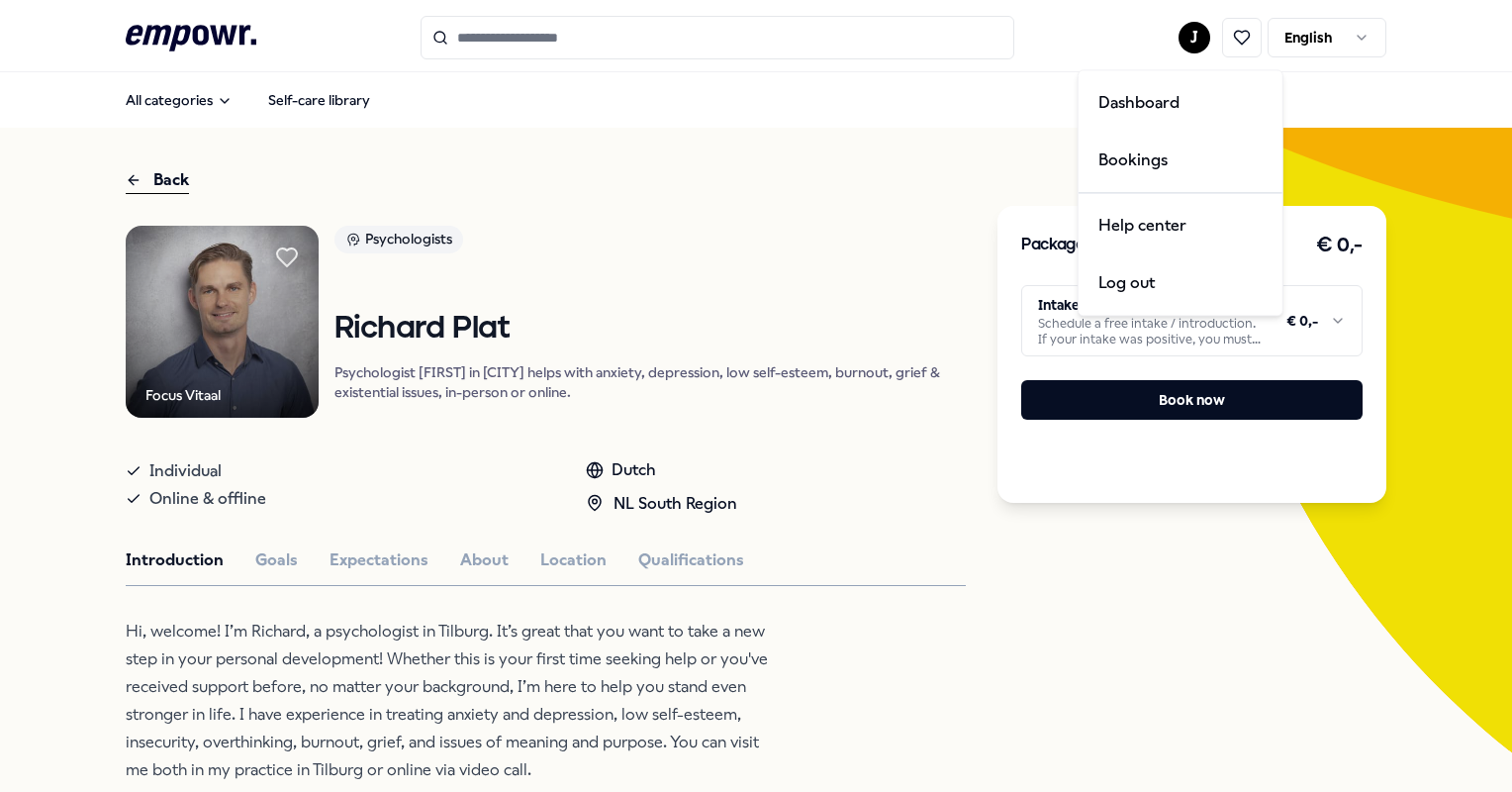 click on ".empowr-logo_svg__cls-1{fill:#03032f} J English All categories   Self-care library Back Focus Vitaal Psychologists [FIRST] [LAST] Psychologist [FIRST] in [CITY] helps with anxiety, depression, low self-esteem, burnout, grief & existential issues, in-person or online. Individual Online & offline Dutch NL South Region Introduction Goals Expectations About Location Qualifications Hi, welcome! I’m [FIRST], a psychologist in [CITY]. It’s great that you want to take a new step in your personal development! Whether this is your first time seeking help or you've received support before, no matter your background, I’m here to help you stand even stronger in life. I have experience in treating anxiety and depression, low self-esteem, insecurity, overthinking, burnout, grief, and issues of meaning and purpose. You can visit me both in my practice in [CITY] or online via video call. Recommended Coaching NL West Region &nbsp; + 1 Setting Boundaries [FIRST] [LAST] English, Dutch From  €&nbsp;135,- Coaching NL West Region" at bounding box center (756, 396) 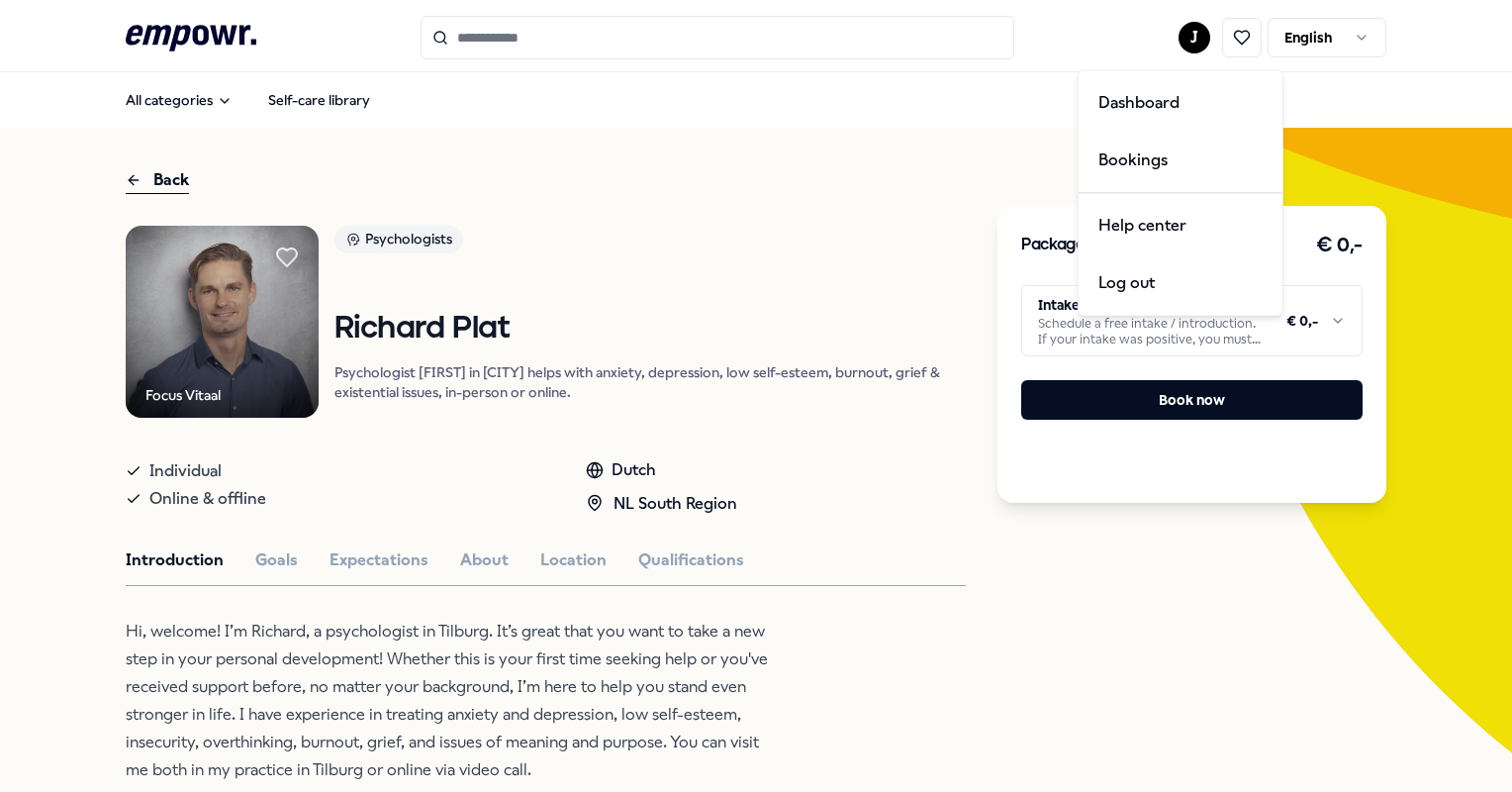 click on ".empowr-logo_svg__cls-1{fill:#03032f} J English All categories   Self-care library Back Focus Vitaal Psychologists [FIRST] [LAST] Psychologist [FIRST] in [CITY] helps with anxiety, depression, low self-esteem, burnout, grief & existential issues, in-person or online. Individual Online & offline Dutch NL South Region Introduction Goals Expectations About Location Qualifications Hi, welcome! I’m [FIRST], a psychologist in [CITY]. It’s great that you want to take a new step in your personal development! Whether this is your first time seeking help or you've received support before, no matter your background, I’m here to help you stand even stronger in life. I have experience in treating anxiety and depression, low self-esteem, insecurity, overthinking, burnout, grief, and issues of meaning and purpose. You can visit me both in my practice in [CITY] or online via video call. Recommended Coaching NL West Region &nbsp; + 1 Setting Boundaries [FIRST] [LAST] English, Dutch From  €&nbsp;135,- Coaching NL West Region" at bounding box center [756, 396] 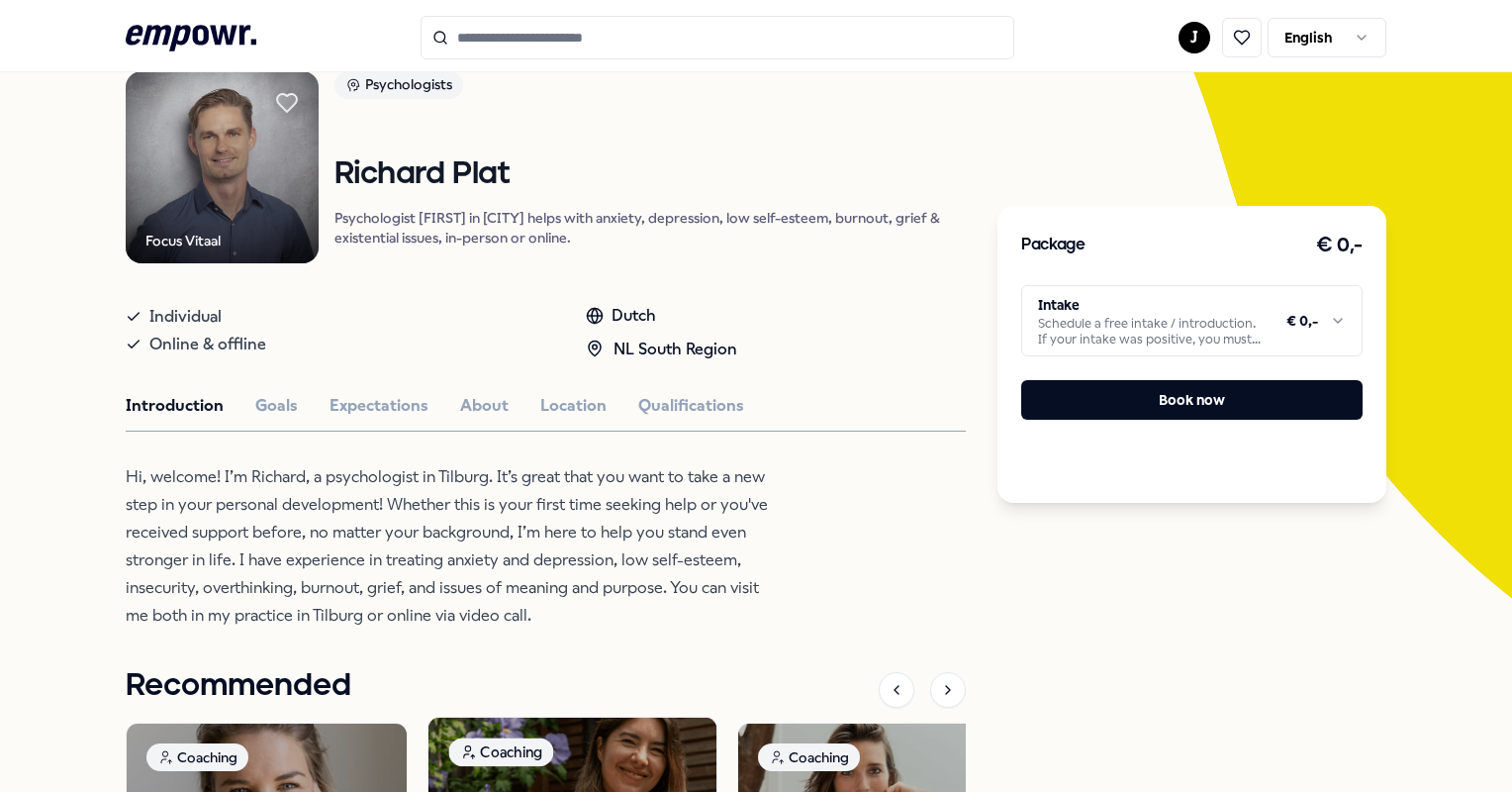 scroll, scrollTop: 0, scrollLeft: 0, axis: both 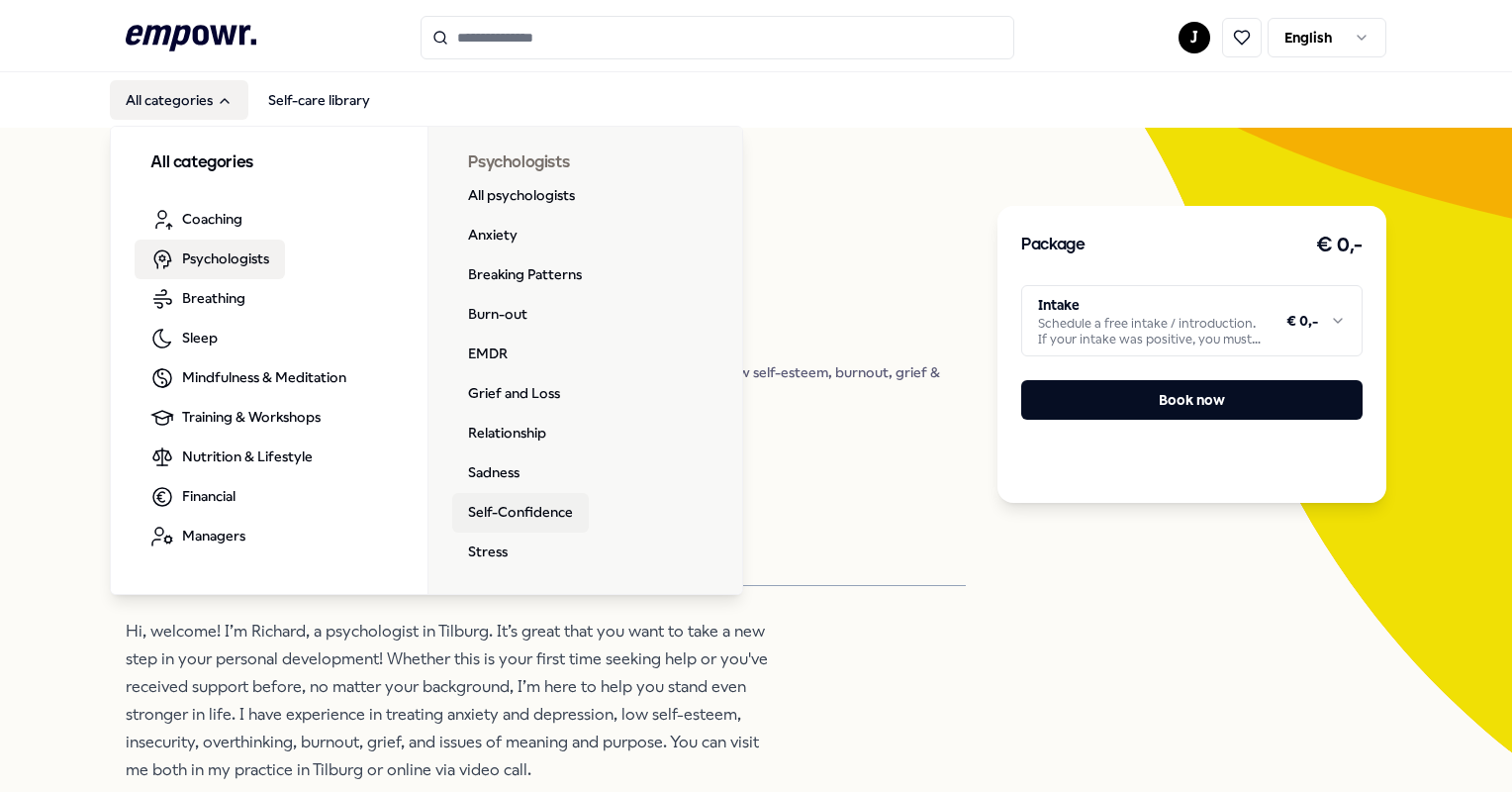 click on "Self-Confidence" at bounding box center [520, 513] 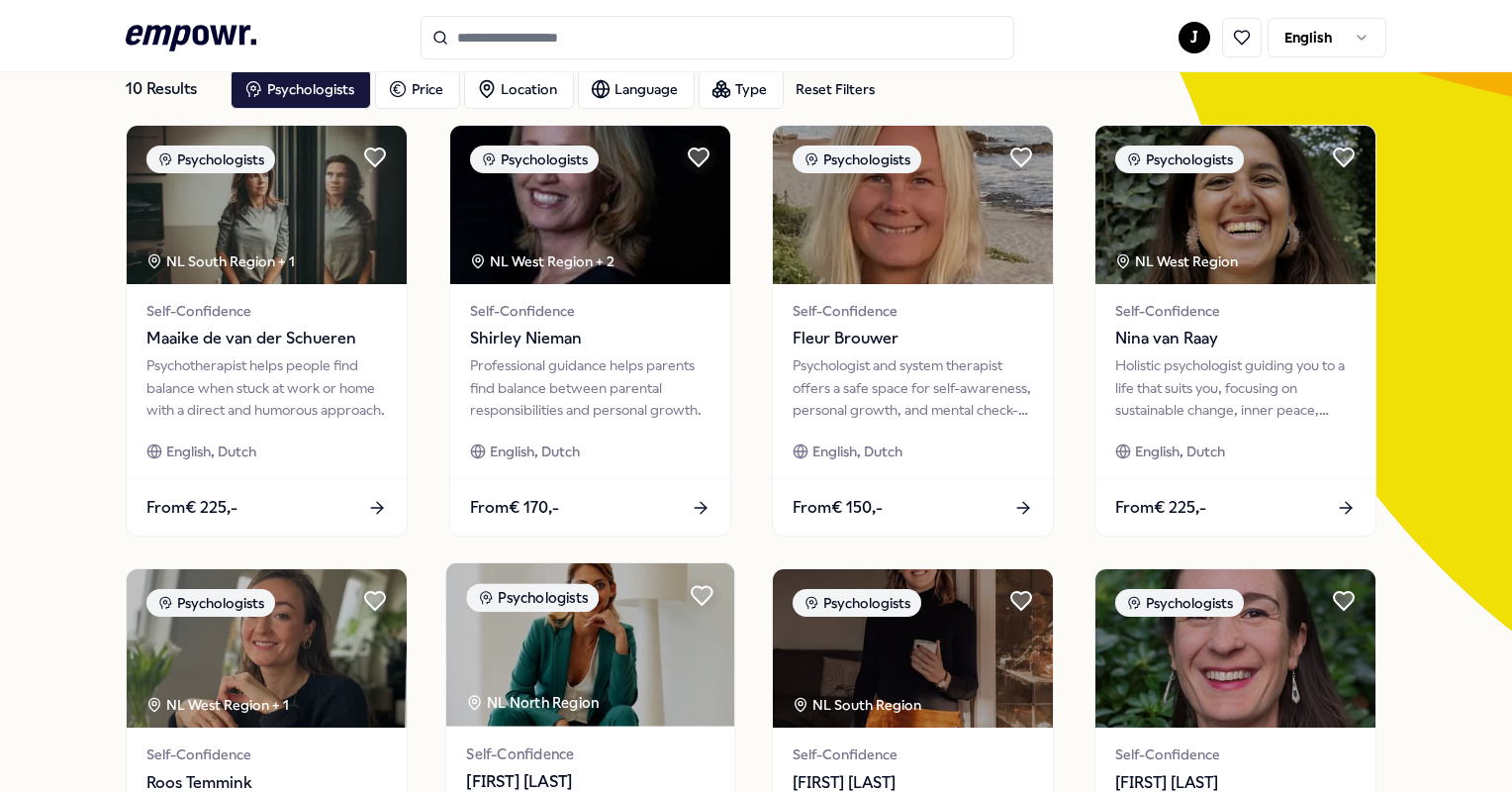 scroll, scrollTop: 0, scrollLeft: 0, axis: both 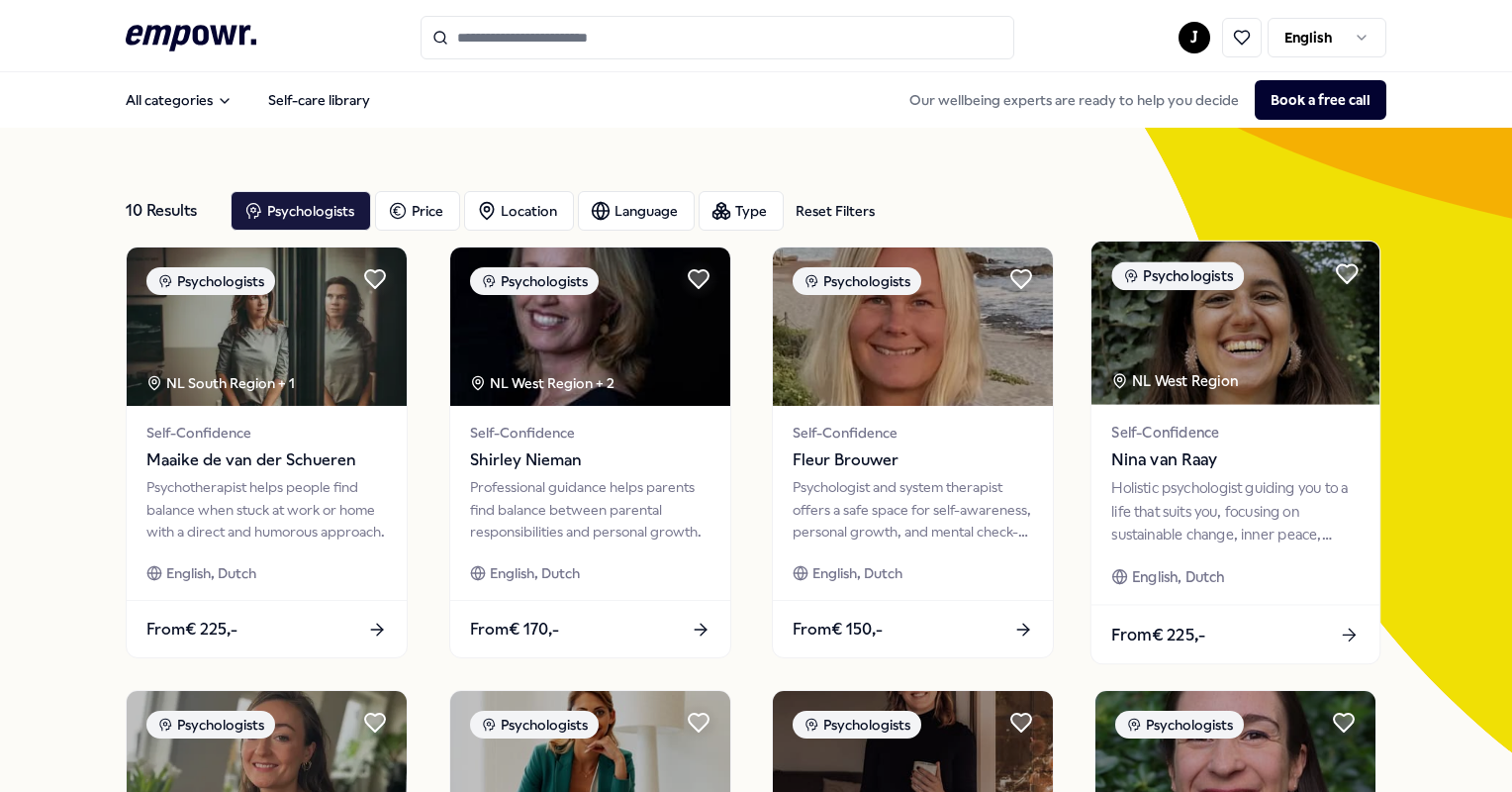 click on "Holistic psychologist guiding you to a life that suits you, focusing on
sustainable change, inner peace, confidence, and happiness." at bounding box center [1236, 511] 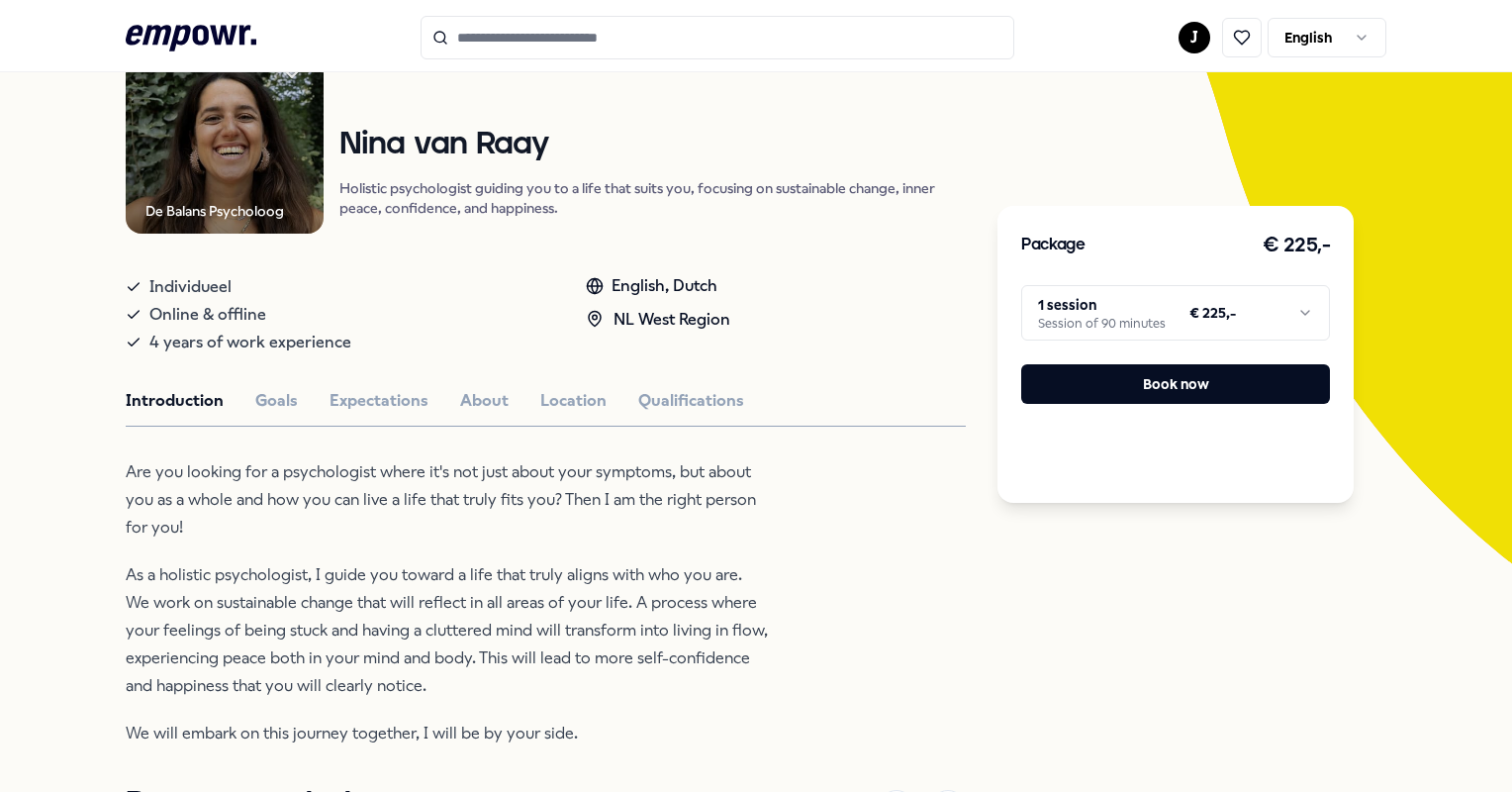 scroll, scrollTop: 198, scrollLeft: 0, axis: vertical 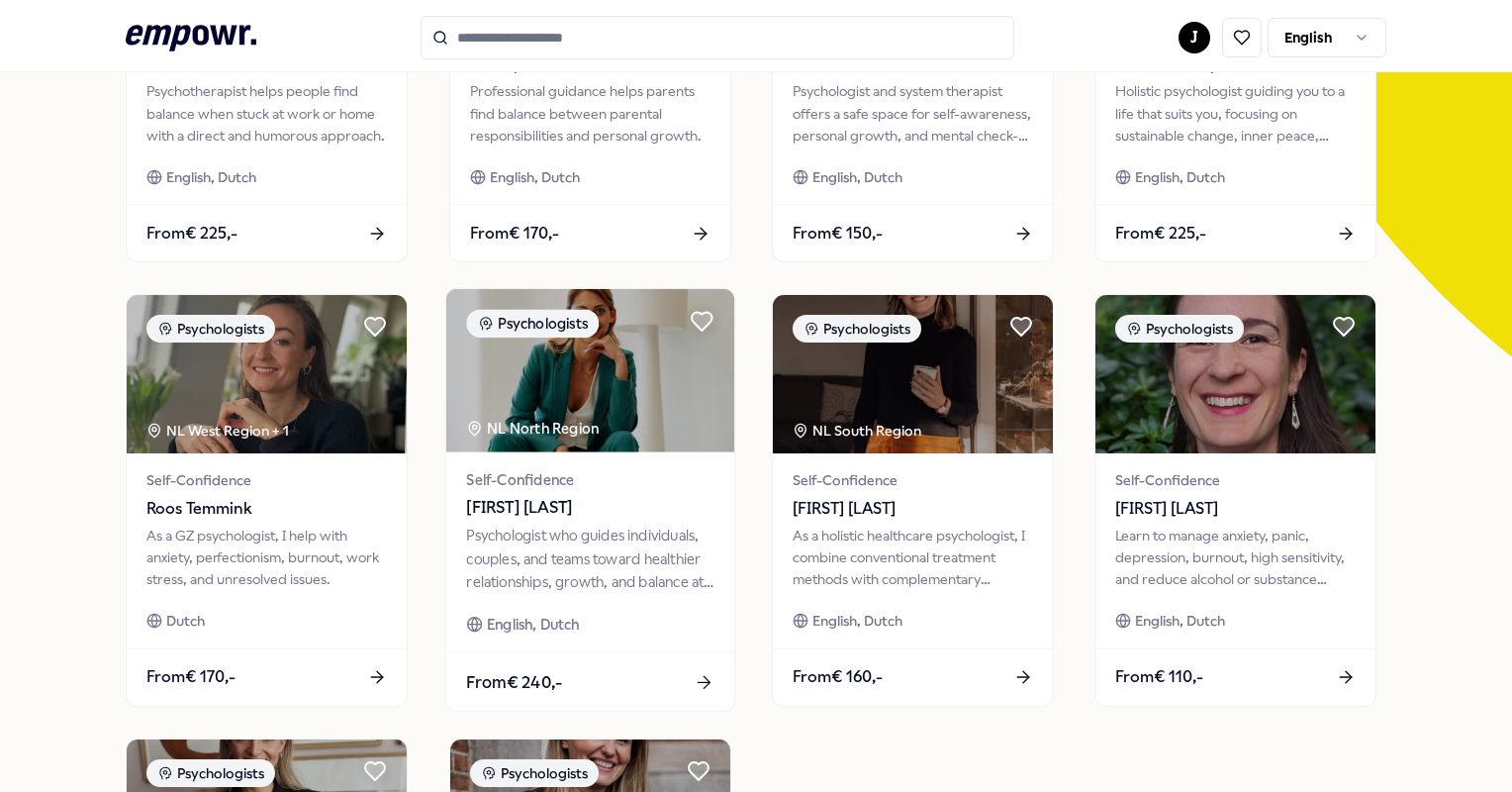 click on "Psychologist who guides individuals, couples, and teams toward healthier
relationships, growth, and balance at Praktijk Buitenspel." at bounding box center [590, 558] 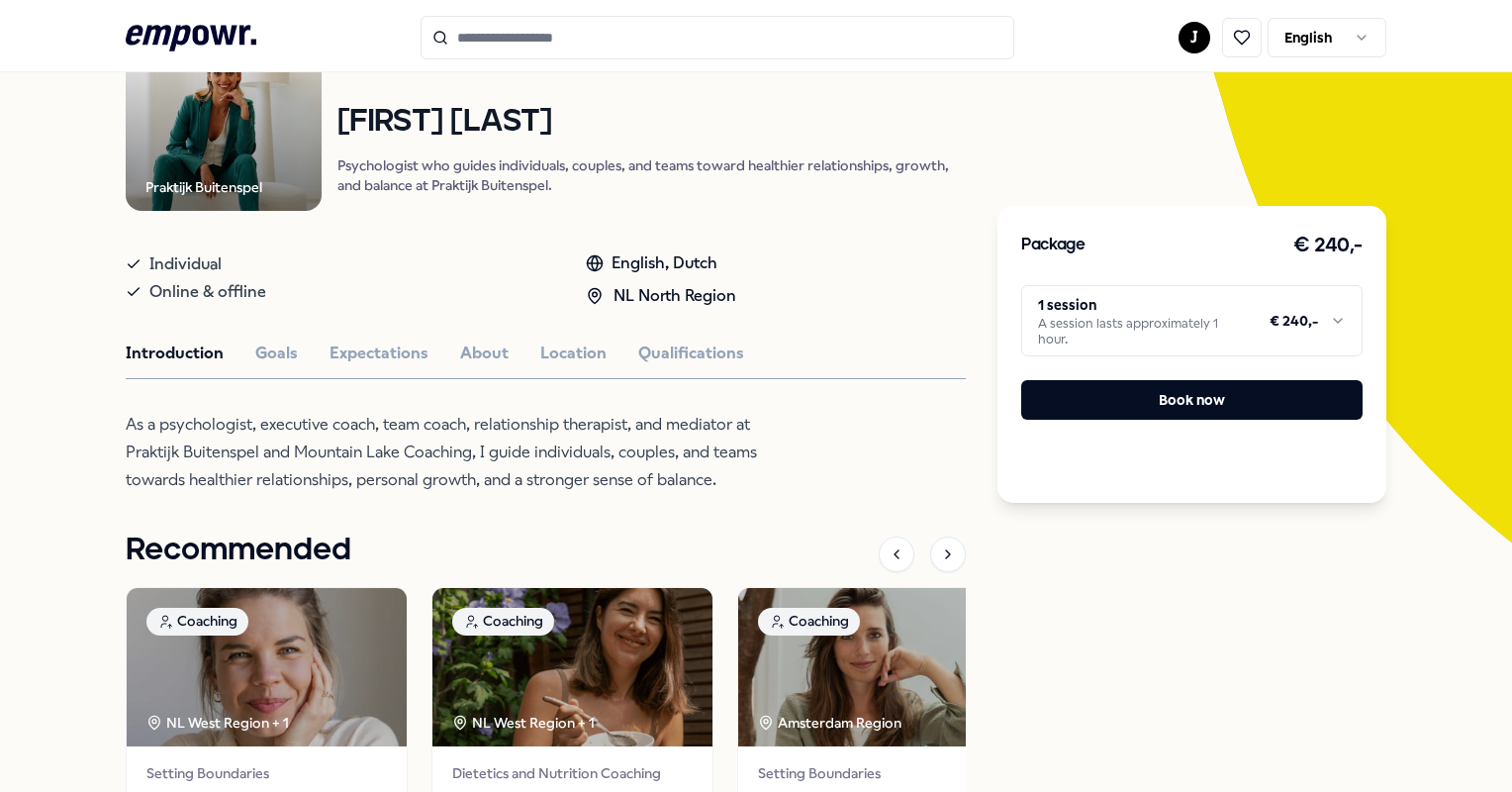 scroll, scrollTop: 523, scrollLeft: 0, axis: vertical 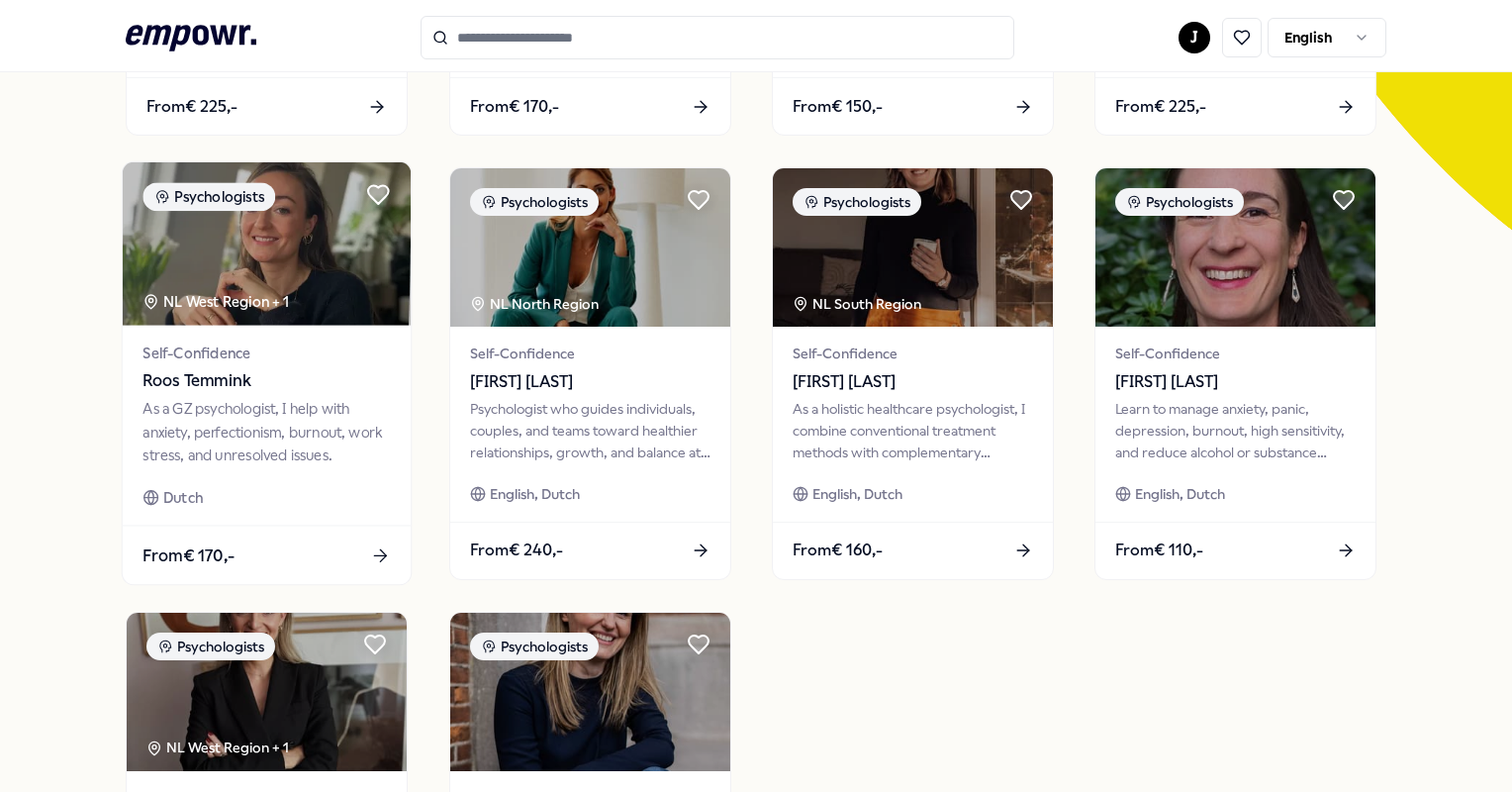 click on "Roos Temmink" at bounding box center [267, 381] 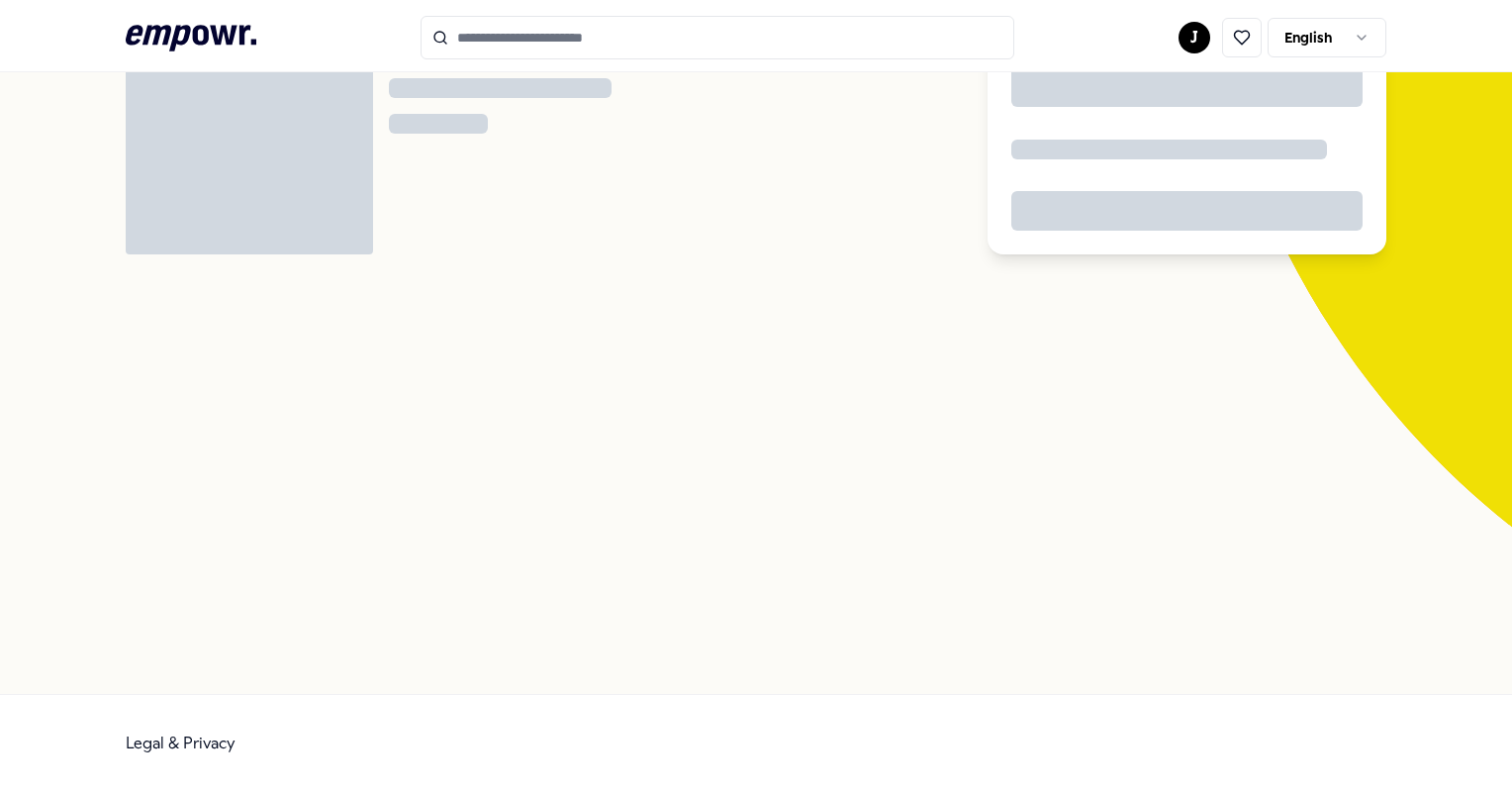 scroll, scrollTop: 127, scrollLeft: 0, axis: vertical 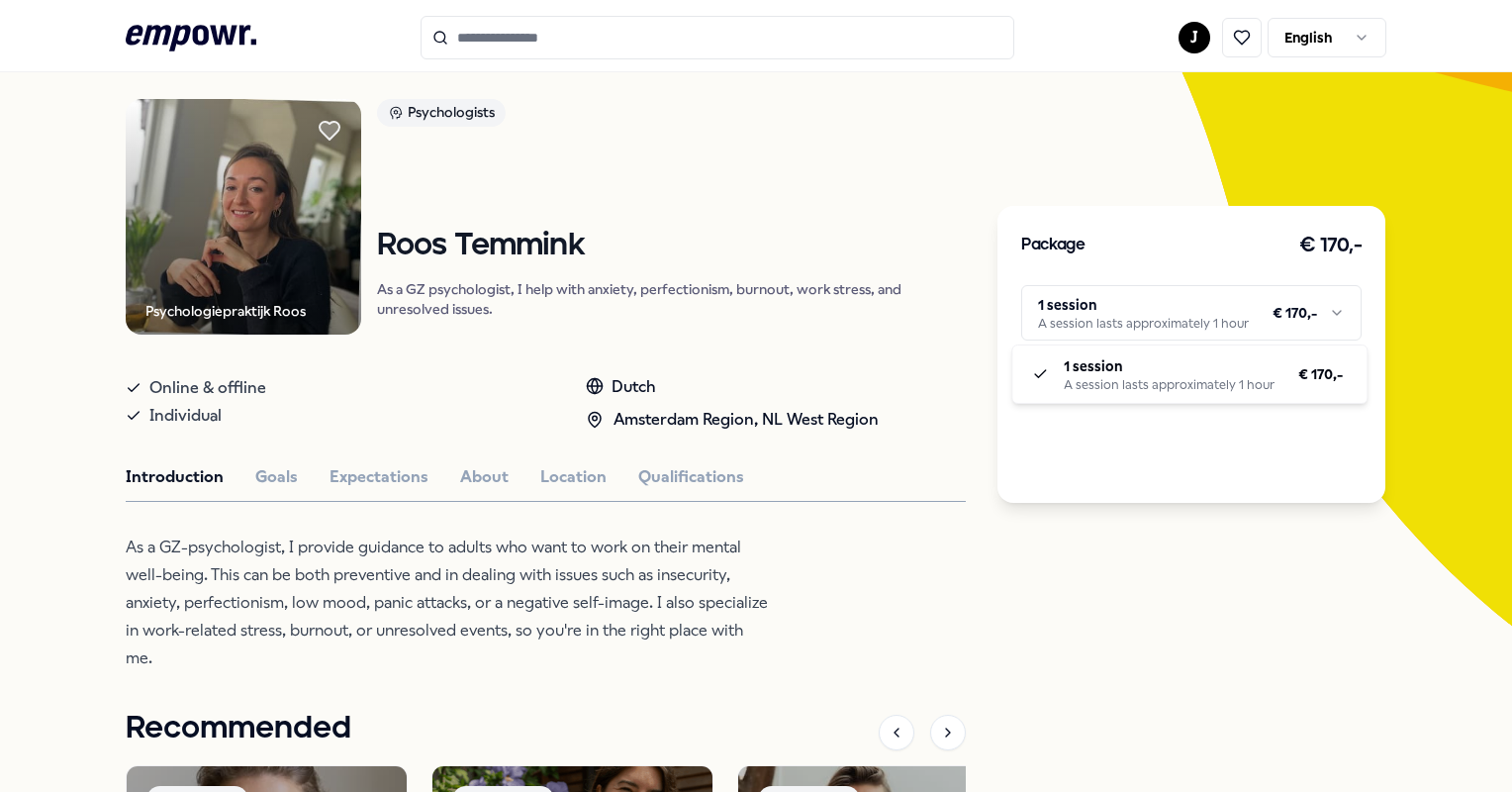 click on ".empowr-logo_svg__cls-1{fill:#03032f} J English All categories   Self-care library Back Psychologiepraktijk [FIRST] Psychologists [FIRST] [LAST] As a GZ psychologist, I help with anxiety, perfectionism, burnout, work stress, and unresolved issues. Online & offline Individual Dutch [CITY] Region, NL West Region Introduction Goals Expectations About Location Qualifications As a GZ-psychologist, I provide guidance to adults who want to work on their mental well-being. This can be both preventive and in dealing with issues such as insecurity, anxiety, perfectionism, low mood, panic attacks, or a negative self-image. I also specialize in work-related stress, burnout, or unresolved events, so you're in the right place with me. Recommended Coaching NL West Region &nbsp; + 1 Setting Boundaries [FIRST] [LAST] Pregnancy and parenting coaching, birth processing, trauma, (needle) anxiety &amp;
stress coaching. English, Dutch From  €&nbsp;135,- Coaching NL West Region &nbsp; + 1 Dietetics and Nutrition Coaching [FIRST] English From" at bounding box center (756, 396) 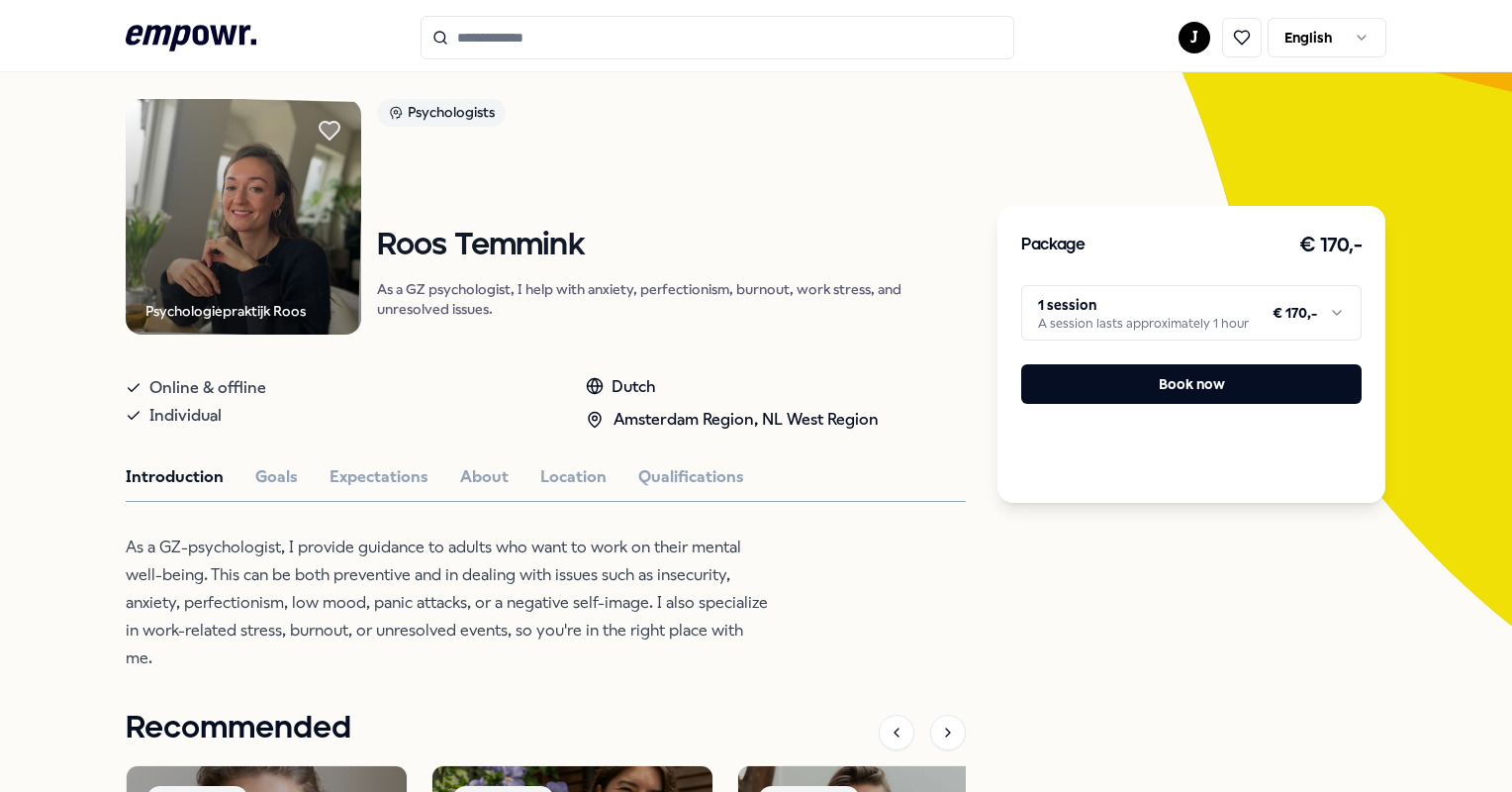 click on ".empowr-logo_svg__cls-1{fill:#03032f} J English All categories   Self-care library Back Psychologiepraktijk [FIRST] Psychologists [FIRST] [LAST] As a GZ psychologist, I help with anxiety, perfectionism, burnout, work stress, and unresolved issues. Online & offline Individual Dutch [CITY] Region, NL West Region Introduction Goals Expectations About Location Qualifications As a GZ-psychologist, I provide guidance to adults who want to work on their mental well-being. This can be both preventive and in dealing with issues such as insecurity, anxiety, perfectionism, low mood, panic attacks, or a negative self-image. I also specialize in work-related stress, burnout, or unresolved events, so you're in the right place with me. Recommended Coaching NL West Region &nbsp; + 1 Setting Boundaries [FIRST] [LAST] Pregnancy and parenting coaching, birth processing, trauma, (needle) anxiety &amp;
stress coaching. English, Dutch From  €&nbsp;135,- Coaching NL West Region &nbsp; + 1 Dietetics and Nutrition Coaching [FIRST] English From" at bounding box center [756, 396] 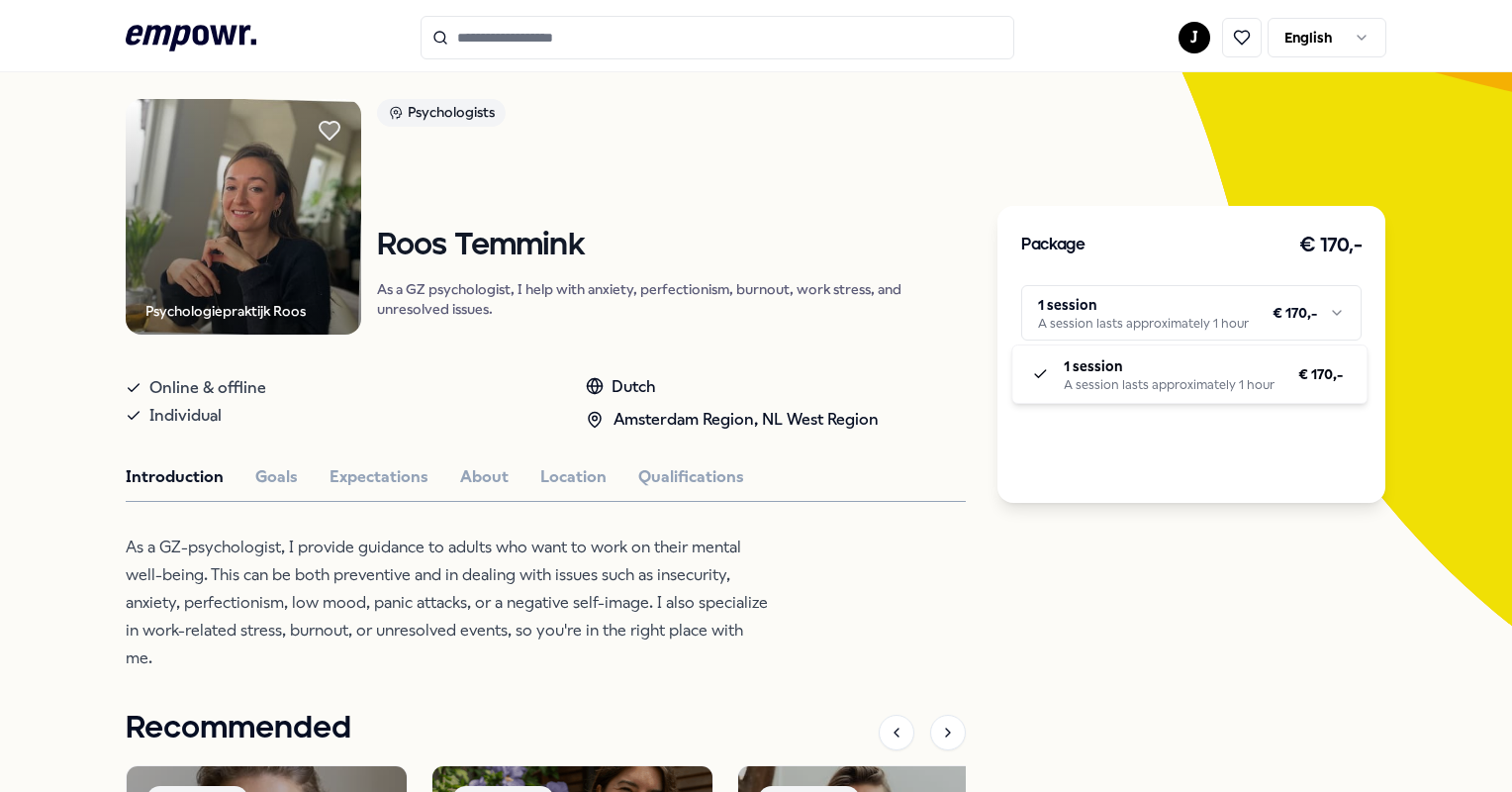 click on ".empowr-logo_svg__cls-1{fill:#03032f} J English All categories   Self-care library Back Psychologiepraktijk [FIRST] Psychologists [FIRST] [LAST] As a GZ psychologist, I help with anxiety, perfectionism, burnout, work stress, and unresolved issues. Online & offline Individual Dutch [CITY] Region, NL West Region Introduction Goals Expectations About Location Qualifications As a GZ-psychologist, I provide guidance to adults who want to work on their mental well-being. This can be both preventive and in dealing with issues such as insecurity, anxiety, perfectionism, low mood, panic attacks, or a negative self-image. I also specialize in work-related stress, burnout, or unresolved events, so you're in the right place with me. Recommended Coaching NL West Region &nbsp; + 1 Setting Boundaries [FIRST] [LAST] Pregnancy and parenting coaching, birth processing, trauma, (needle) anxiety &amp;
stress coaching. English, Dutch From  €&nbsp;135,- Coaching NL West Region &nbsp; + 1 Dietetics and Nutrition Coaching [FIRST] English From" at bounding box center (756, 396) 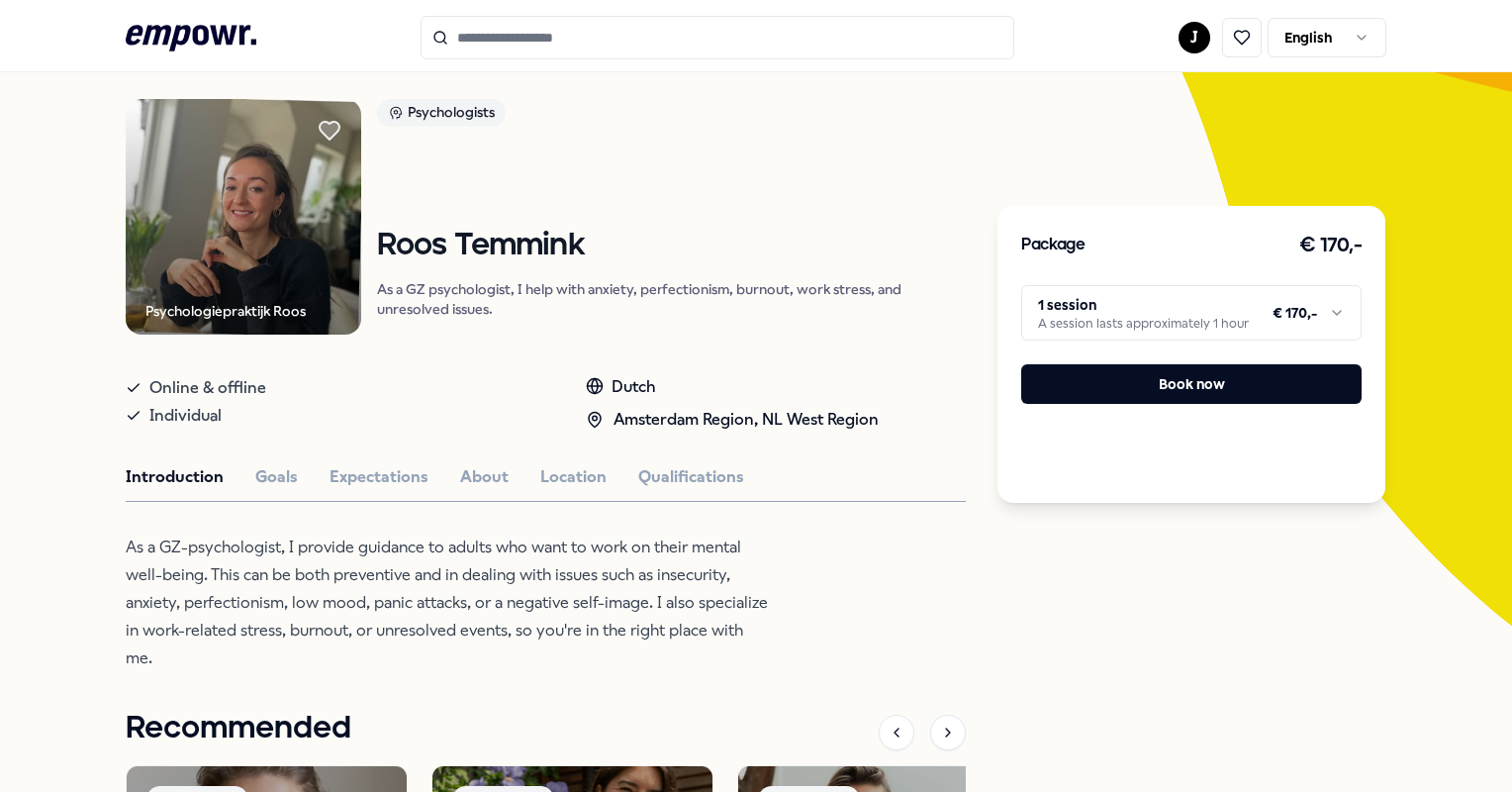 click on ".empowr-logo_svg__cls-1{fill:#03032f} J English All categories   Self-care library Back Psychologiepraktijk [FIRST] Psychologists [FIRST] [LAST] As a GZ psychologist, I help with anxiety, perfectionism, burnout, work stress, and unresolved issues. Online & offline Individual Dutch [CITY] Region, NL West Region Introduction Goals Expectations About Location Qualifications As a GZ-psychologist, I provide guidance to adults who want to work on their mental well-being. This can be both preventive and in dealing with issues such as insecurity, anxiety, perfectionism, low mood, panic attacks, or a negative self-image. I also specialize in work-related stress, burnout, or unresolved events, so you're in the right place with me. Recommended Coaching NL West Region &nbsp; + 1 Setting Boundaries [FIRST] [LAST] Pregnancy and parenting coaching, birth processing, trauma, (needle) anxiety &amp;
stress coaching. English, Dutch From  €&nbsp;135,- Coaching NL West Region &nbsp; + 1 Dietetics and Nutrition Coaching [FIRST] English From" at bounding box center (756, 396) 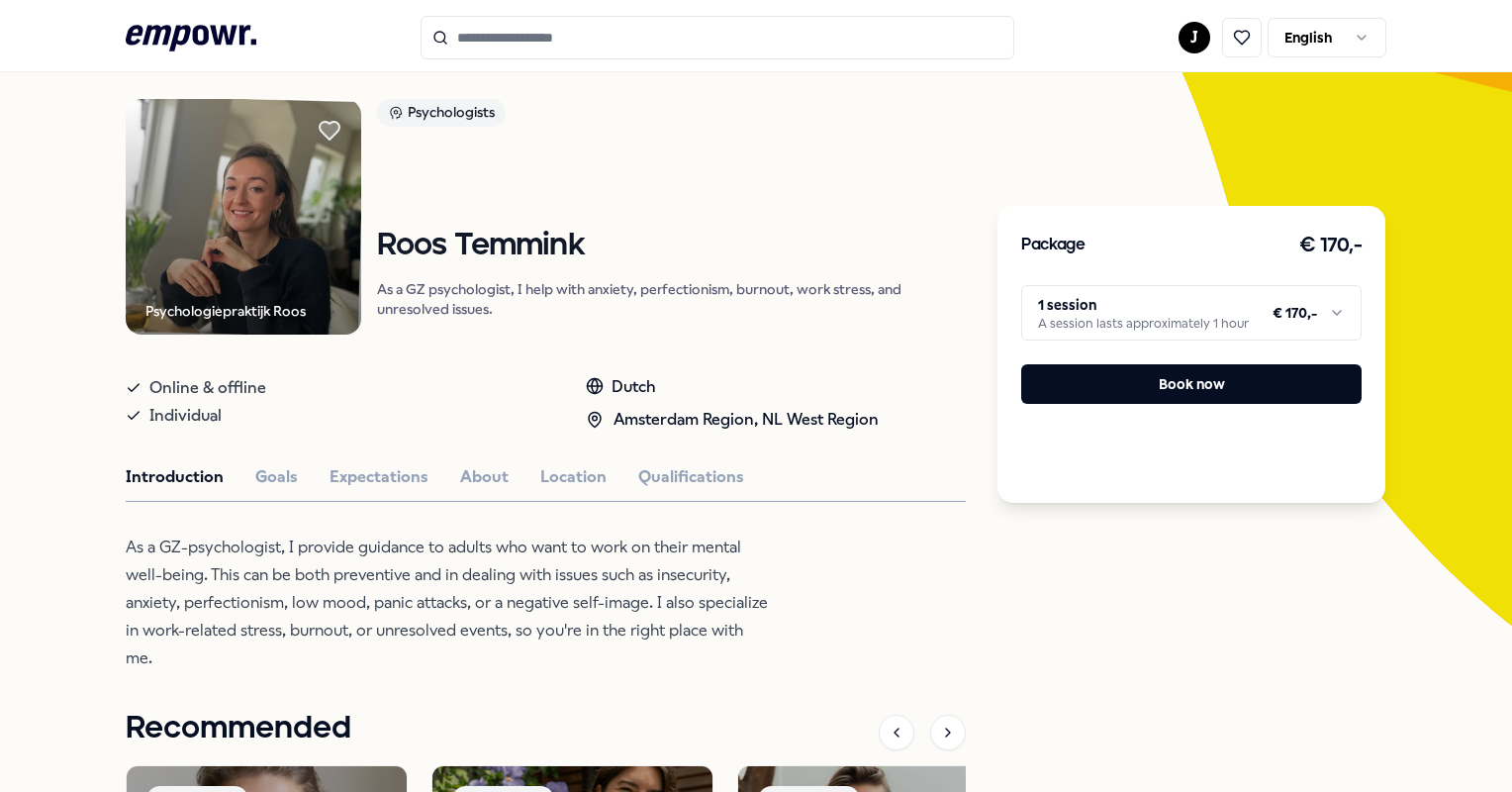 click on "Psychologists [FIRST] [LAST] As a GZ psychologist, I help with anxiety, perfectionism, burnout, work stress, and unresolved issues." at bounding box center [671, 217] 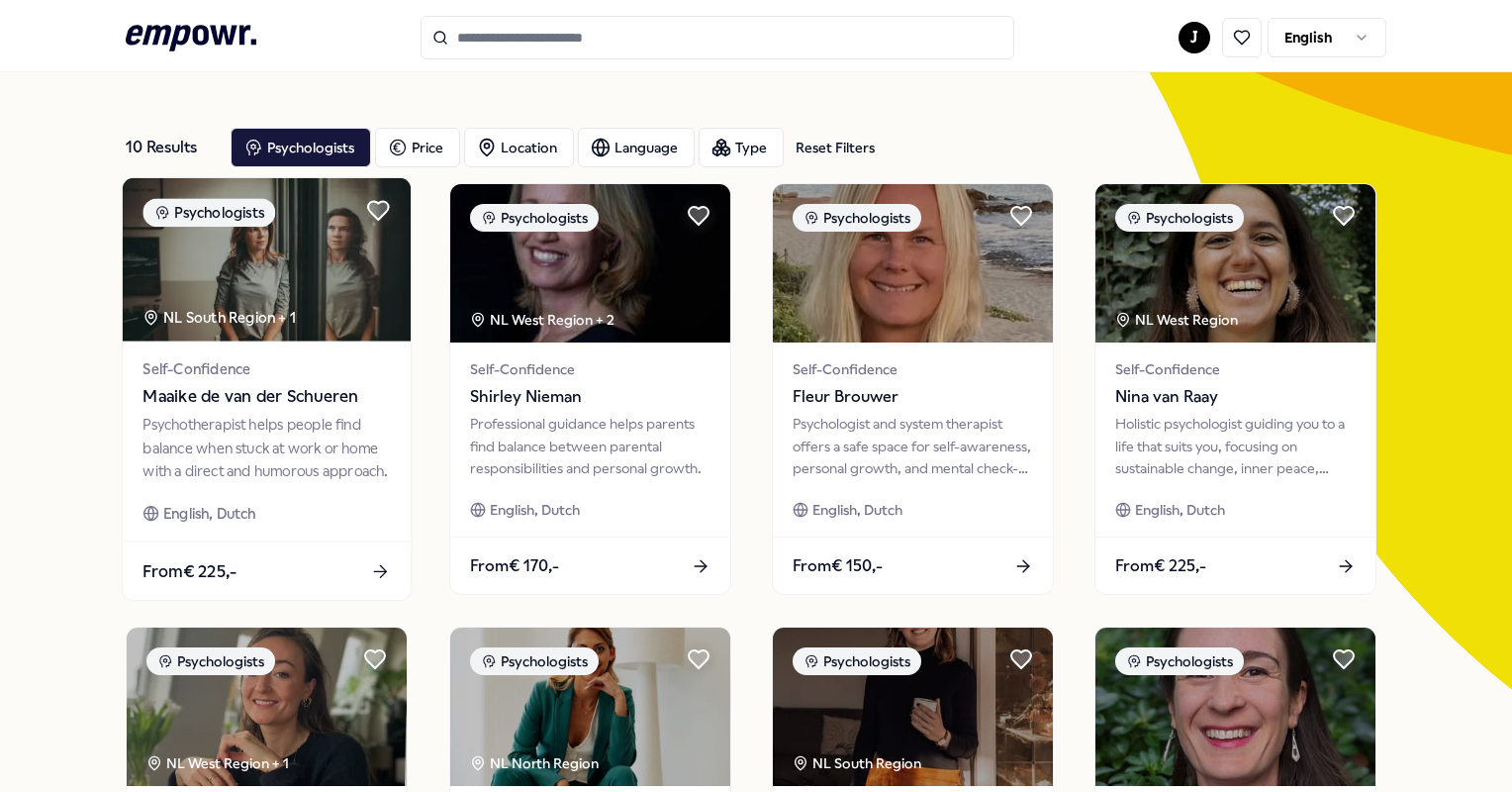 scroll, scrollTop: 0, scrollLeft: 0, axis: both 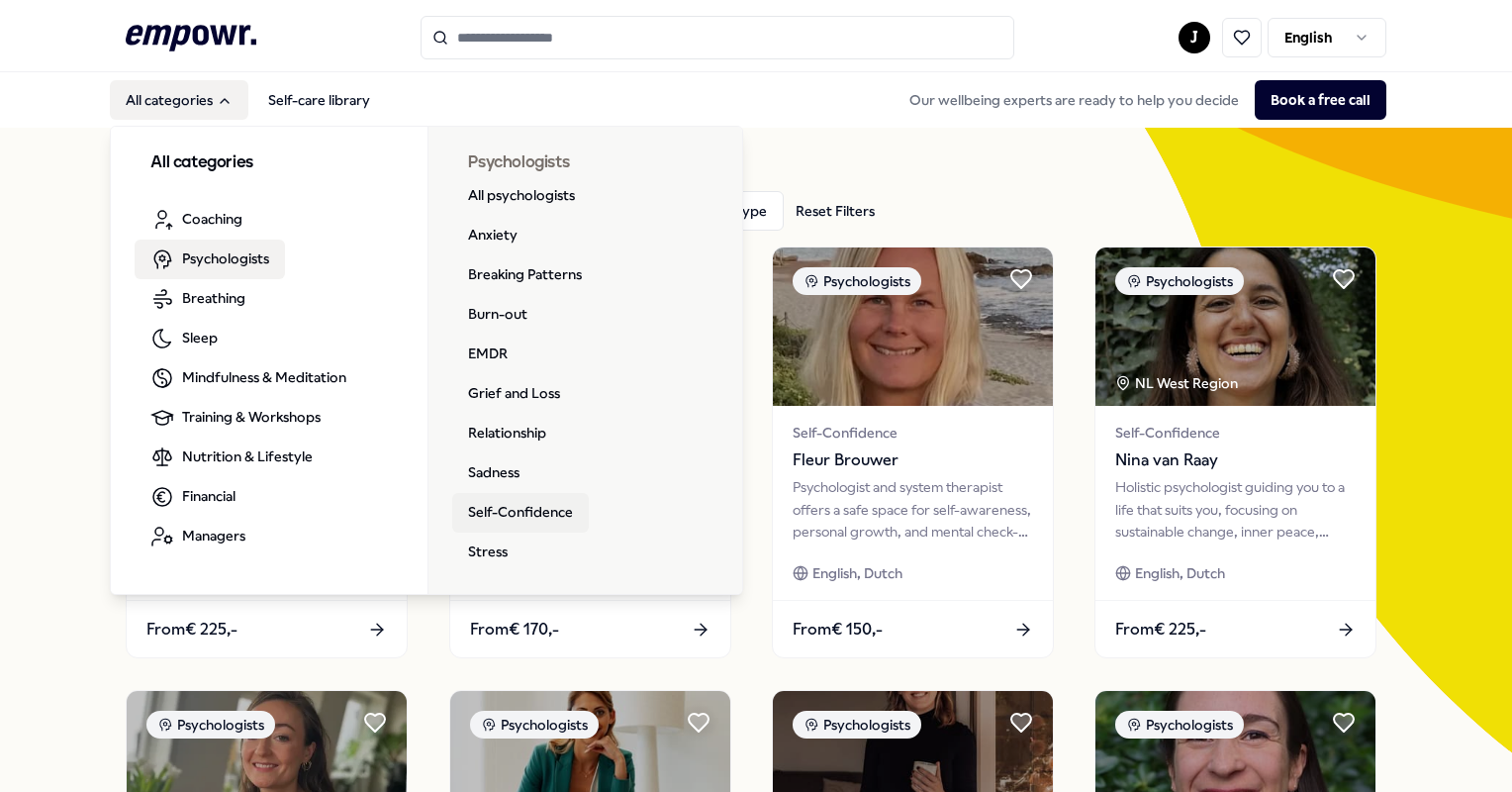 click on "Self-Confidence" at bounding box center [520, 513] 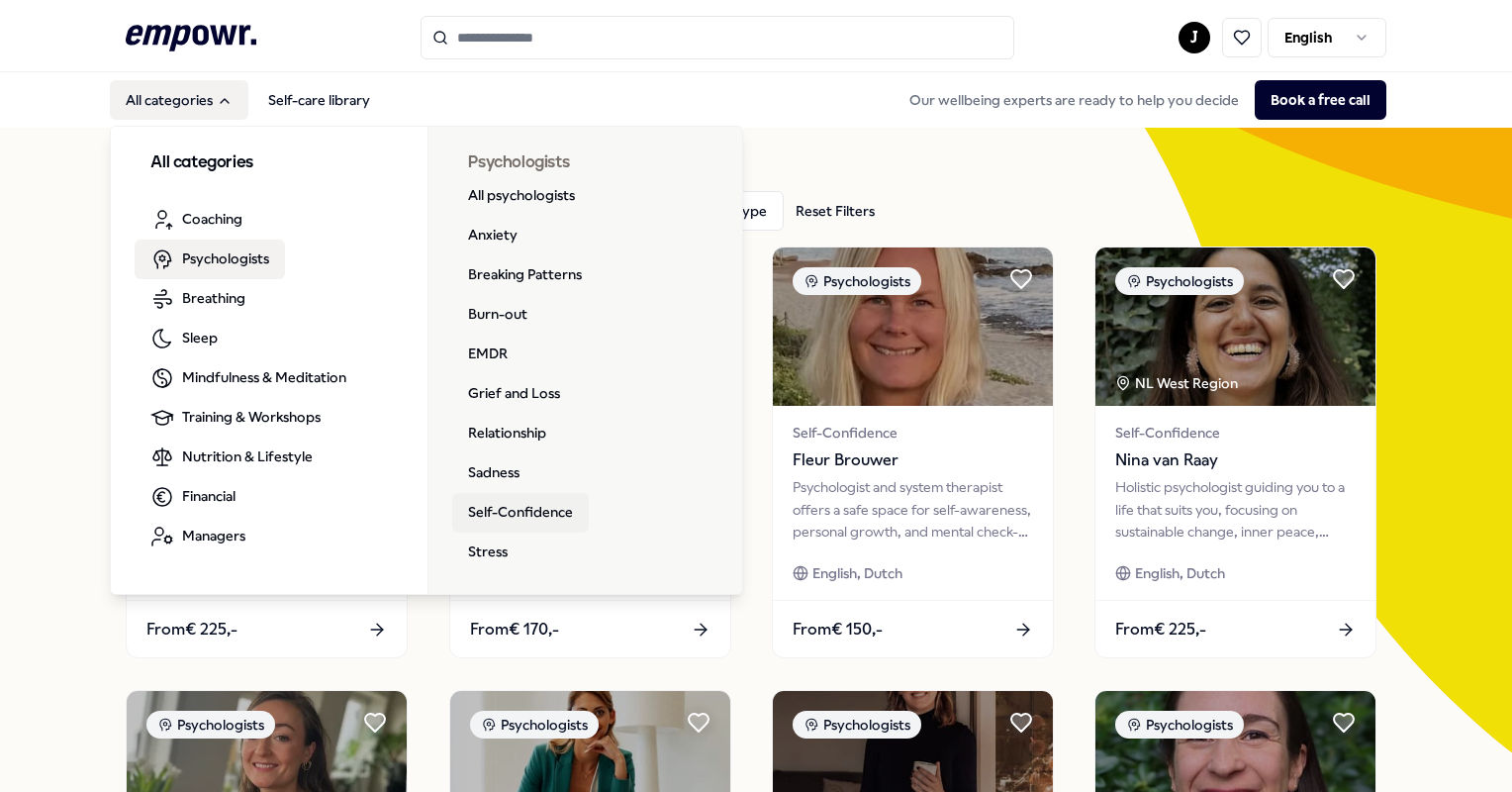 click on "Self-Confidence" at bounding box center [520, 513] 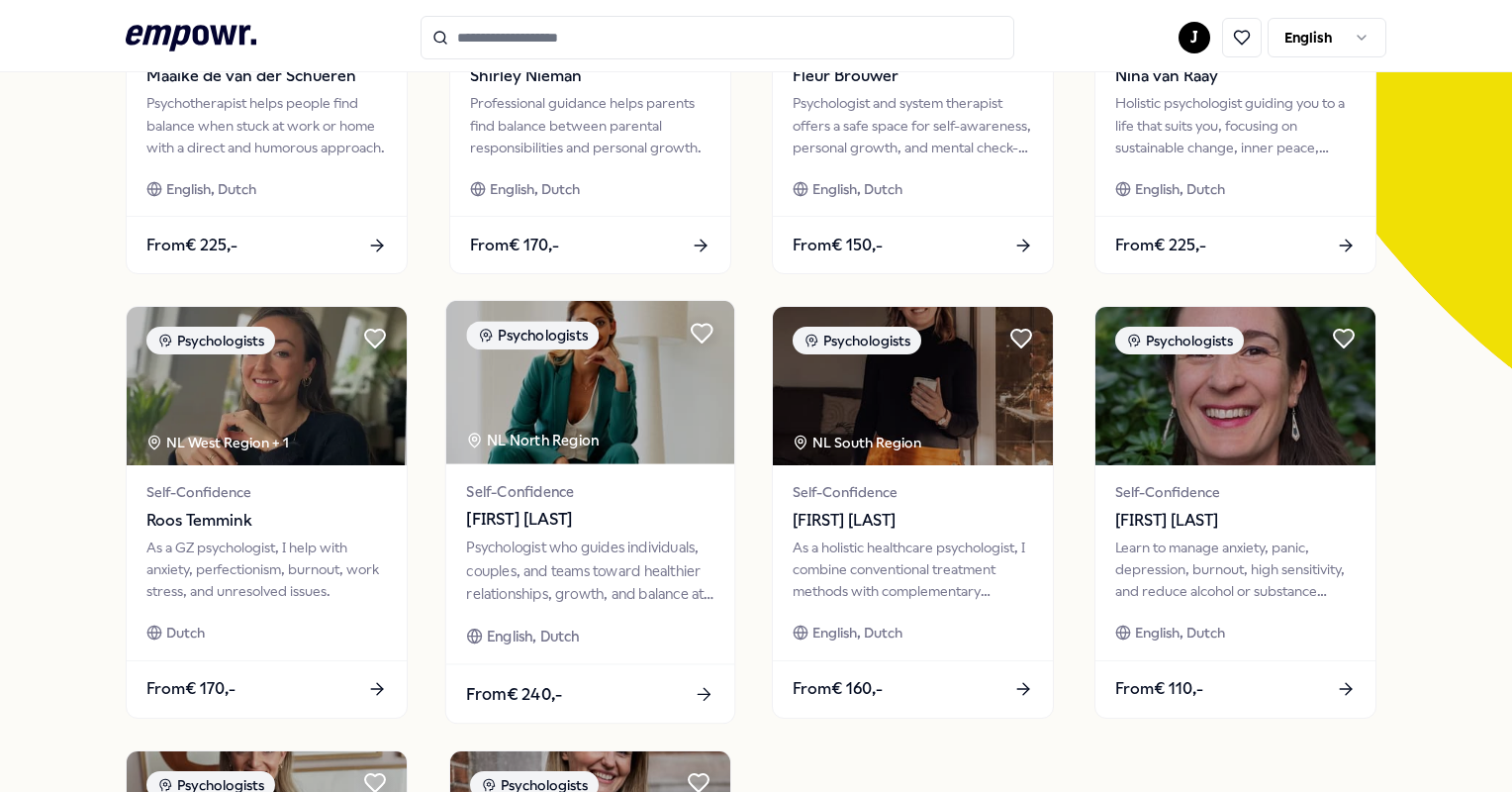 scroll, scrollTop: 0, scrollLeft: 0, axis: both 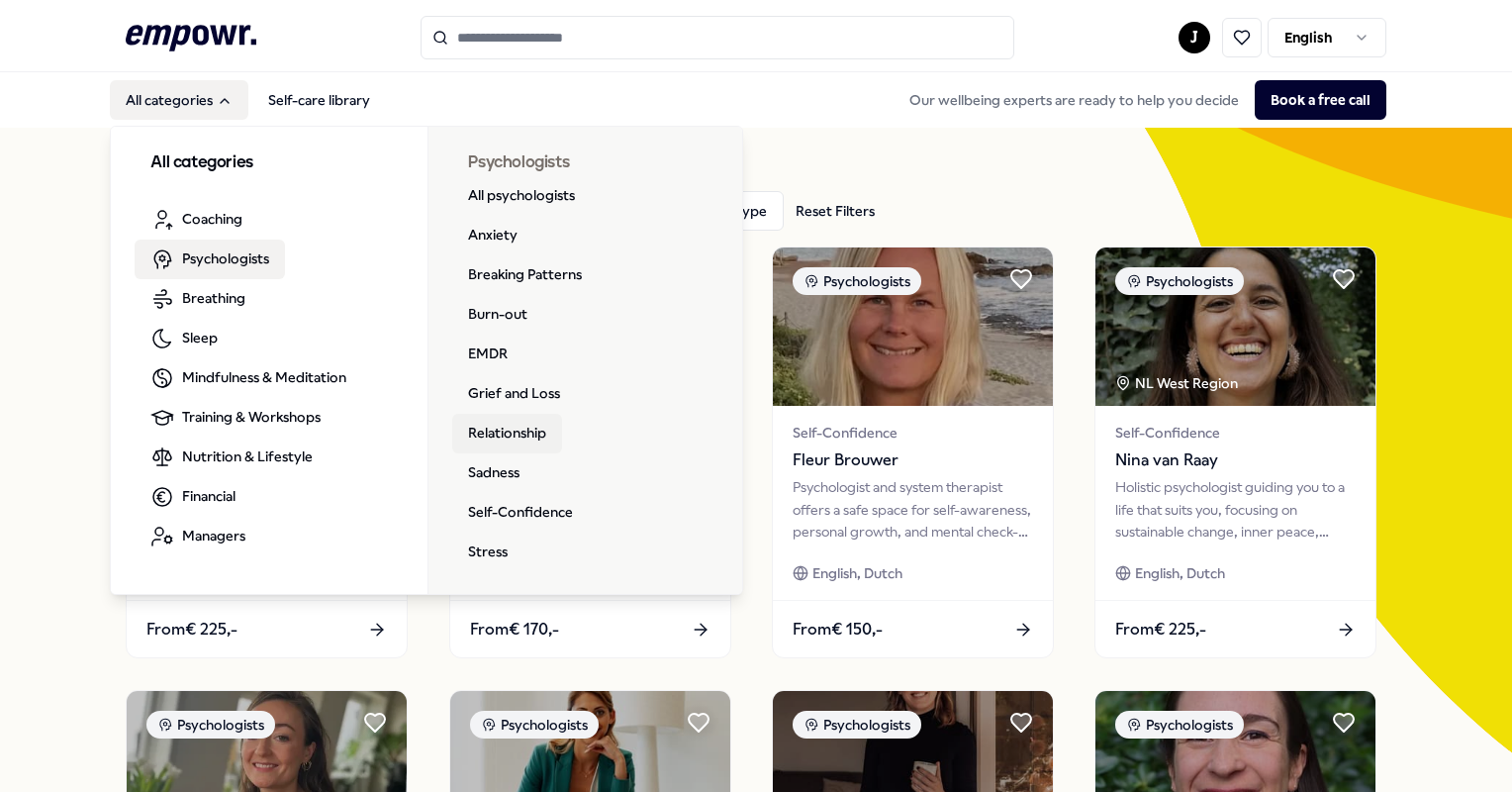 click on "Relationship" at bounding box center [507, 434] 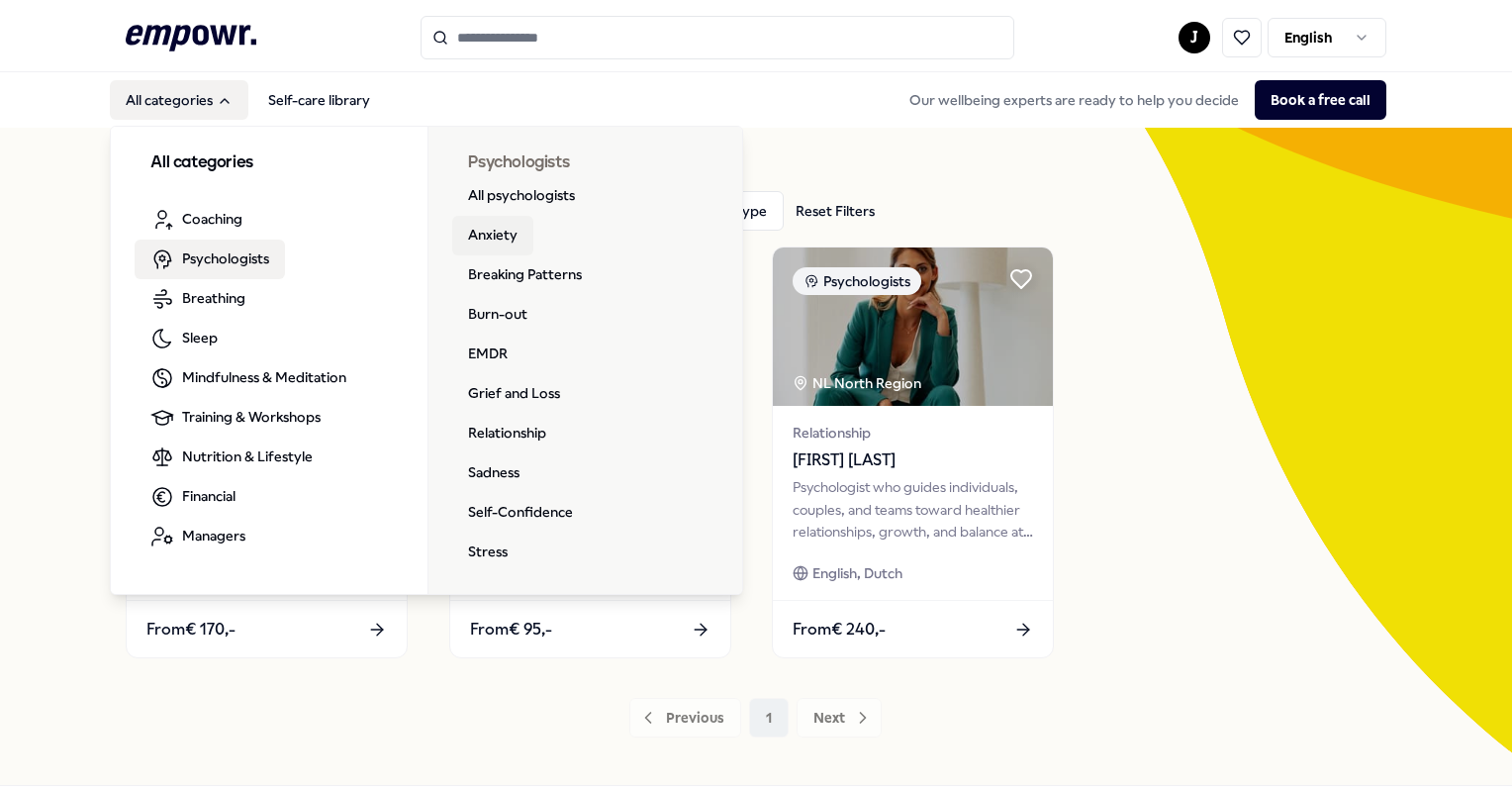 click on "Anxiety" at bounding box center [493, 236] 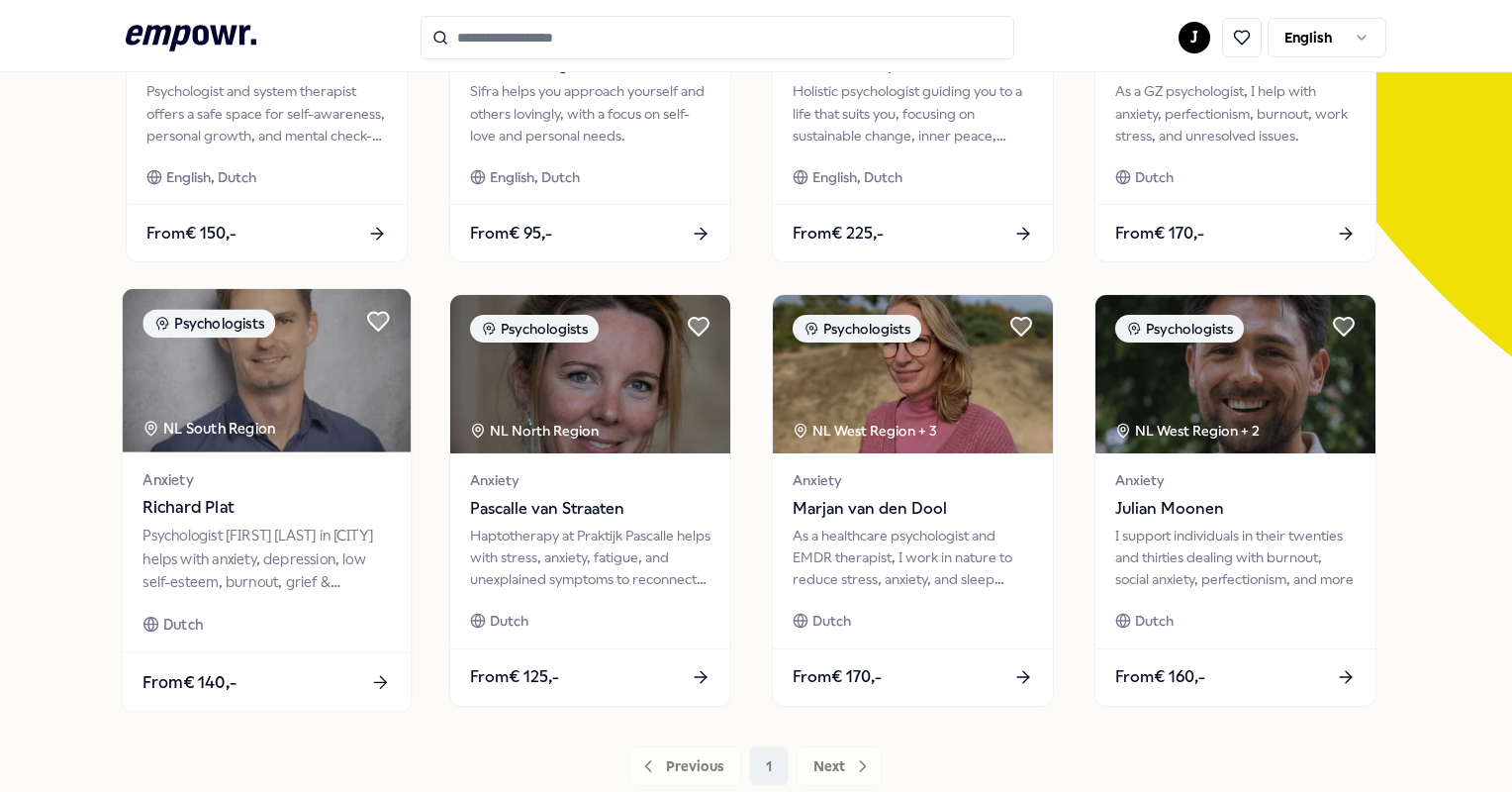 click on "Anxiety" at bounding box center (267, 479) 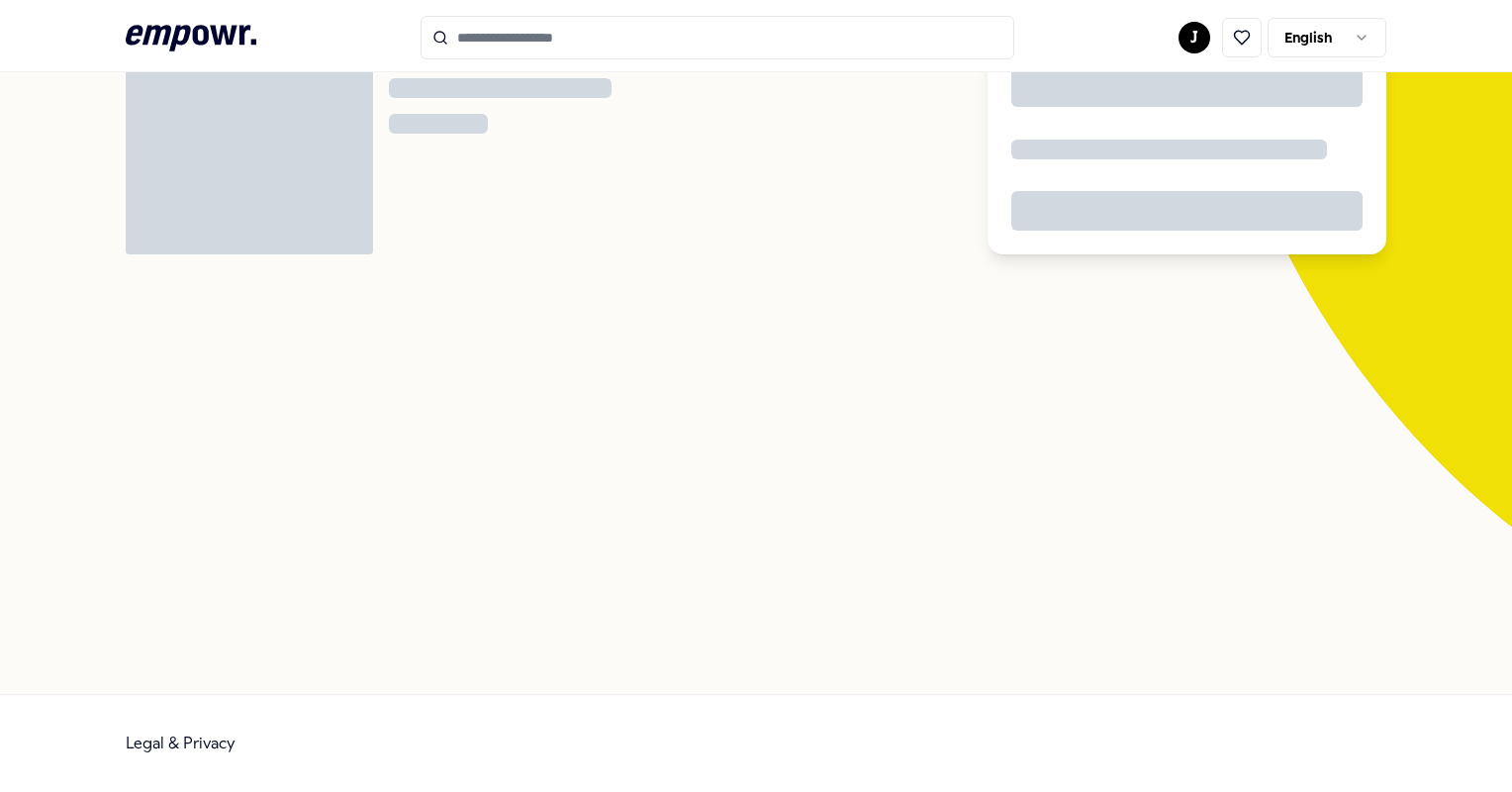 scroll, scrollTop: 127, scrollLeft: 0, axis: vertical 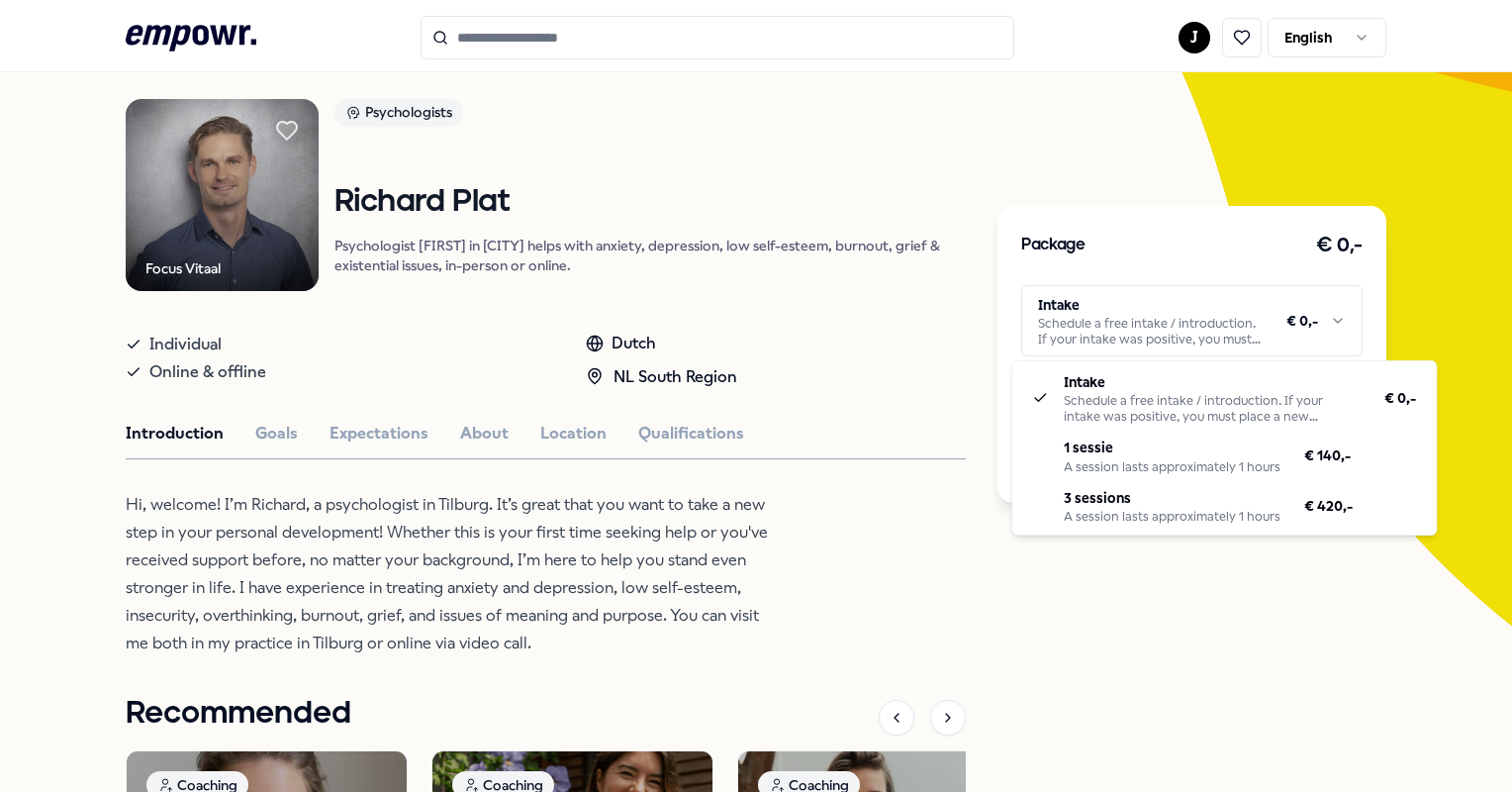 click on ".empowr-logo_svg__cls-1{fill:#03032f} J English All categories   Self-care library Back Focus Vitaal Psychologists [FIRST] [LAST] Psychologist [FIRST] in [CITY] helps with anxiety, depression, low self-esteem, burnout, grief & existential issues, in-person or online. Individual Online & offline Dutch NL South Region Introduction Goals Expectations About Location Qualifications Hi, welcome! I’m [FIRST], a psychologist in [CITY]. It’s great that you want to take a new step in your personal development! Whether this is your first time seeking help or you've received support before, no matter your background, I’m here to help you stand even stronger in life. I have experience in treating anxiety and depression, low self-esteem, insecurity, overthinking, burnout, grief, and issues of meaning and purpose. You can visit me both in my practice in [CITY] or online via video call. Recommended Coaching NL West Region &nbsp; + 1 Setting Boundaries [FIRST] [LAST] English, Dutch From  €&nbsp;135,- Coaching NL West Region" at bounding box center (756, 396) 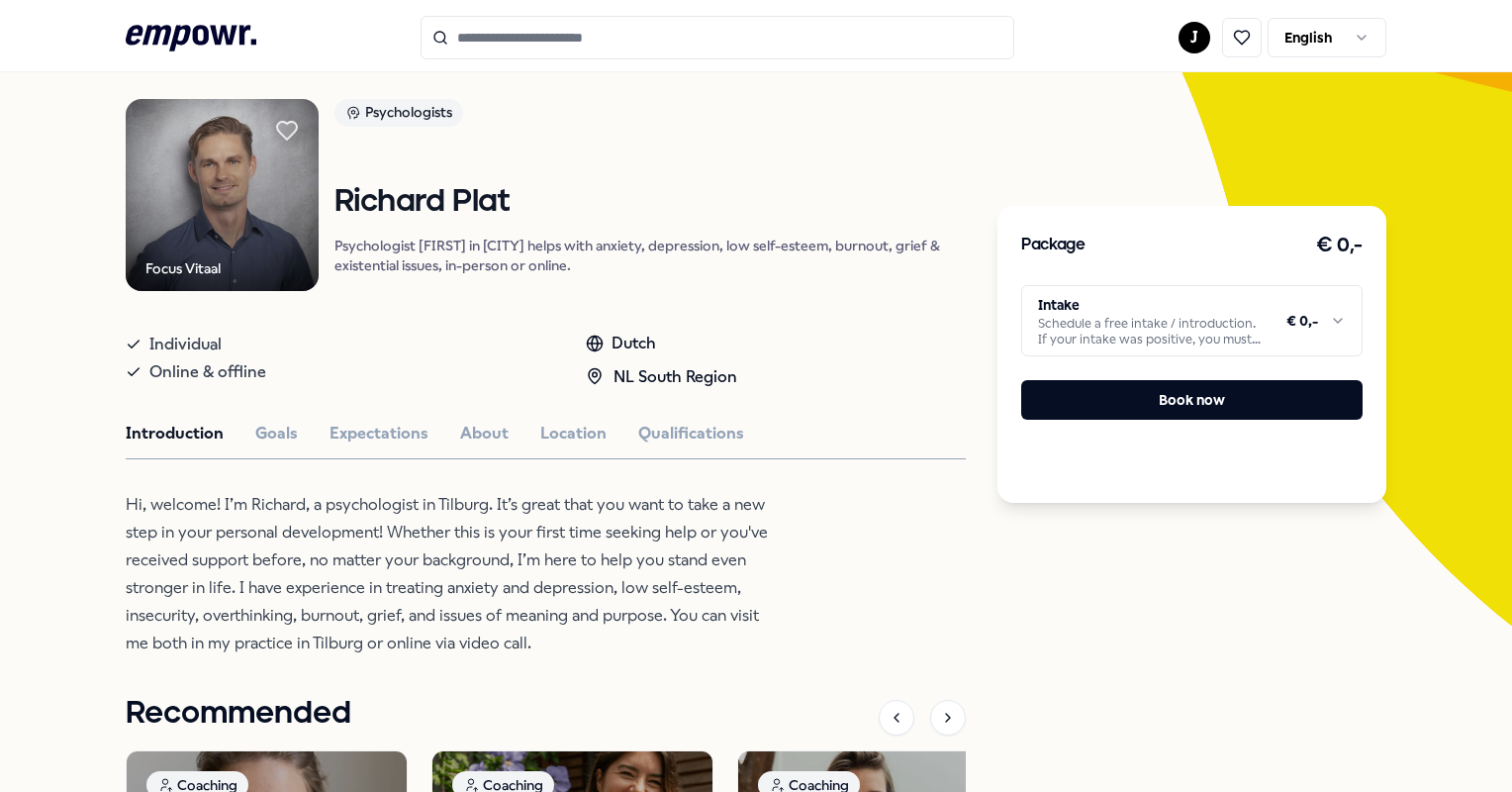 click on ".empowr-logo_svg__cls-1{fill:#03032f} J English All categories   Self-care library Back Focus Vitaal Psychologists [FIRST] [LAST] Psychologist [FIRST] in [CITY] helps with anxiety, depression, low self-esteem, burnout, grief & existential issues, in-person or online. Individual Online & offline Dutch NL South Region Introduction Goals Expectations About Location Qualifications Hi, welcome! I’m [FIRST], a psychologist in [CITY]. It’s great that you want to take a new step in your personal development! Whether this is your first time seeking help or you've received support before, no matter your background, I’m here to help you stand even stronger in life. I have experience in treating anxiety and depression, low self-esteem, insecurity, overthinking, burnout, grief, and issues of meaning and purpose. You can visit me both in my practice in [CITY] or online via video call. Recommended Coaching NL West Region &nbsp; + 1 Setting Boundaries [FIRST] [LAST] English, Dutch From  €&nbsp;135,- Coaching NL West Region" at bounding box center (756, 396) 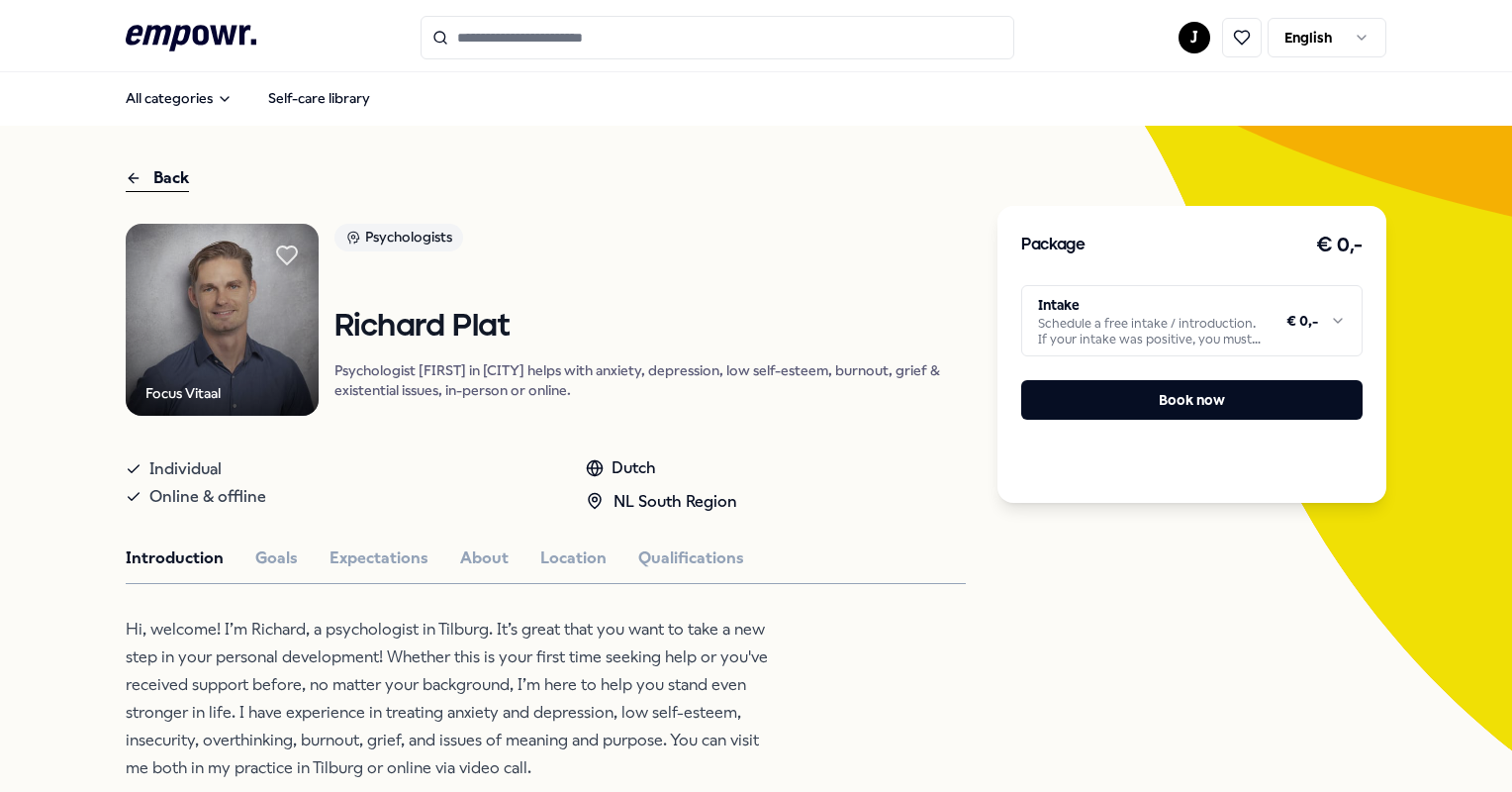 scroll, scrollTop: 0, scrollLeft: 0, axis: both 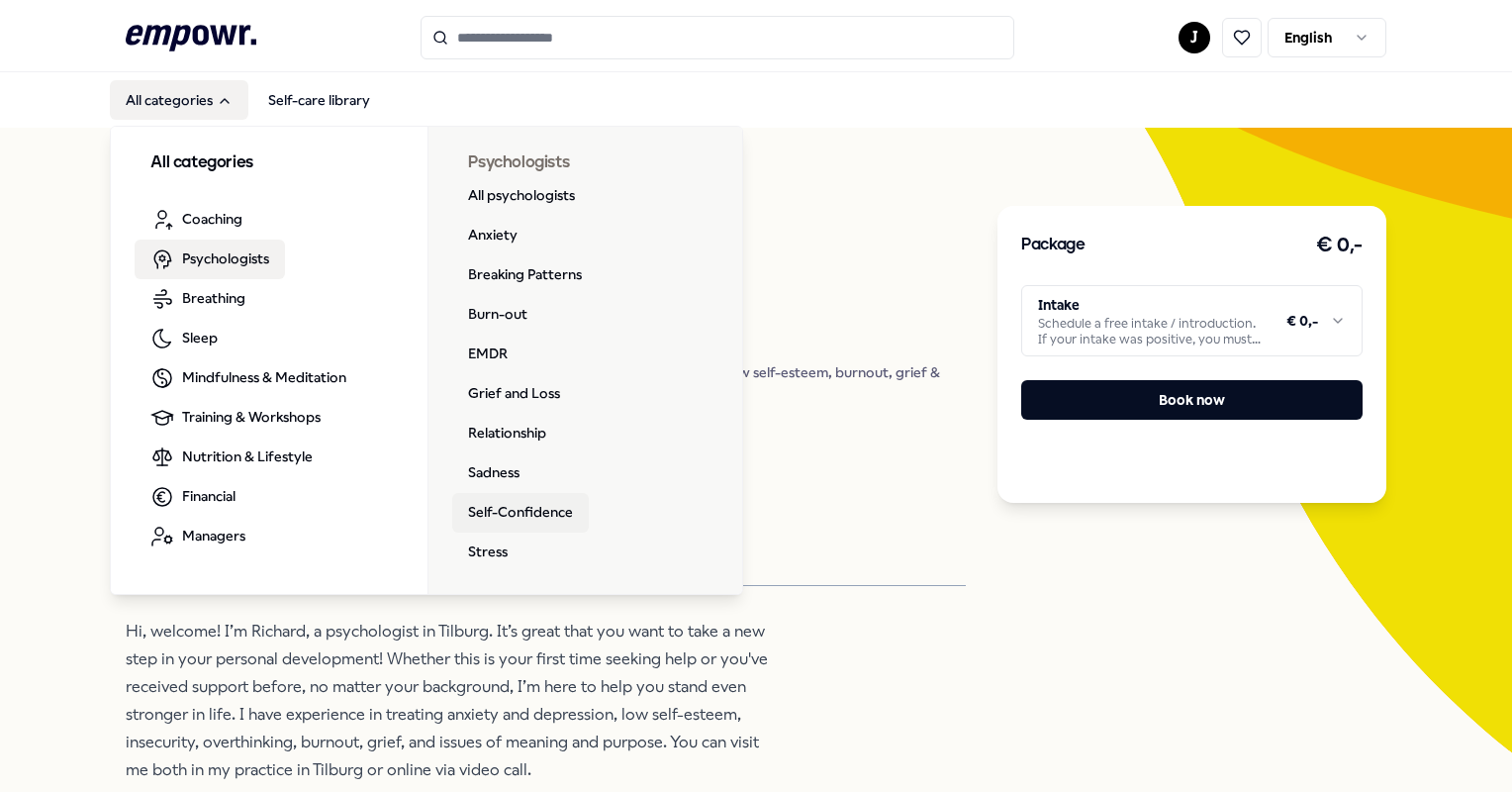 click on "Self-Confidence" at bounding box center [520, 513] 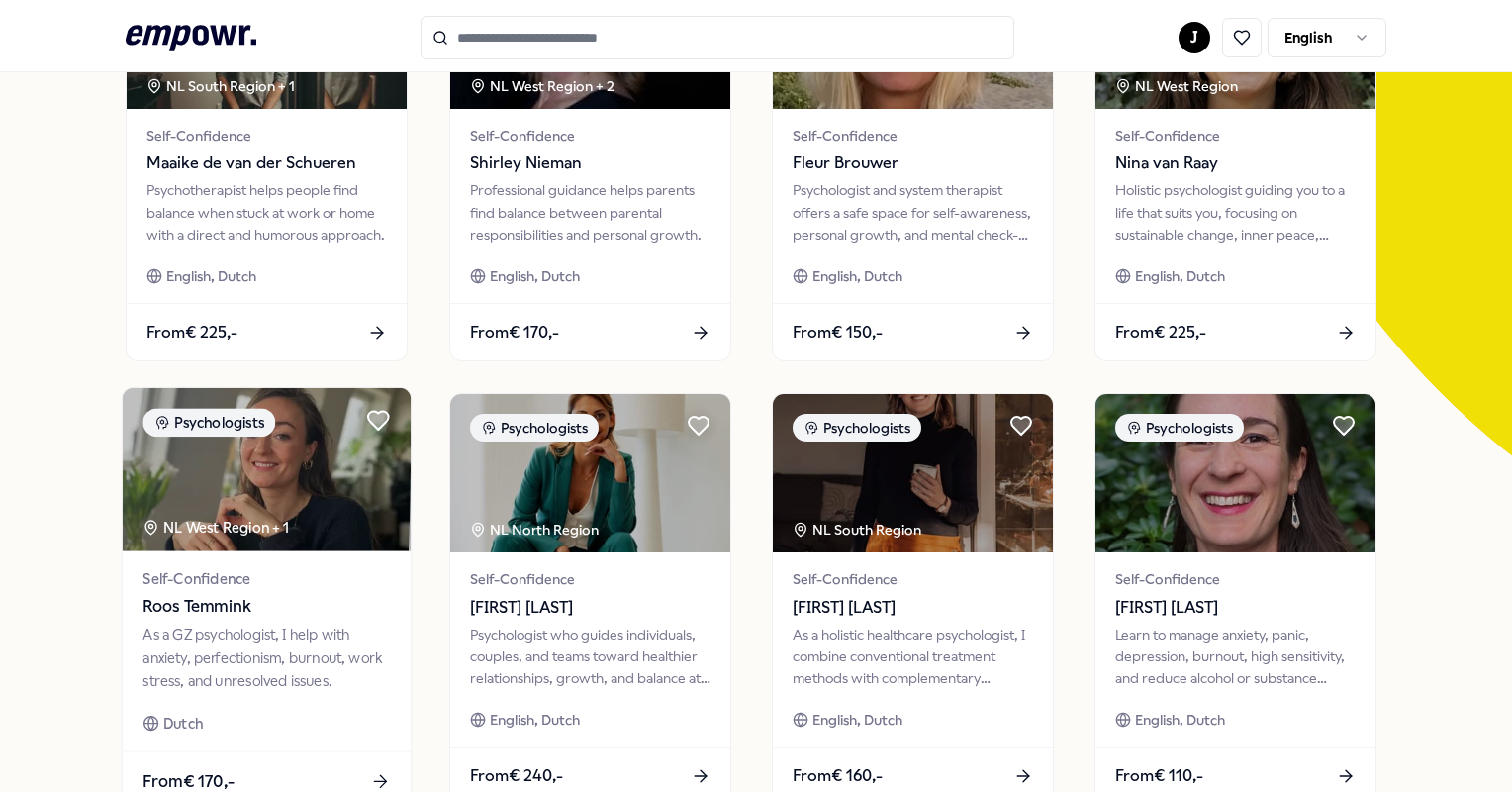 click at bounding box center [266, 469] 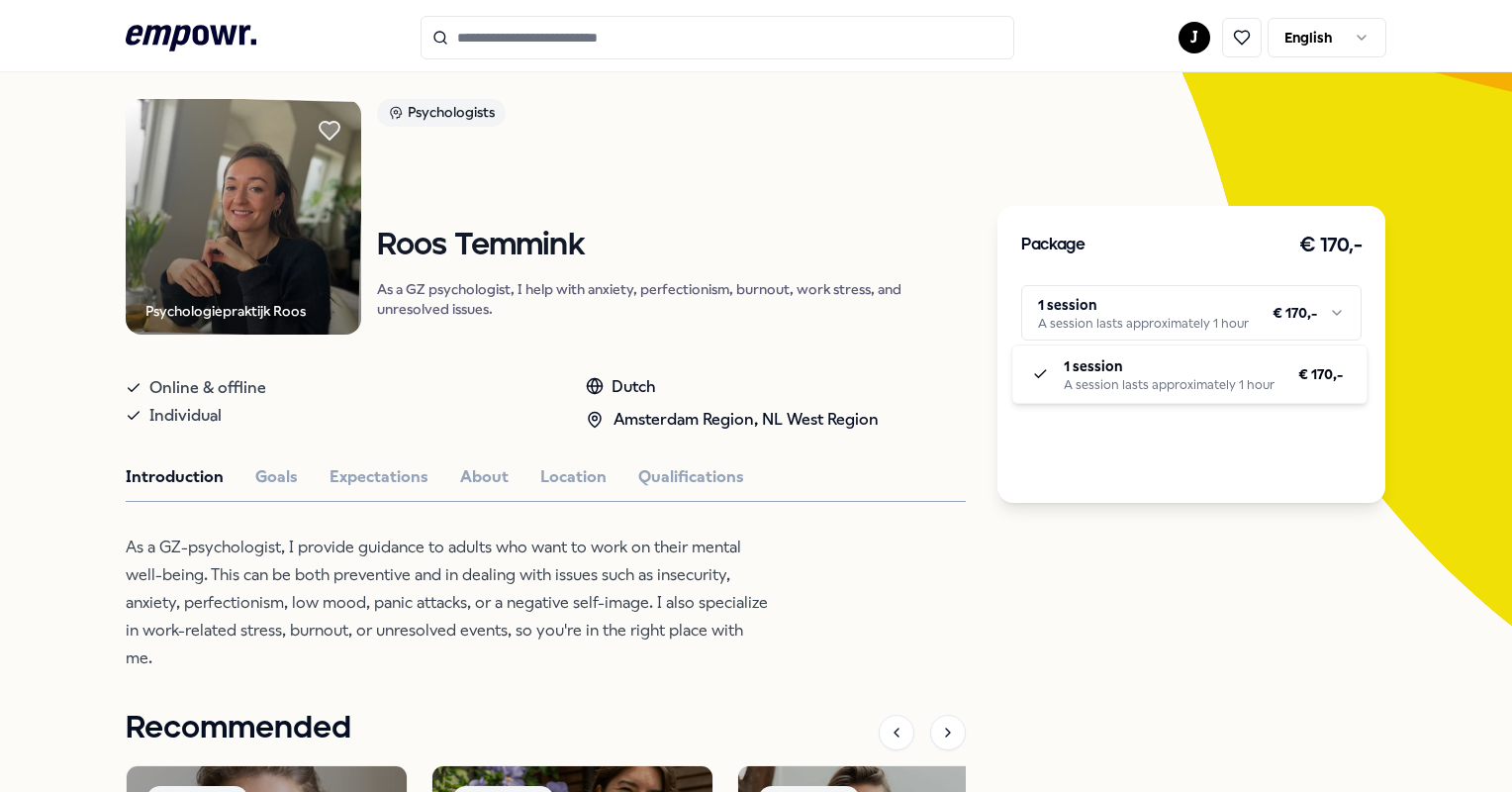 click on ".empowr-logo_svg__cls-1{fill:#03032f} J English All categories   Self-care library Back Psychologiepraktijk [FIRST] Psychologists [FIRST] [LAST] As a GZ psychologist, I help with anxiety, perfectionism, burnout, work stress, and unresolved issues. Online & offline Individual Dutch [CITY] Region, NL West Region Introduction Goals Expectations About Location Qualifications As a GZ-psychologist, I provide guidance to adults who want to work on their mental well-being. This can be both preventive and in dealing with issues such as insecurity, anxiety, perfectionism, low mood, panic attacks, or a negative self-image. I also specialize in work-related stress, burnout, or unresolved events, so you're in the right place with me. Recommended Coaching NL West Region &nbsp; + 1 Setting Boundaries [FIRST] [LAST] Pregnancy and parenting coaching, birth processing, trauma, (needle) anxiety &amp;
stress coaching. English, Dutch From  €&nbsp;135,- Coaching NL West Region &nbsp; + 1 Dietetics and Nutrition Coaching [FIRST] English From" at bounding box center [756, 396] 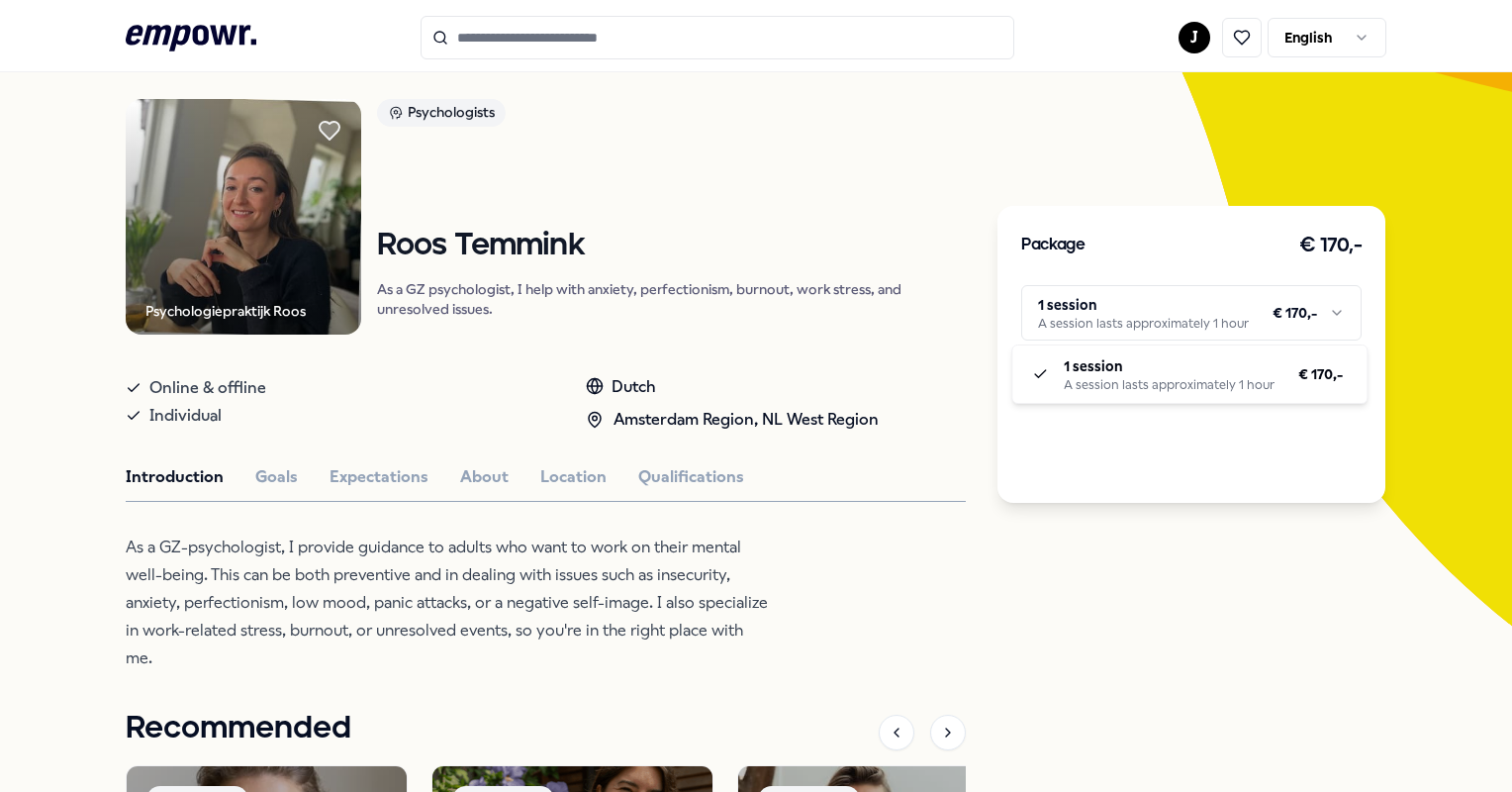 click on ".empowr-logo_svg__cls-1{fill:#03032f} J English All categories   Self-care library Back Psychologiepraktijk [FIRST] Psychologists [FIRST] [LAST] As a GZ psychologist, I help with anxiety, perfectionism, burnout, work stress, and unresolved issues. Online & offline Individual Dutch [CITY] Region, NL West Region Introduction Goals Expectations About Location Qualifications As a GZ-psychologist, I provide guidance to adults who want to work on their mental well-being. This can be both preventive and in dealing with issues such as insecurity, anxiety, perfectionism, low mood, panic attacks, or a negative self-image. I also specialize in work-related stress, burnout, or unresolved events, so you're in the right place with me. Recommended Coaching NL West Region &nbsp; + 1 Setting Boundaries [FIRST] [LAST] Pregnancy and parenting coaching, birth processing, trauma, (needle) anxiety &amp;
stress coaching. English, Dutch From  €&nbsp;135,- Coaching NL West Region &nbsp; + 1 Dietetics and Nutrition Coaching [FIRST] English From" at bounding box center (756, 396) 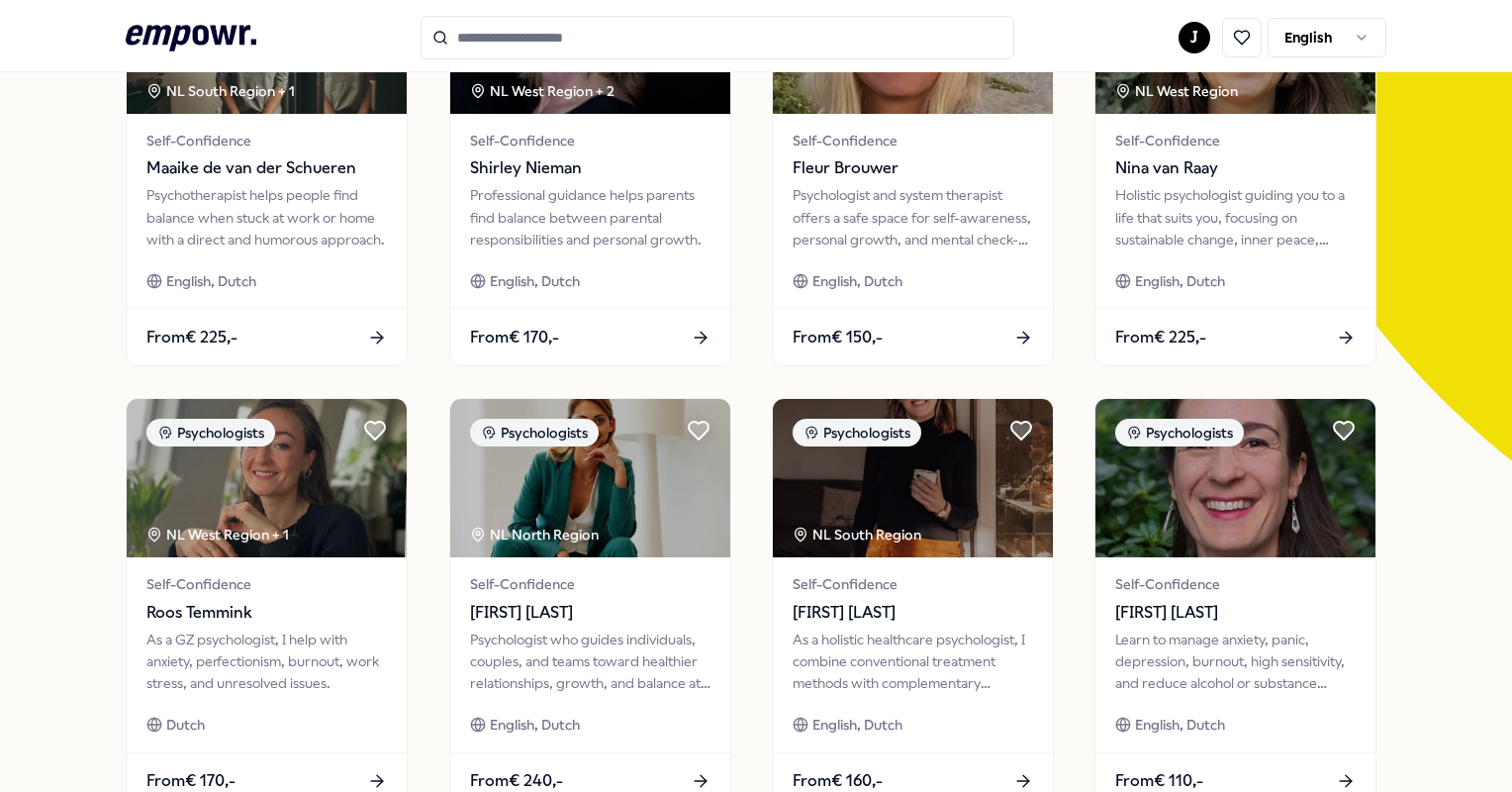 scroll, scrollTop: 424, scrollLeft: 0, axis: vertical 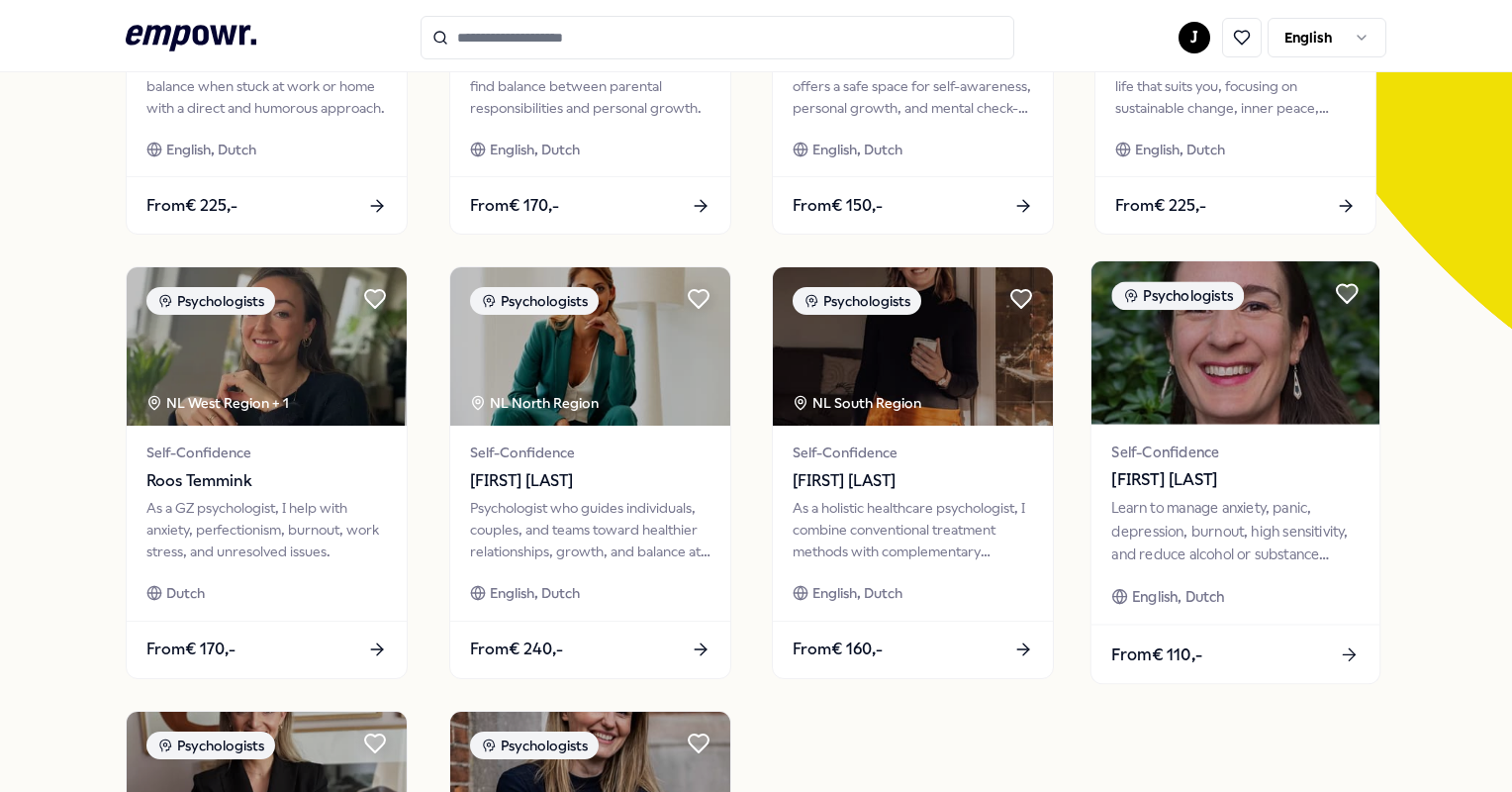 click at bounding box center (1235, 343) 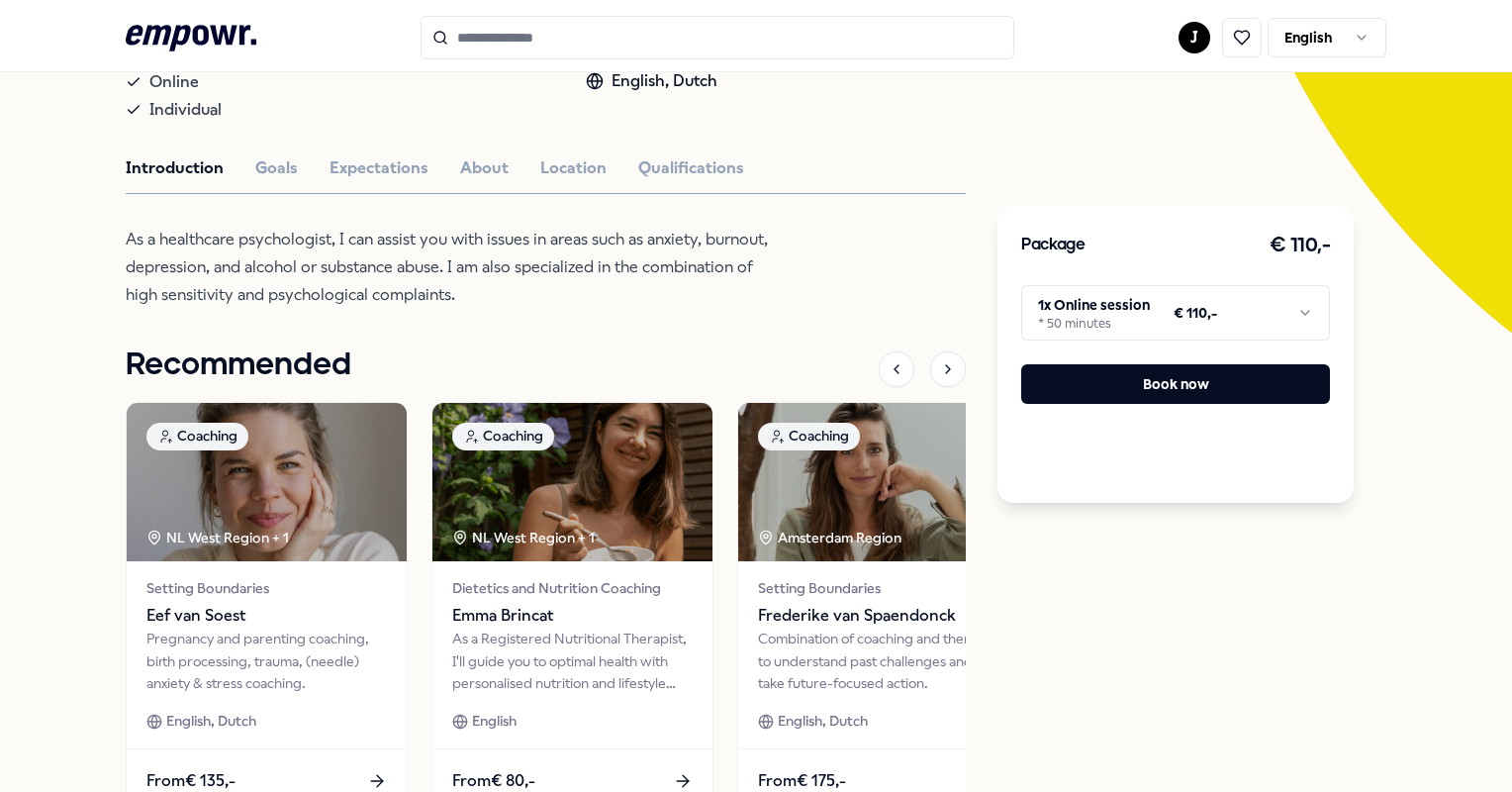scroll, scrollTop: 424, scrollLeft: 0, axis: vertical 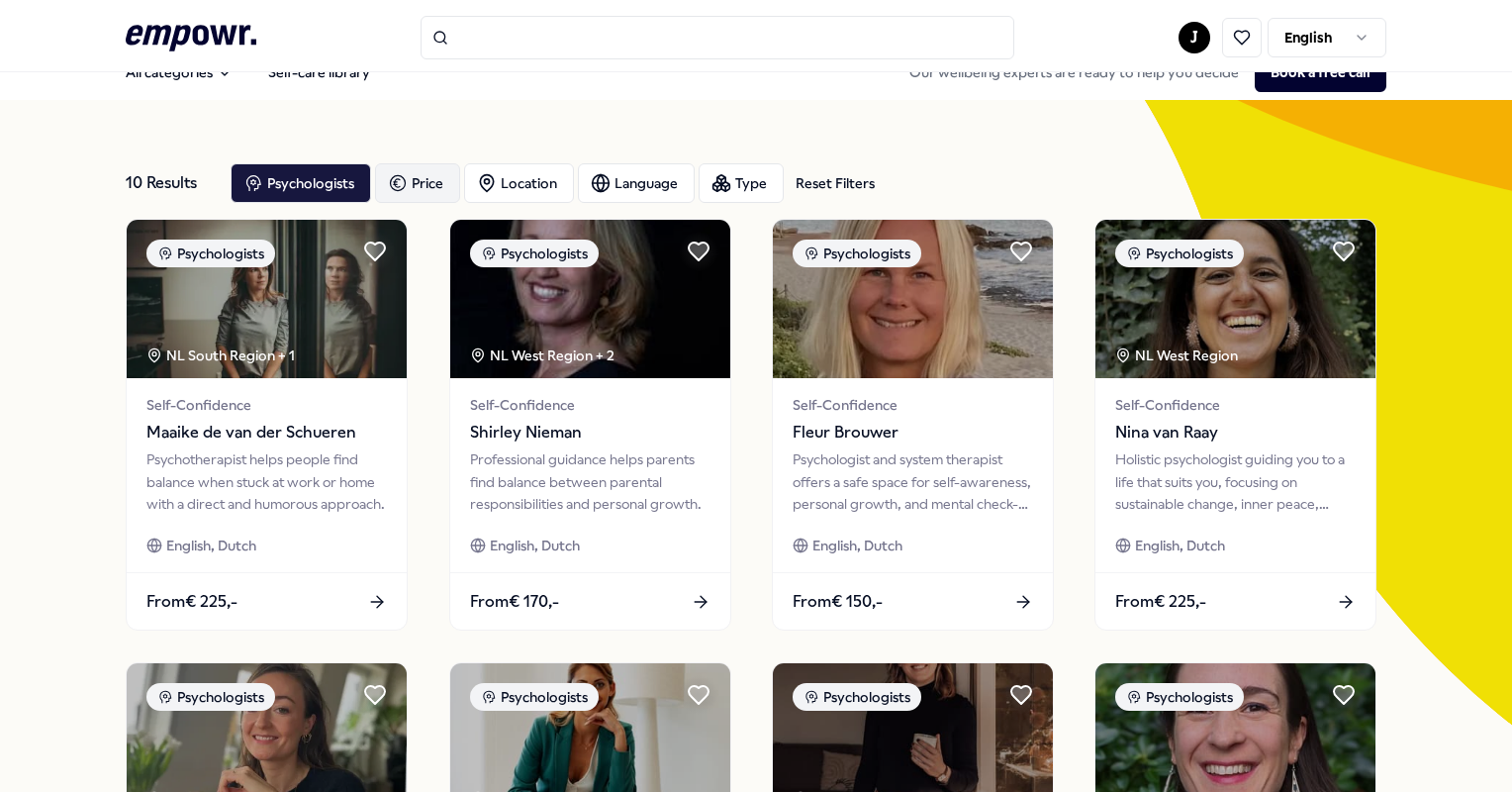 click on "Price" at bounding box center (418, 183) 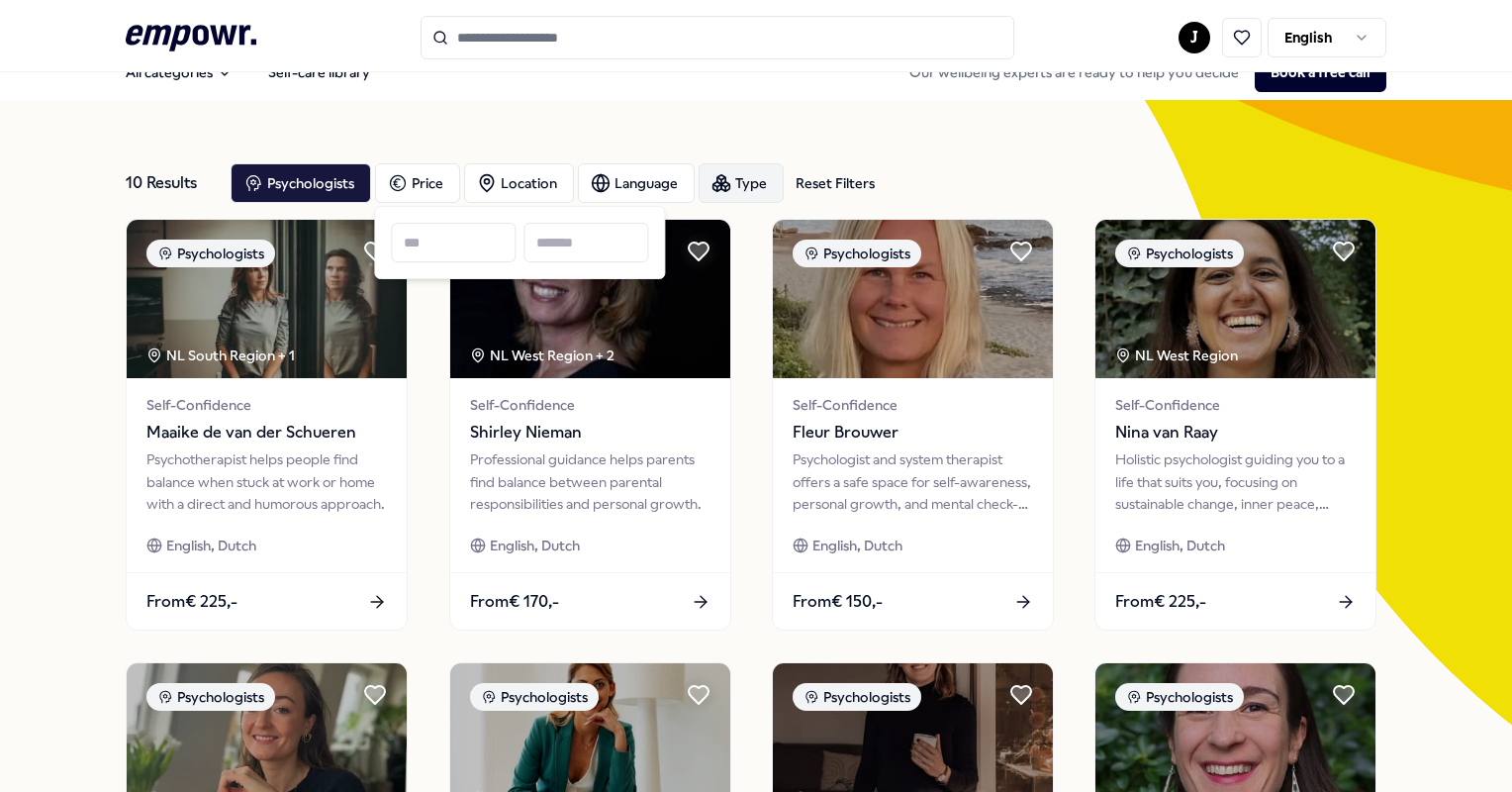 click 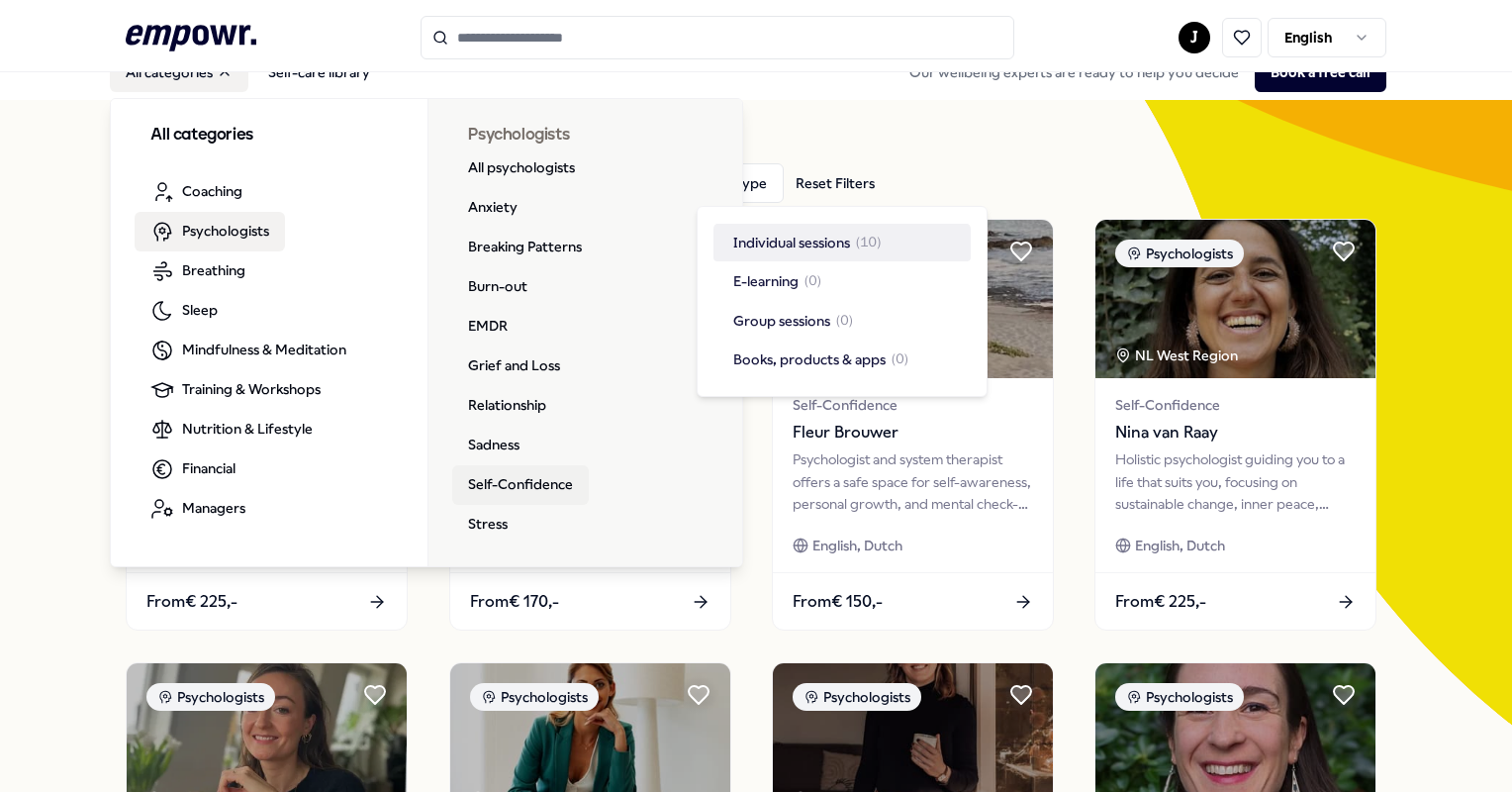 click on "Self-Confidence" at bounding box center (520, 485) 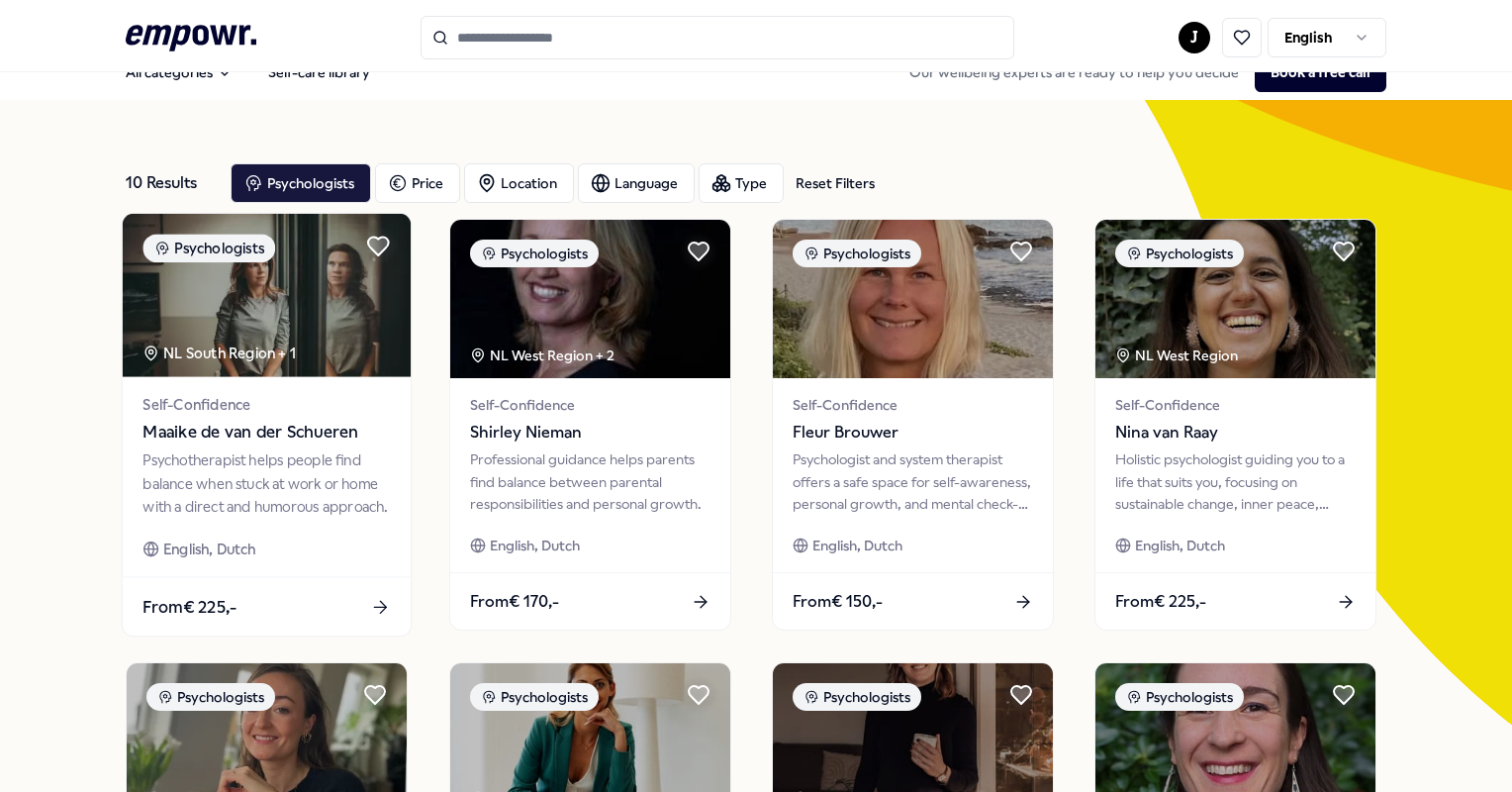 click on "Maaike de van der Schueren" at bounding box center (267, 433) 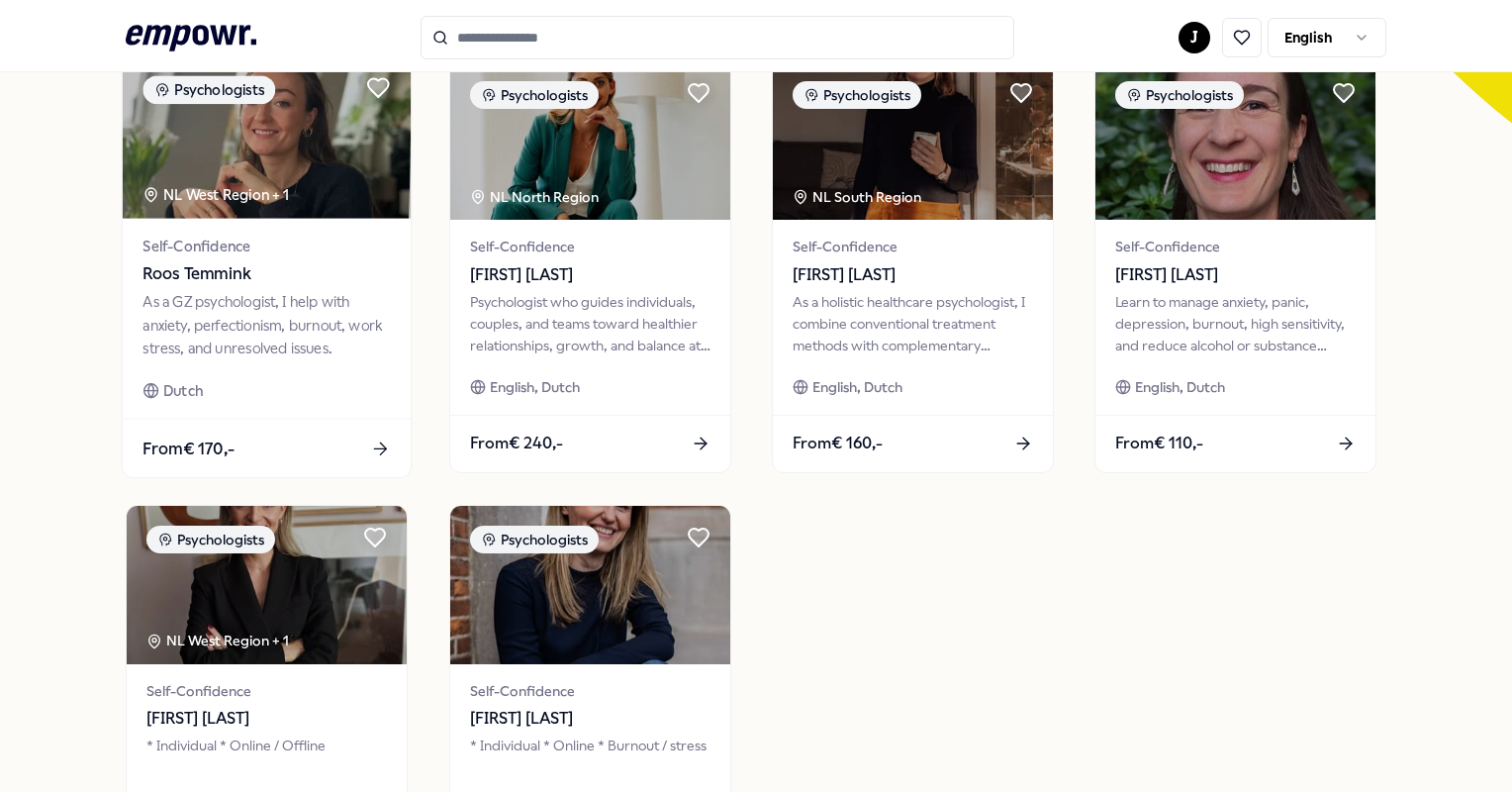 scroll, scrollTop: 523, scrollLeft: 0, axis: vertical 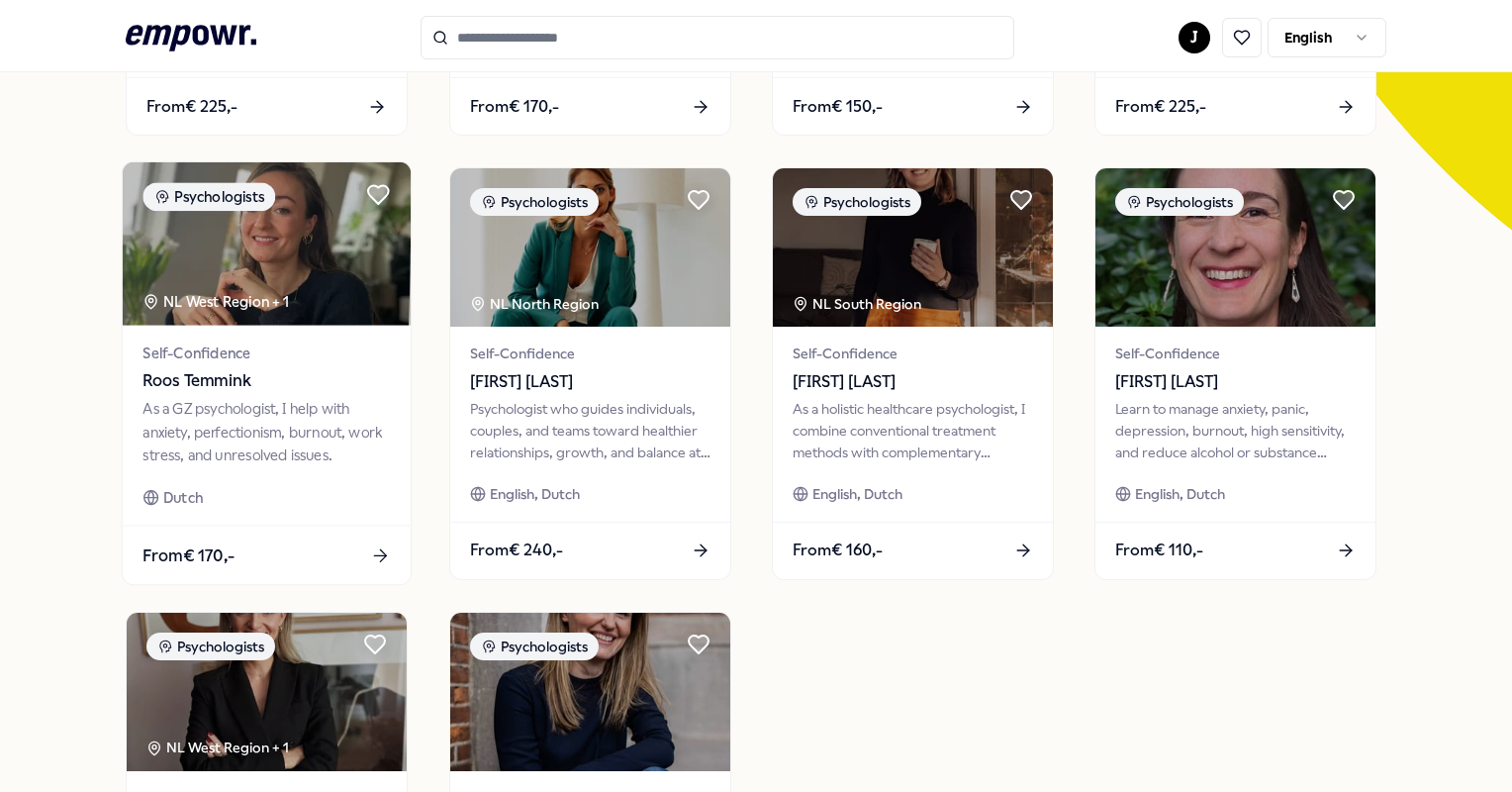 click on "As a GZ psychologist, I help with anxiety, perfectionism, burnout, work stress,
and unresolved issues." at bounding box center [267, 432] 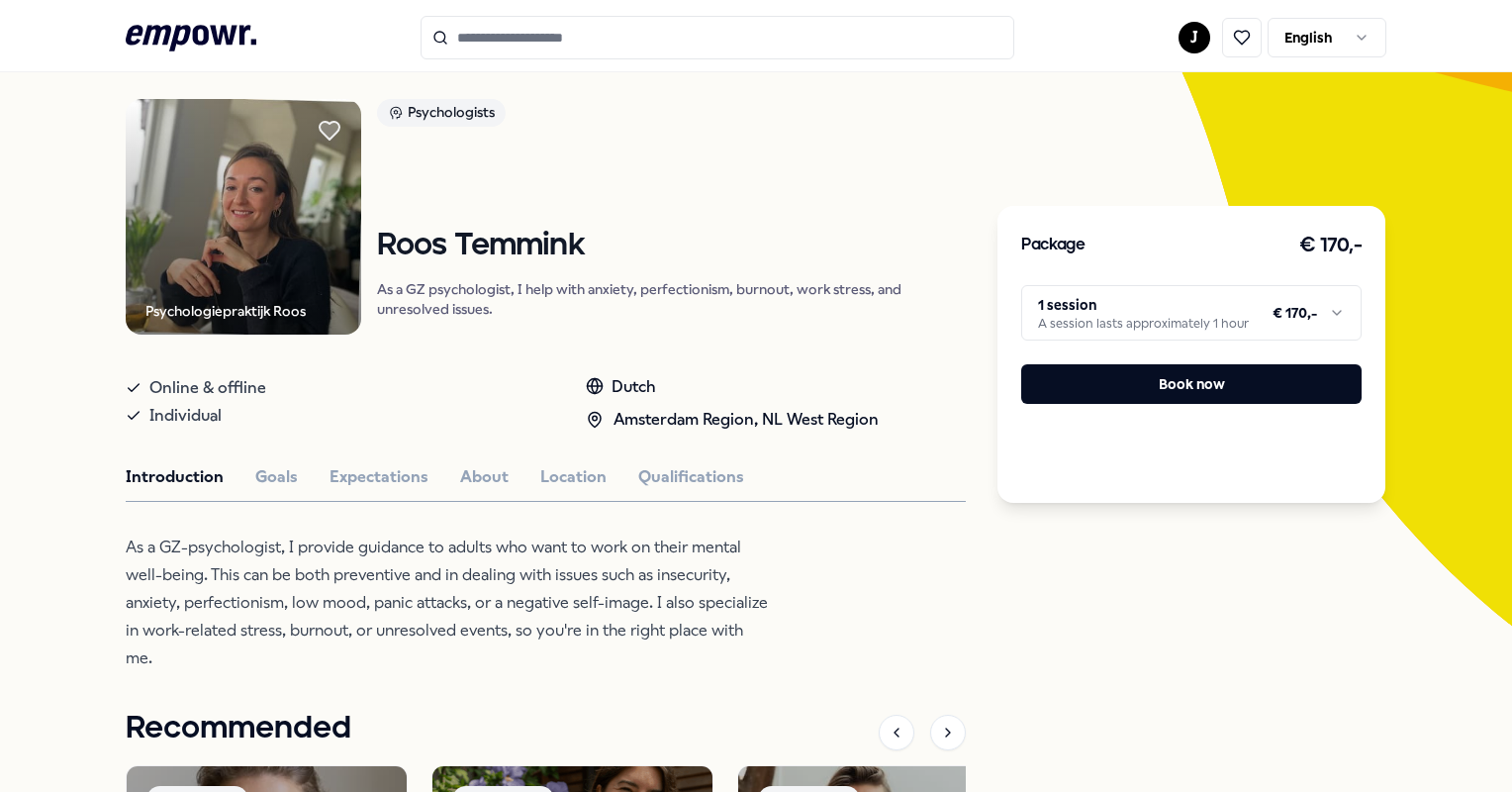click at bounding box center (243, 217) 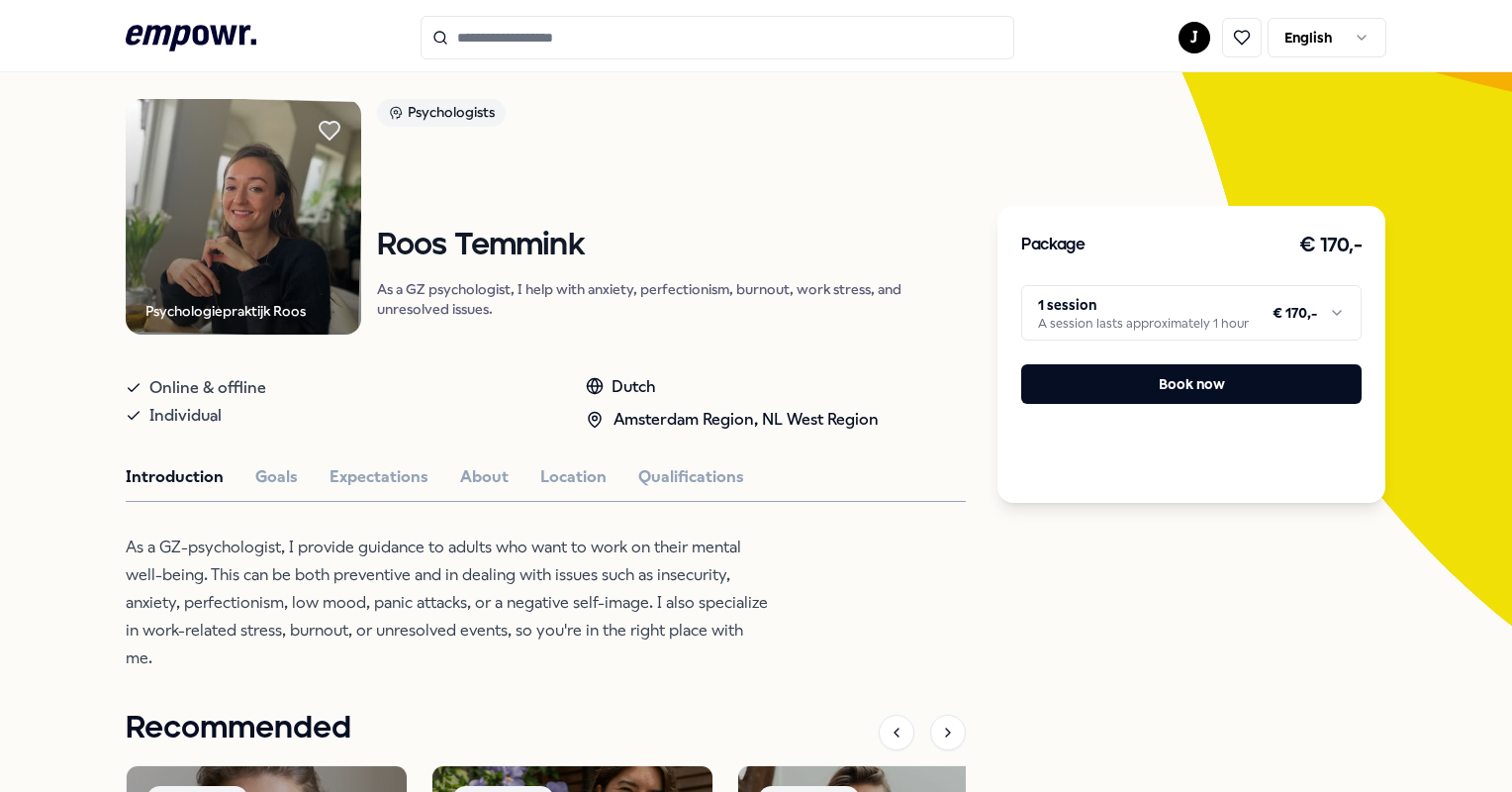 click on ".empowr-logo_svg__cls-1{fill:#03032f}" 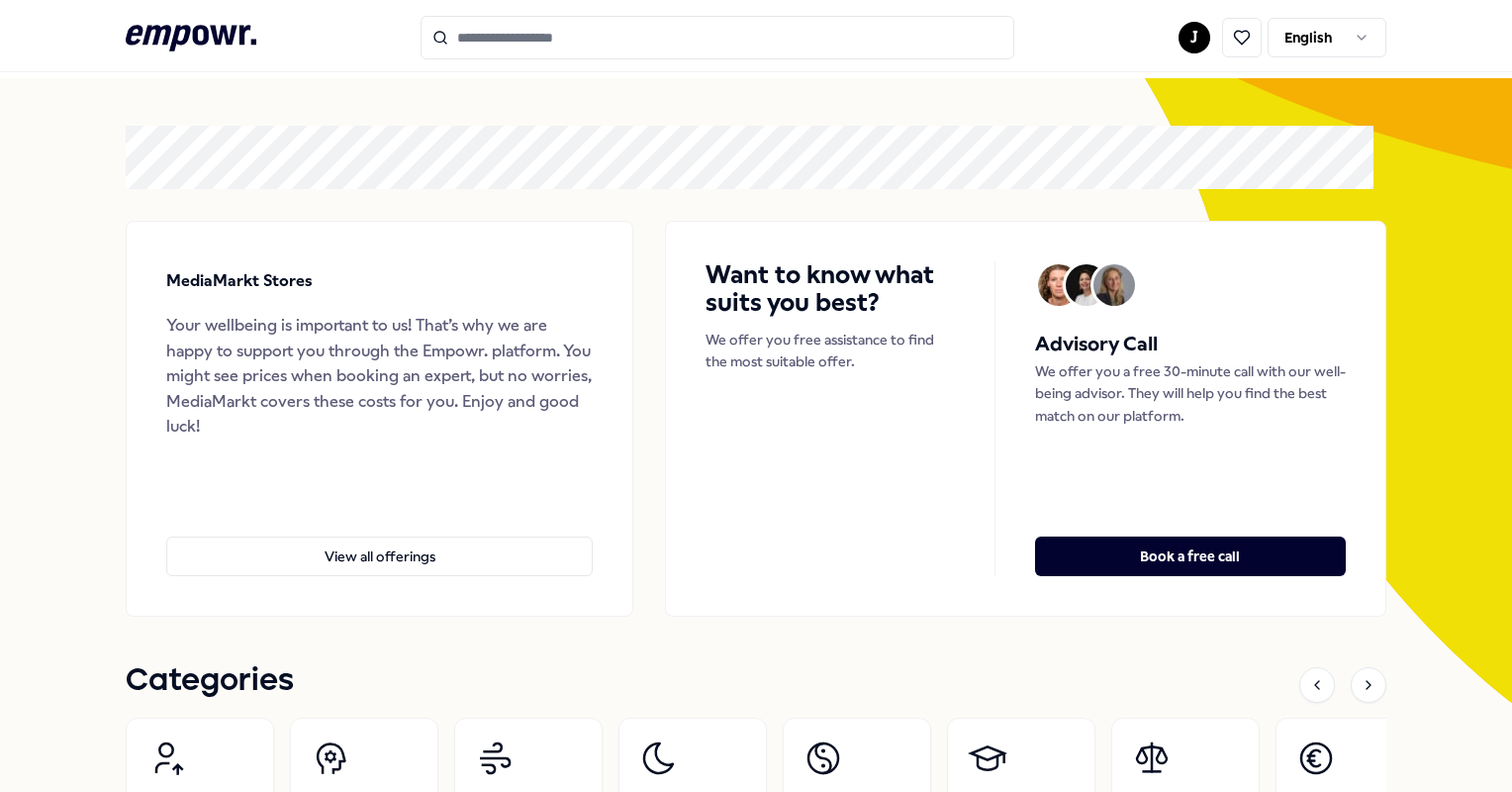 scroll, scrollTop: 0, scrollLeft: 0, axis: both 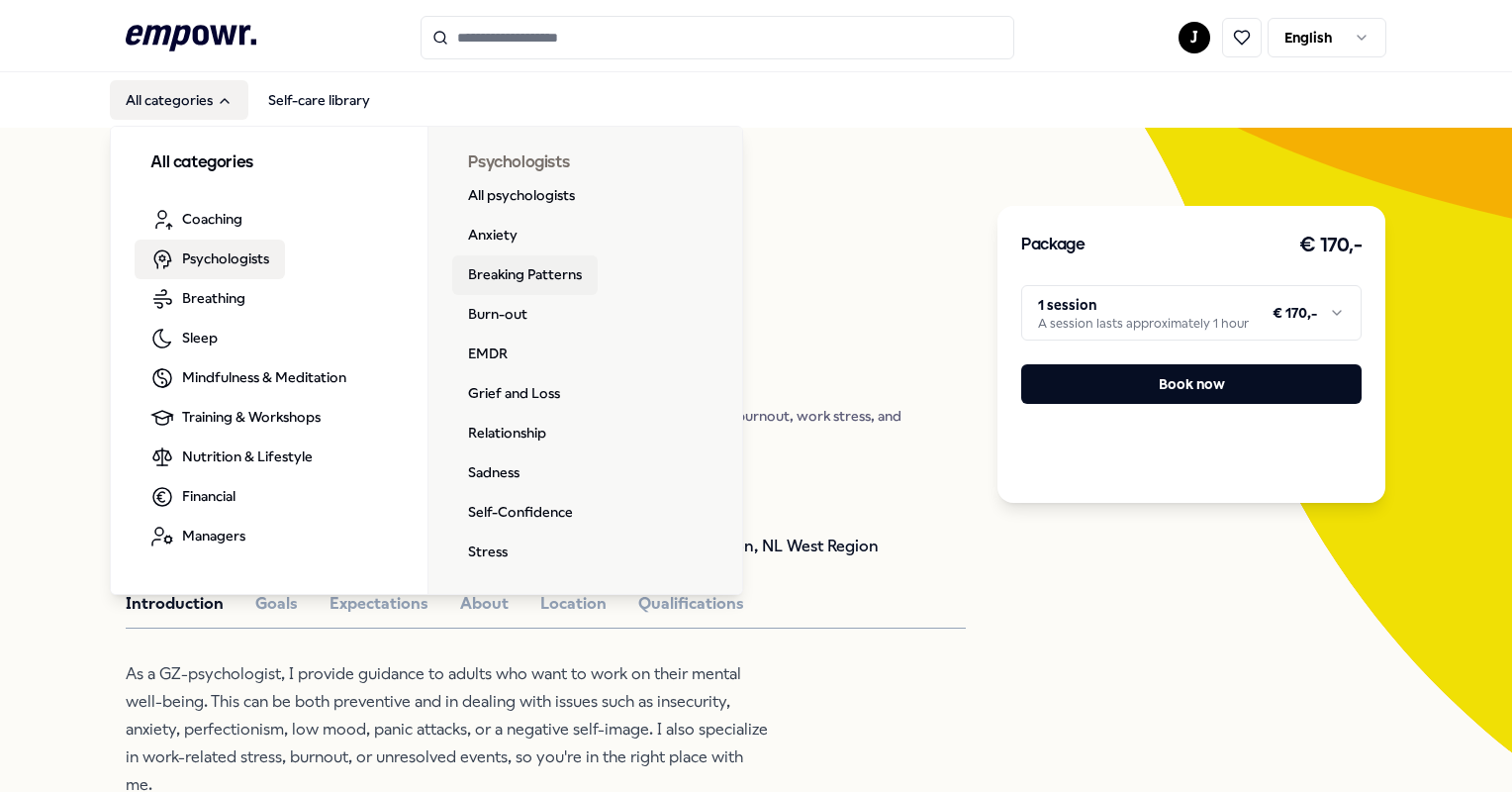 click on "Breaking Patterns" at bounding box center (524, 275) 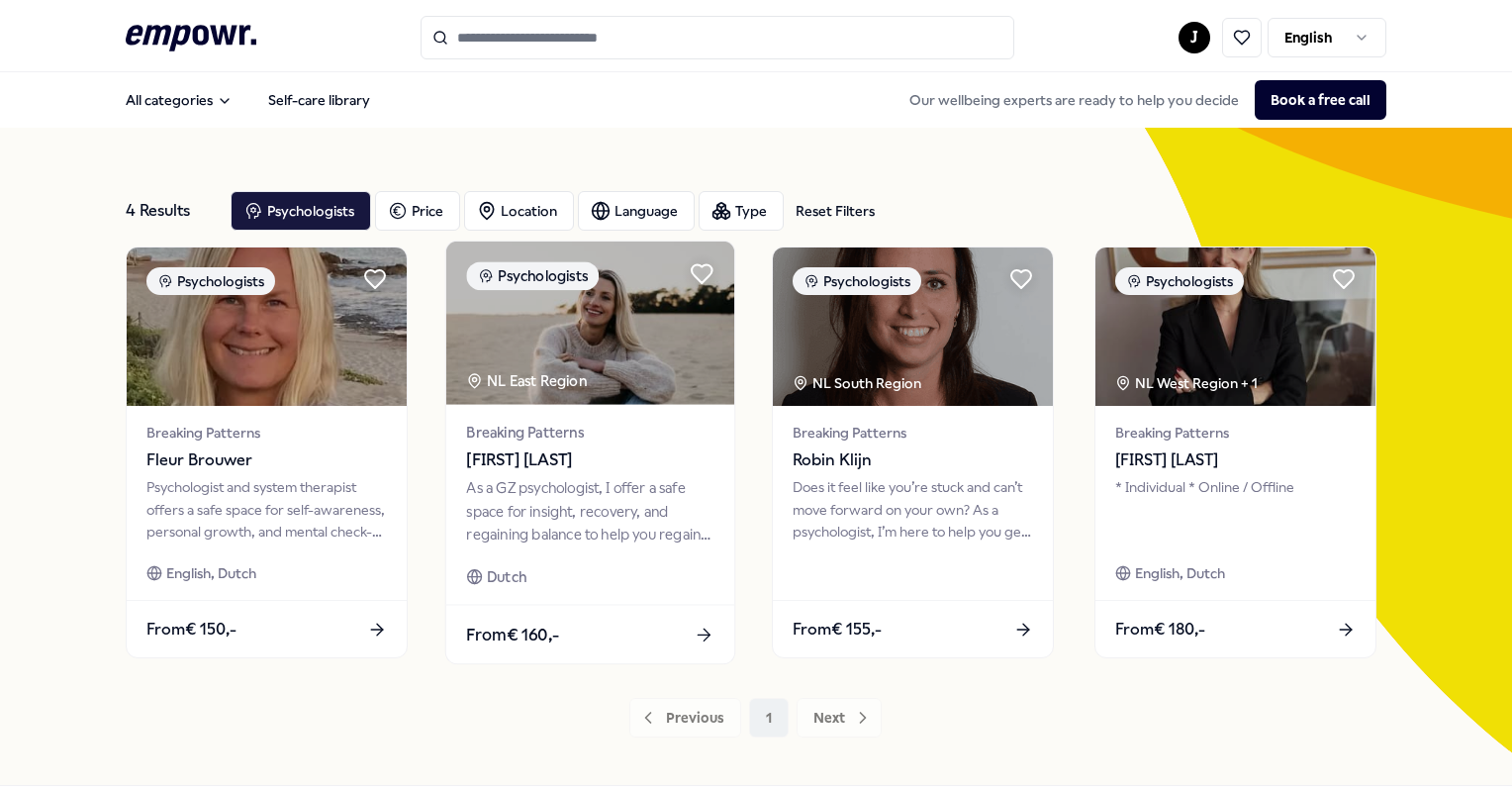click at bounding box center (589, 323) 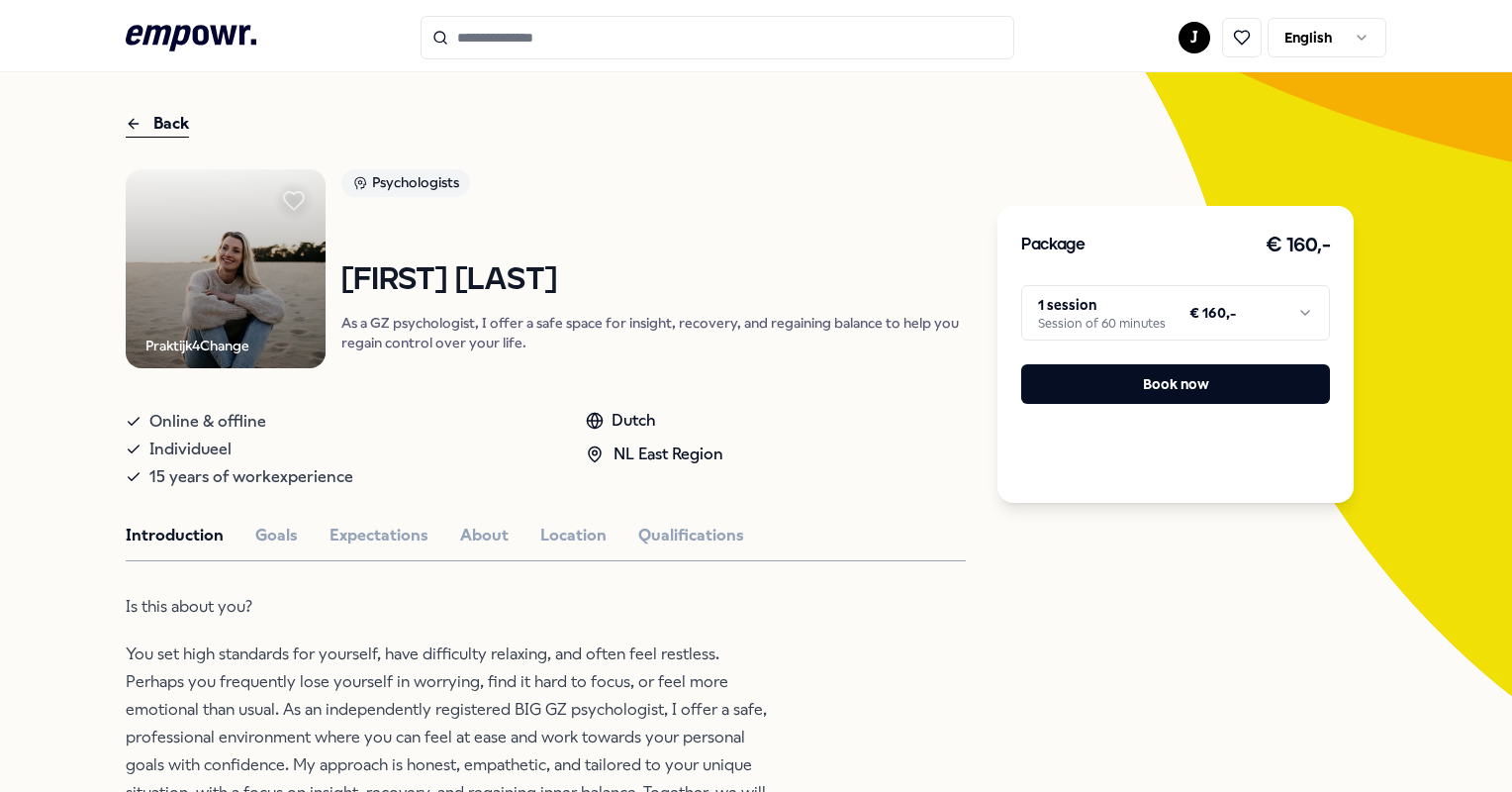 scroll, scrollTop: 198, scrollLeft: 0, axis: vertical 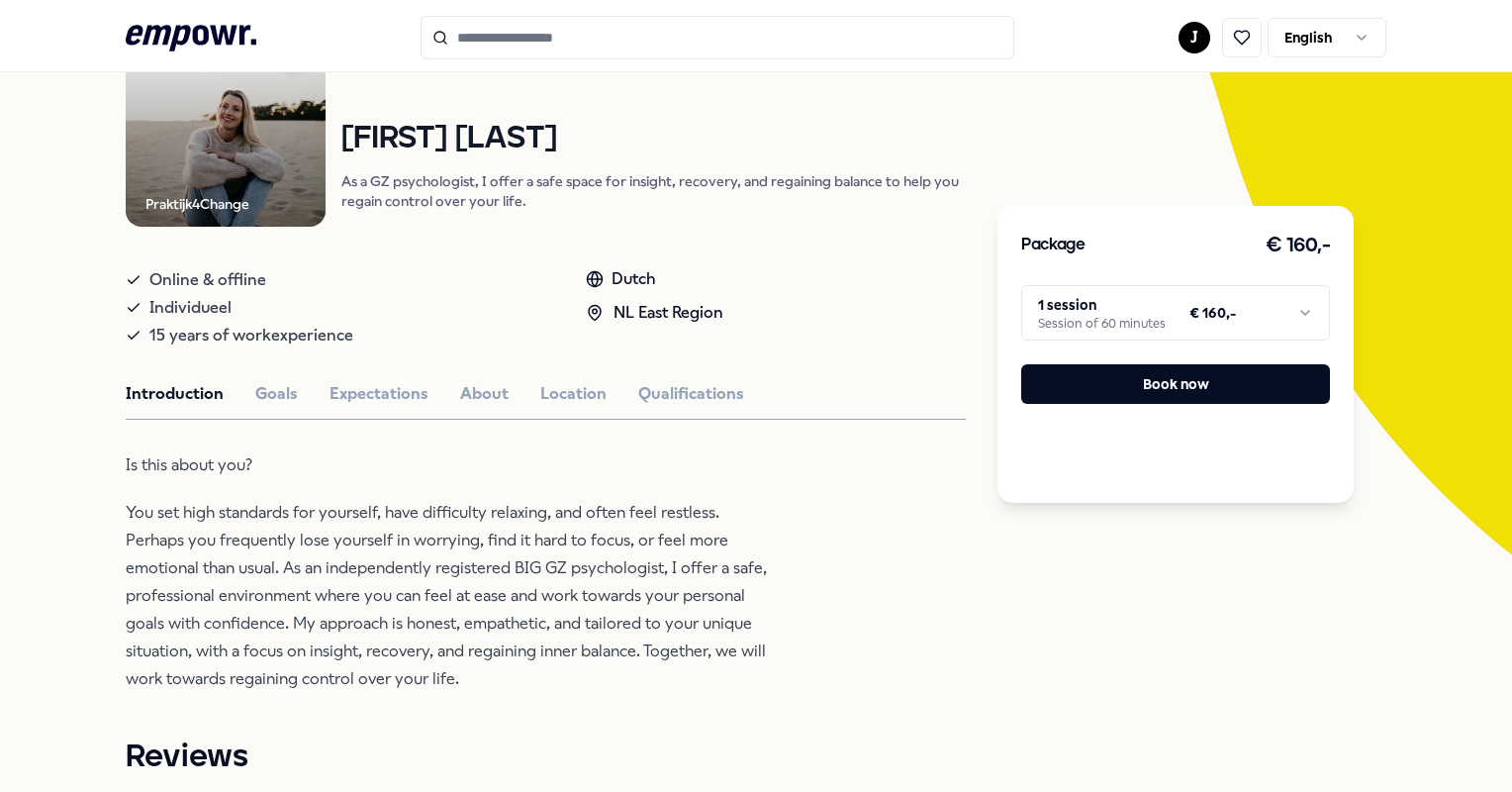 click on ".empowr-logo_svg__cls-1{fill:#03032f} J English All categories   Self-care library Back Psychologiepraktijk [FIRST] Psychologists [FIRST] [LAST]  As a GZ psychologist, I offer a safe space for insight, recovery, and regaining balance to help you regain control over your life. Online & offline Individueel 15 years of workexperience Dutch NL East Region Introduction Goals Expectations About Location Qualifications Is this about you? You set high standards for yourself, have difficulty relaxing, and often feel restless. Perhaps you frequently lose yourself in worrying, find it hard to focus, or feel more emotional than usual. As an independently registered BIG GZ psychologist, I offer a safe, professional environment where you can feel at ease and work towards your personal goals with confidence. My approach is honest, empathetic, and tailored to your unique situation, with a focus on insight, recovery, and regaining inner balance. Together, we will work towards regaining control over your life. Reviews  Anonymous   Coaching" at bounding box center [756, 396] 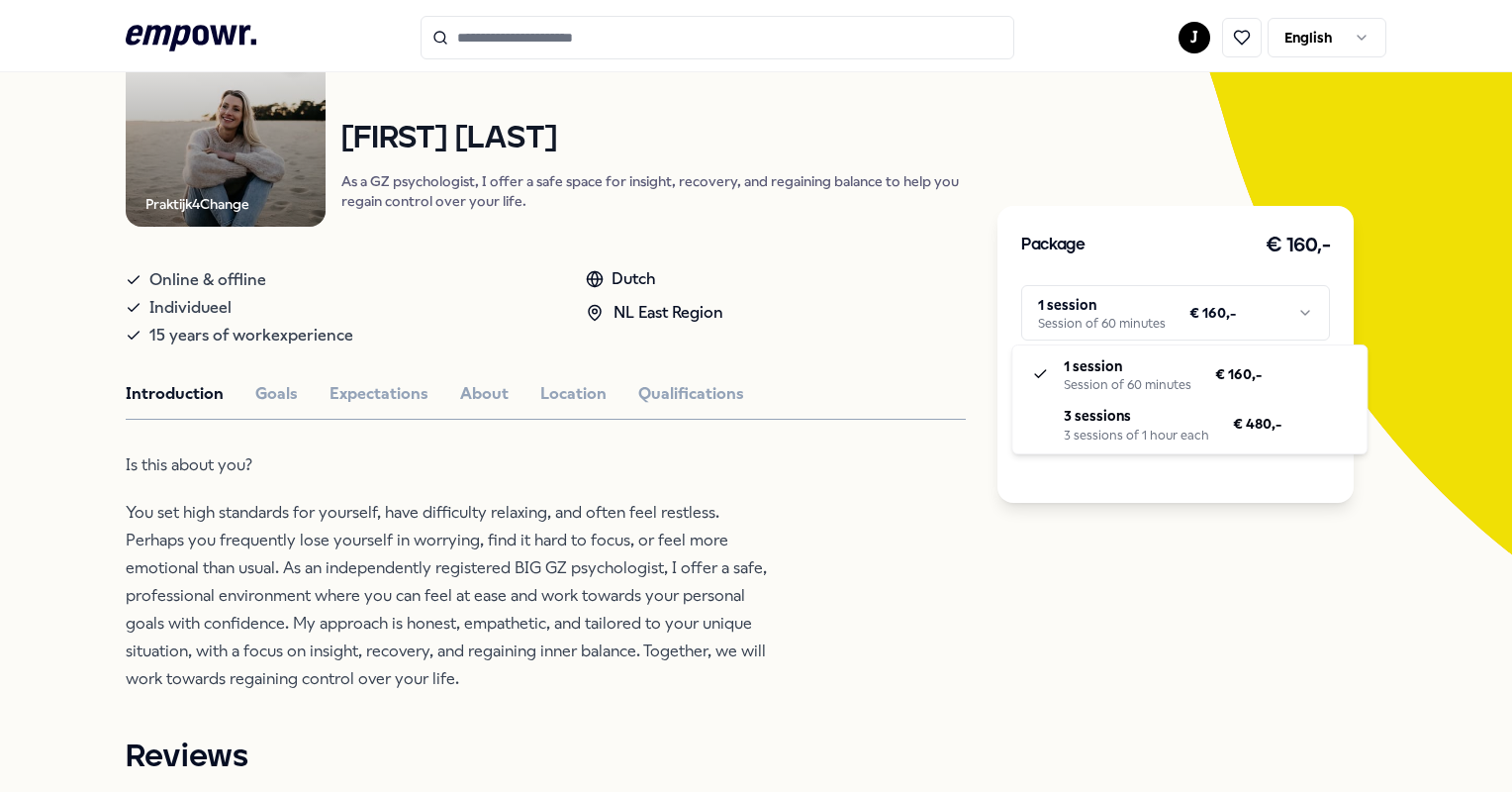 click on ".empowr-logo_svg__cls-1{fill:#03032f} J English All categories   Self-care library Back Psychologiepraktijk [FIRST] Psychologists [FIRST] [LAST]  As a GZ psychologist, I offer a safe space for insight, recovery, and regaining balance to help you regain control over your life. Online & offline Individueel 15 years of workexperience Dutch NL East Region Introduction Goals Expectations About Location Qualifications Is this about you? You set high standards for yourself, have difficulty relaxing, and often feel restless. Perhaps you frequently lose yourself in worrying, find it hard to focus, or feel more emotional than usual. As an independently registered BIG GZ psychologist, I offer a safe, professional environment where you can feel at ease and work towards your personal goals with confidence. My approach is honest, empathetic, and tailored to your unique situation, with a focus on insight, recovery, and regaining inner balance. Together, we will work towards regaining control over your life. Reviews  Anonymous   Coaching" at bounding box center (756, 396) 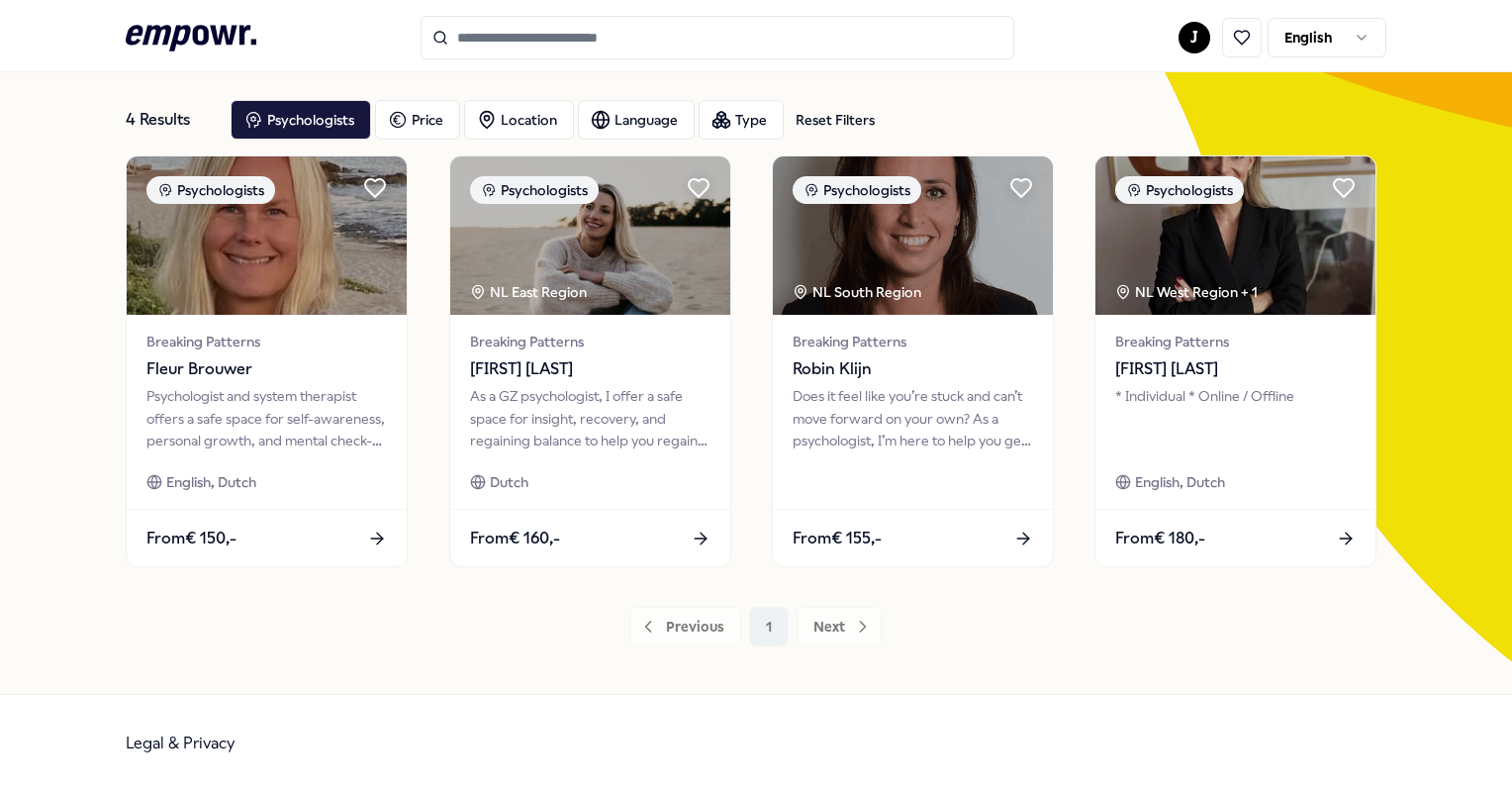 scroll, scrollTop: 91, scrollLeft: 0, axis: vertical 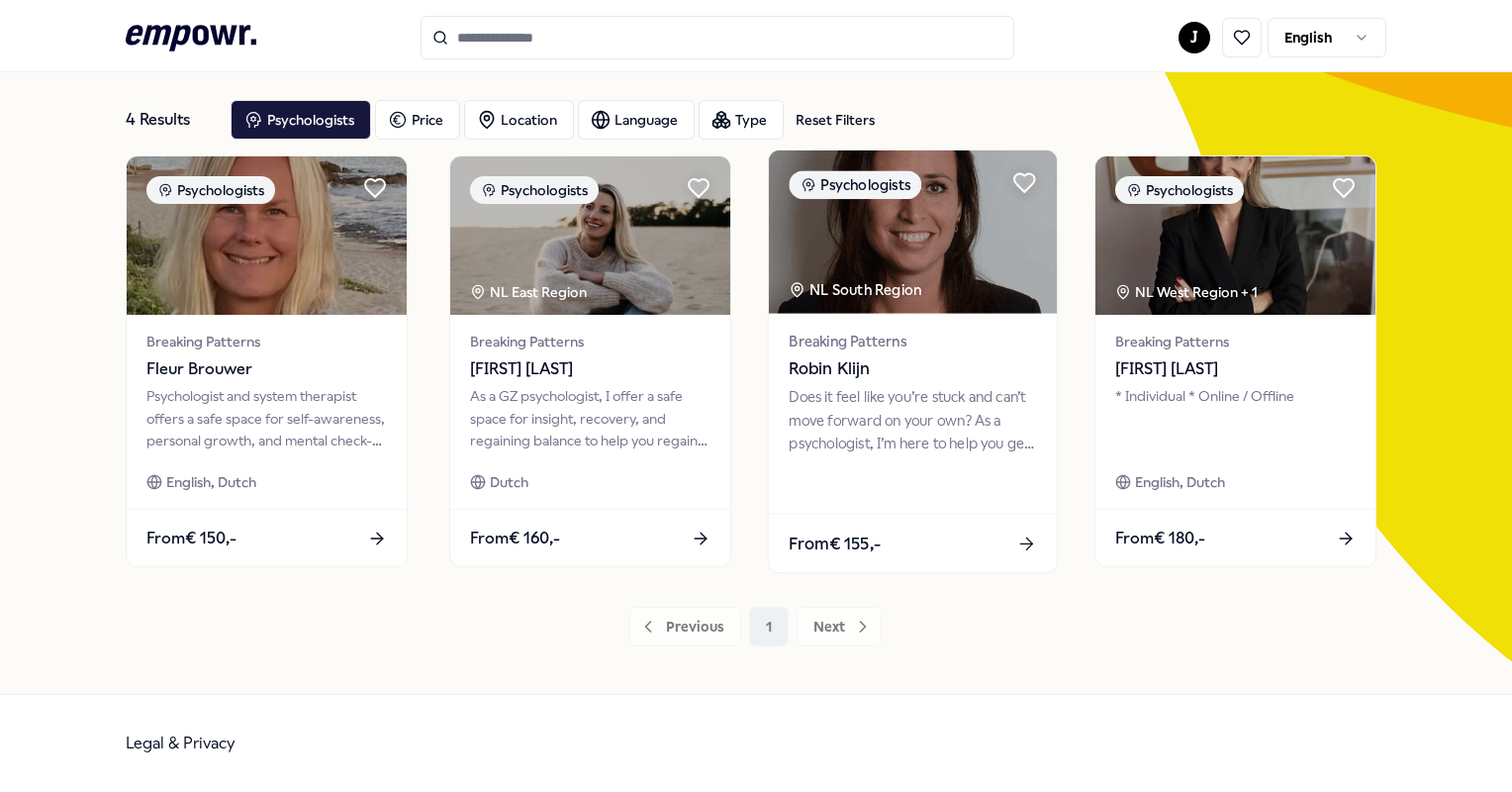 click on "Robin Klijn" at bounding box center (912, 369) 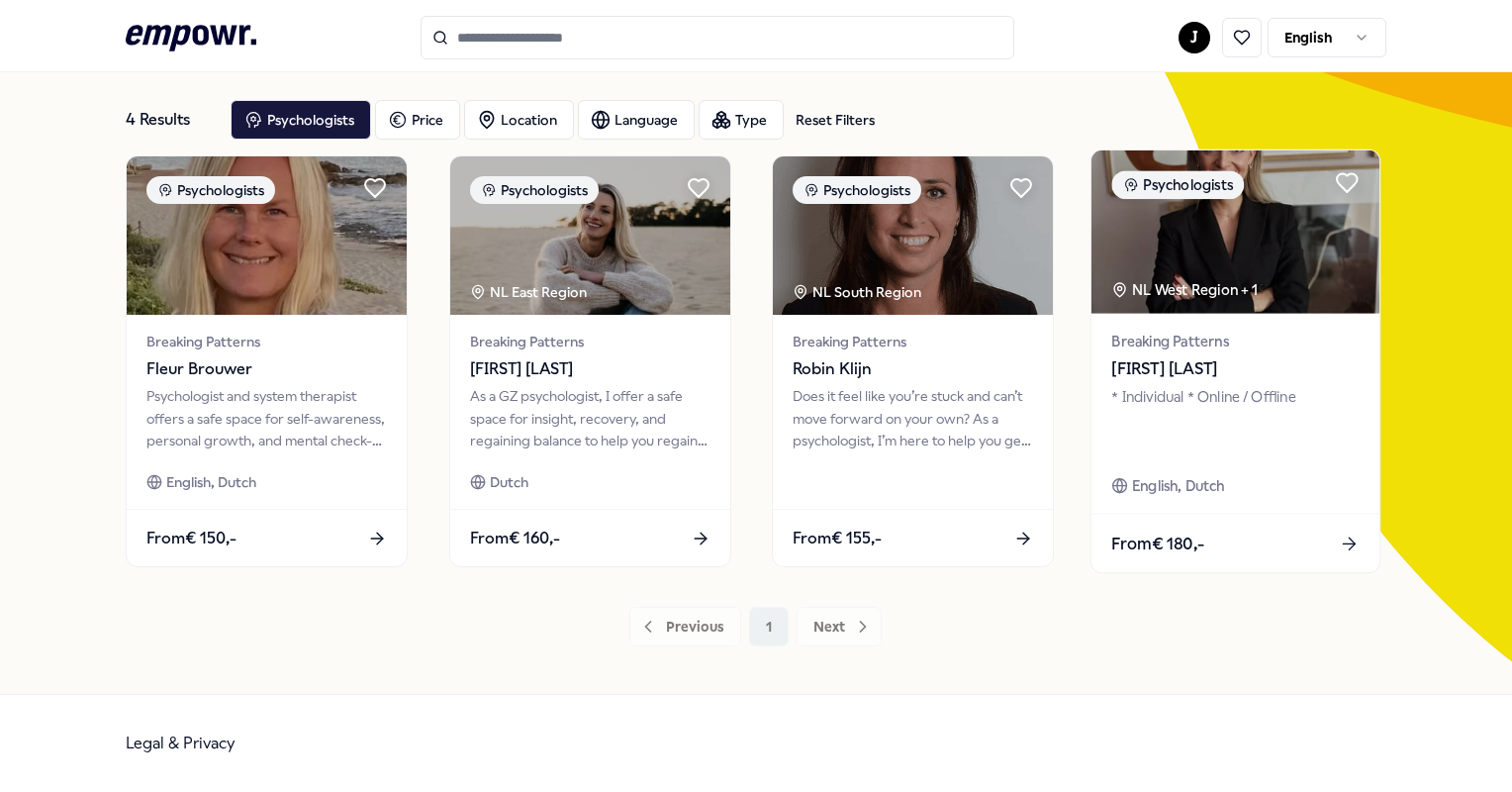 click on "Breaking Patterns [FIRST] [LAST]  * Individual
* Online / Offline English, Dutch" at bounding box center (1235, 414) 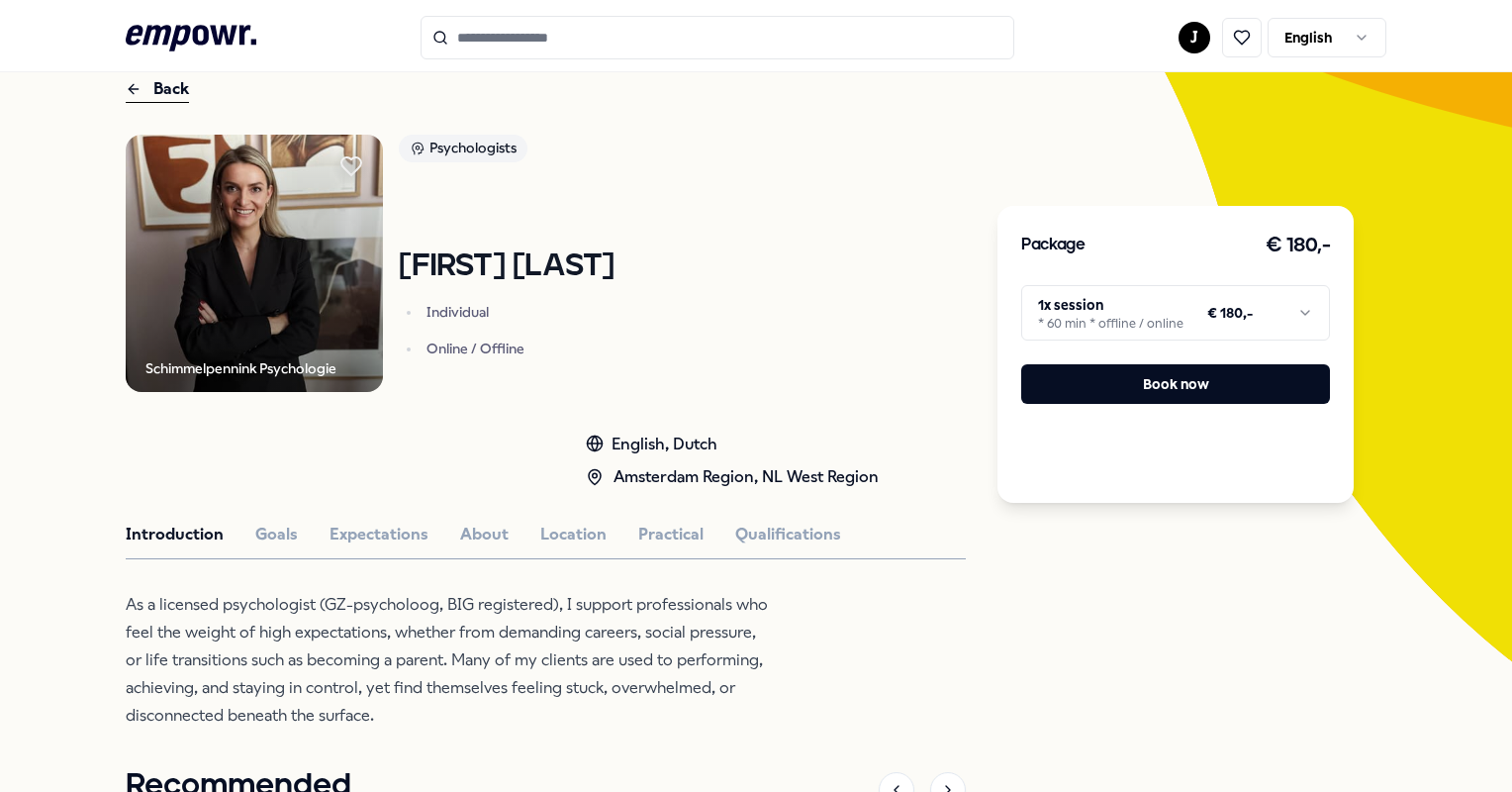 click on "Back" at bounding box center (157, 89) 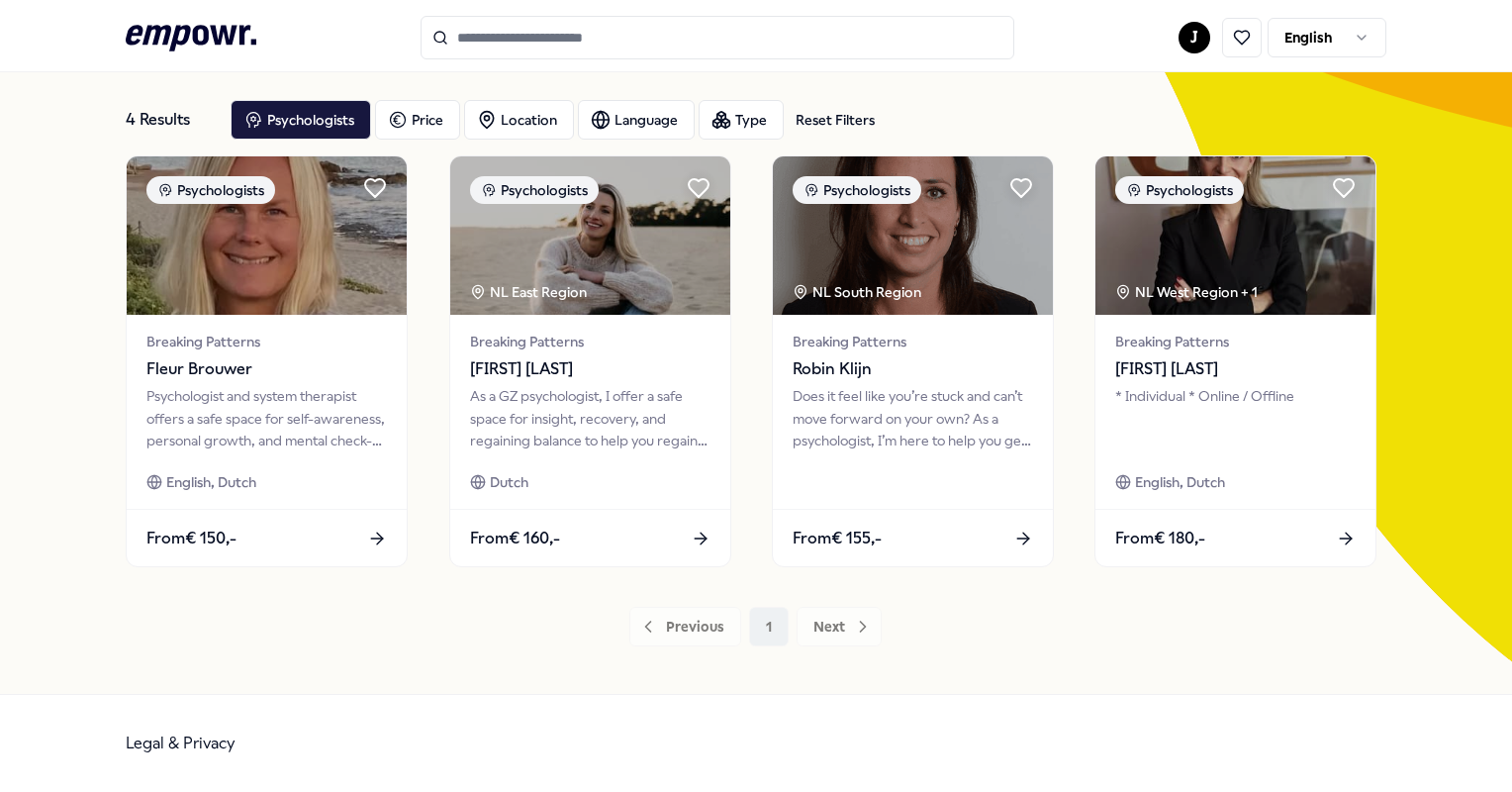 click on ".empowr-logo_svg__cls-1{fill:#03032f}" 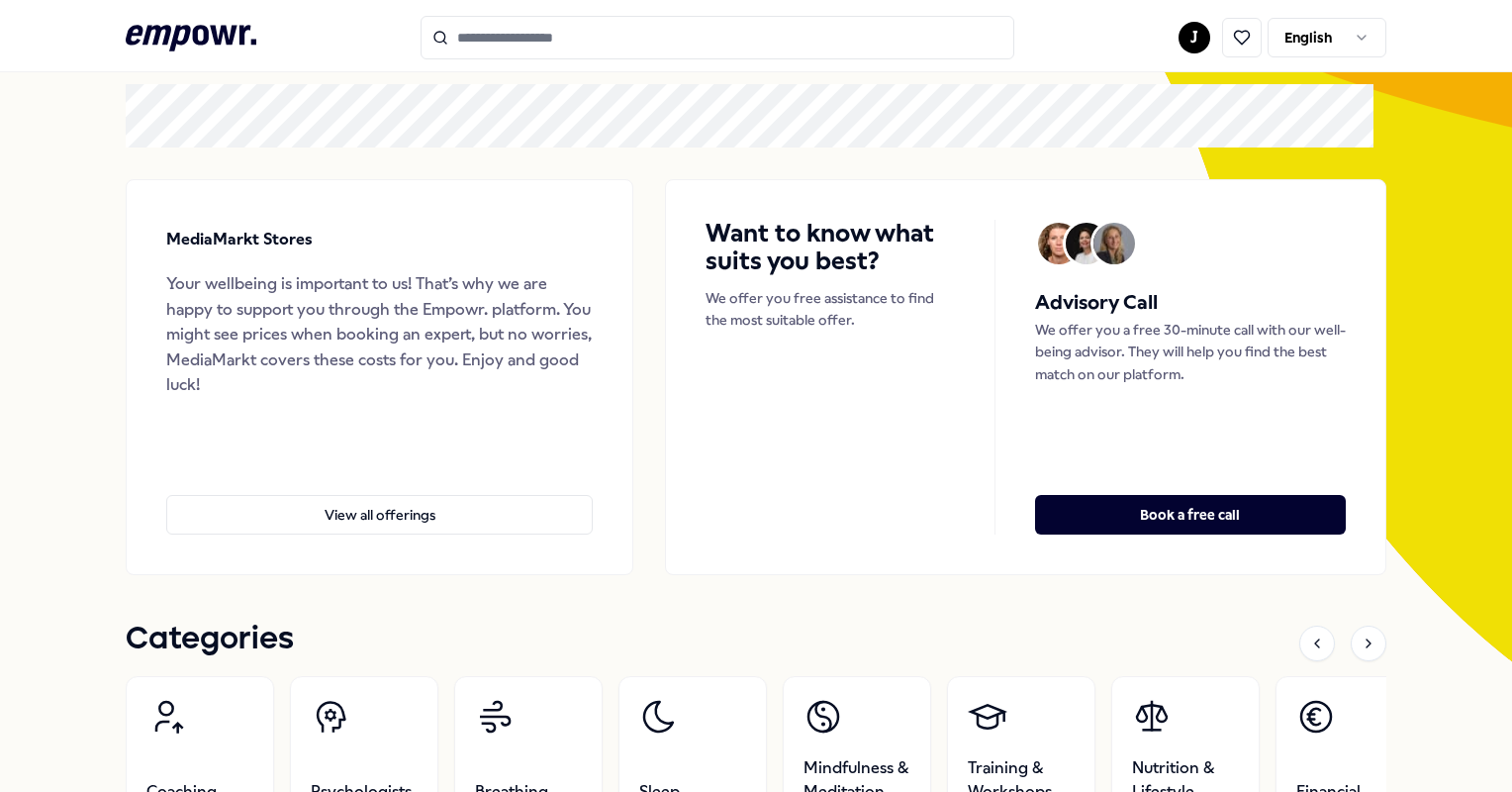 click on ".empowr-logo_svg__cls-1{fill:#03032f}" 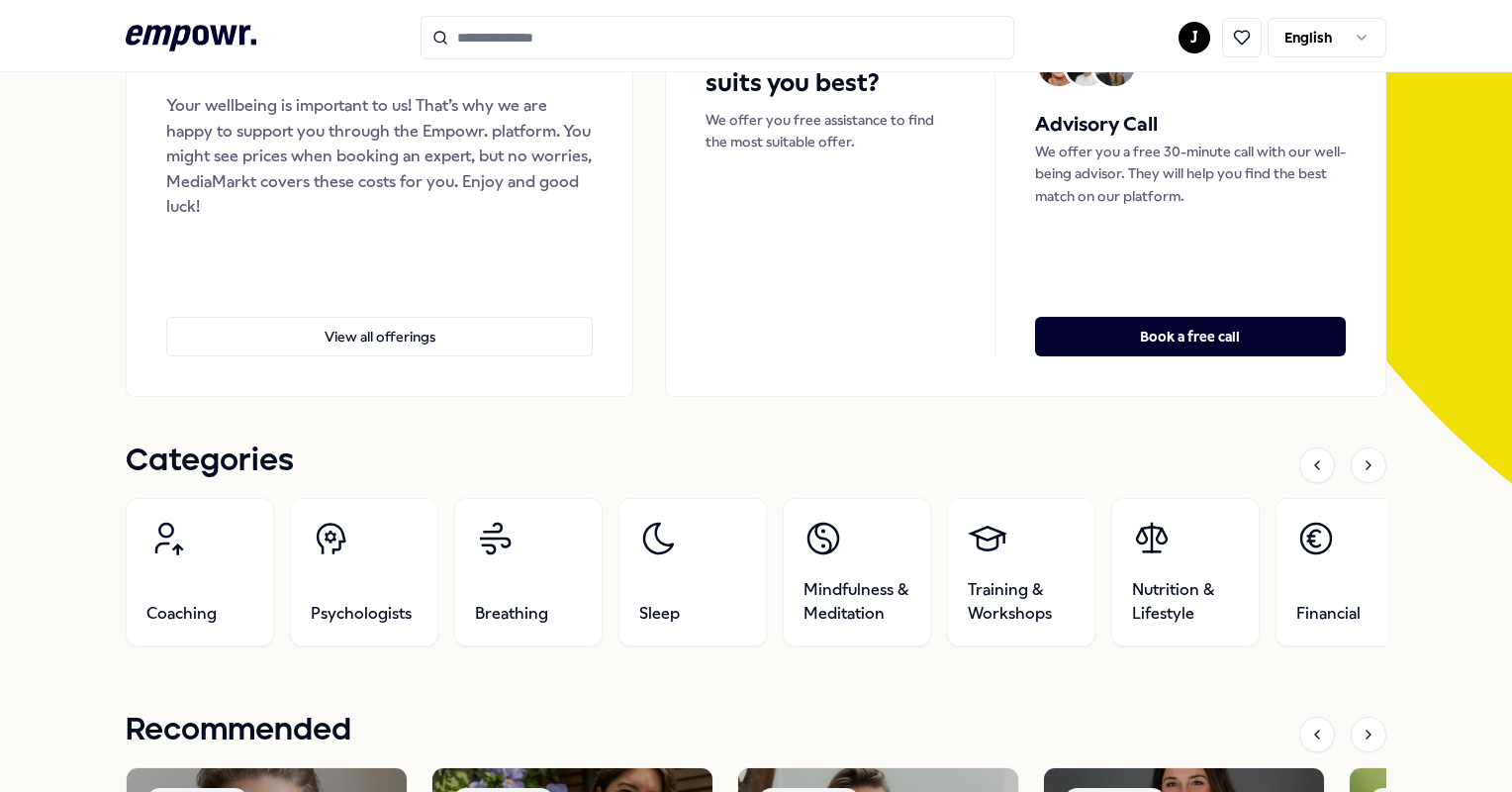 scroll, scrollTop: 289, scrollLeft: 0, axis: vertical 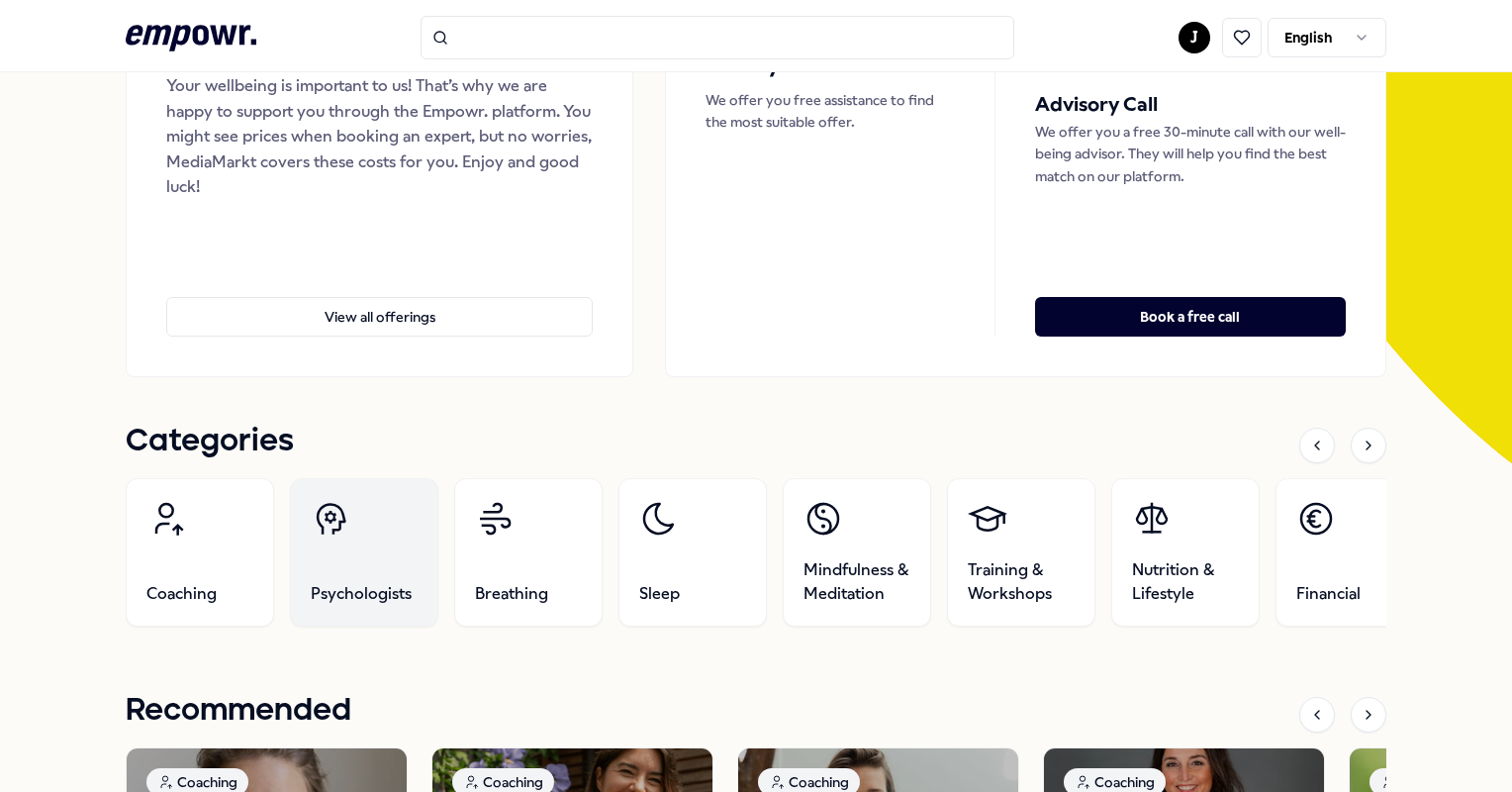 click on "Psychologists" at bounding box center (364, 552) 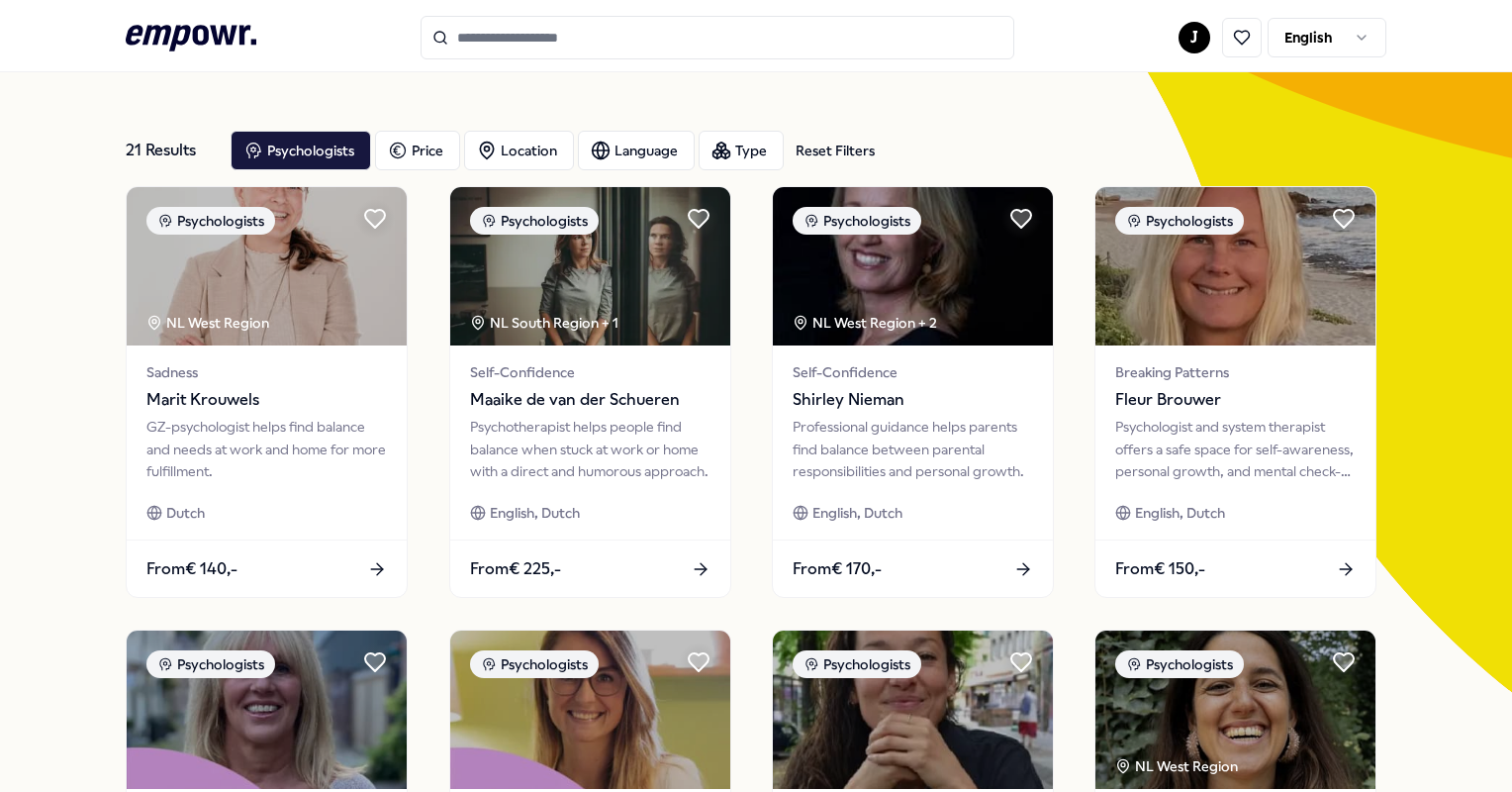 scroll, scrollTop: 0, scrollLeft: 0, axis: both 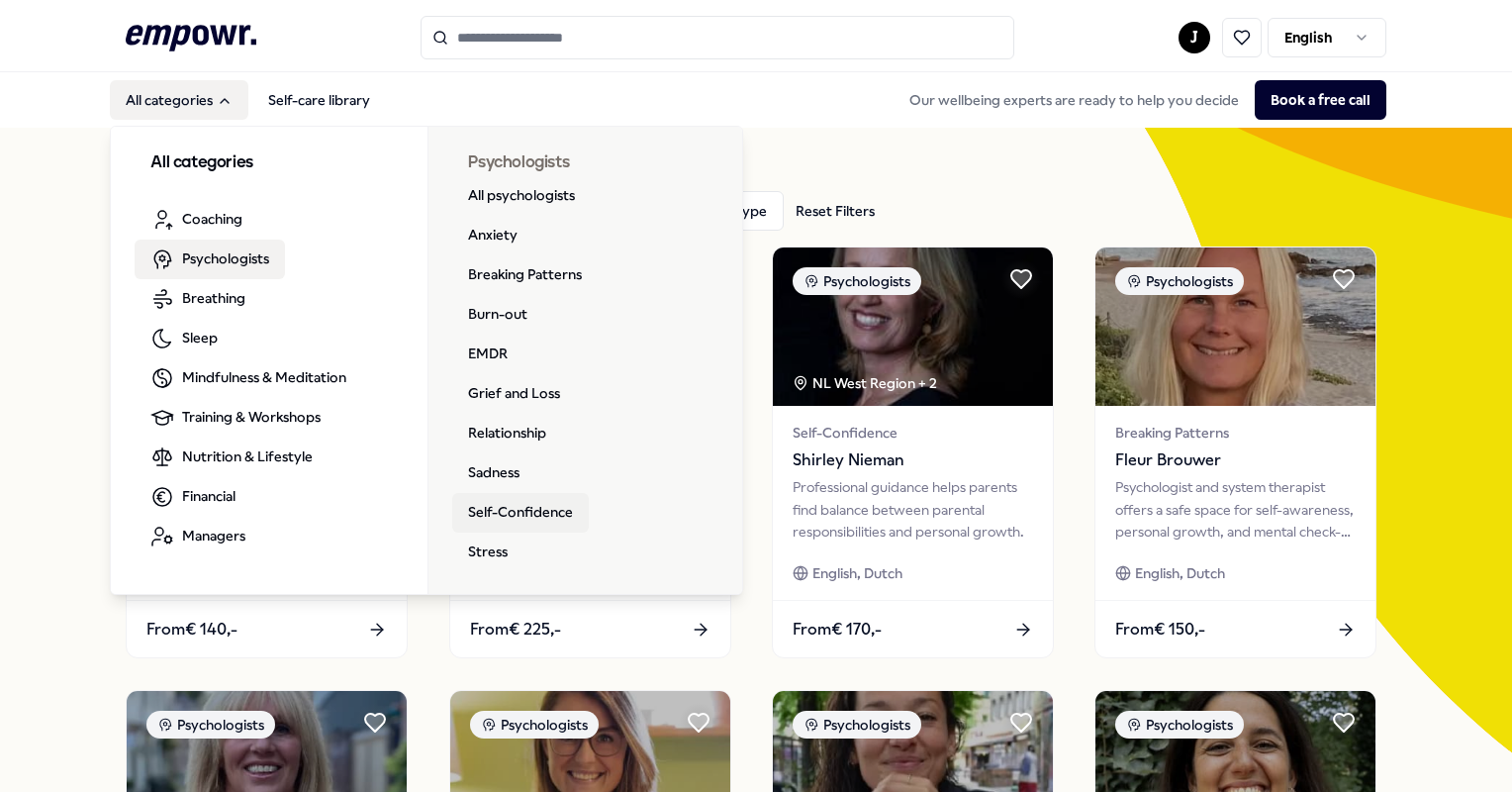 click on "Self-Confidence" at bounding box center (520, 513) 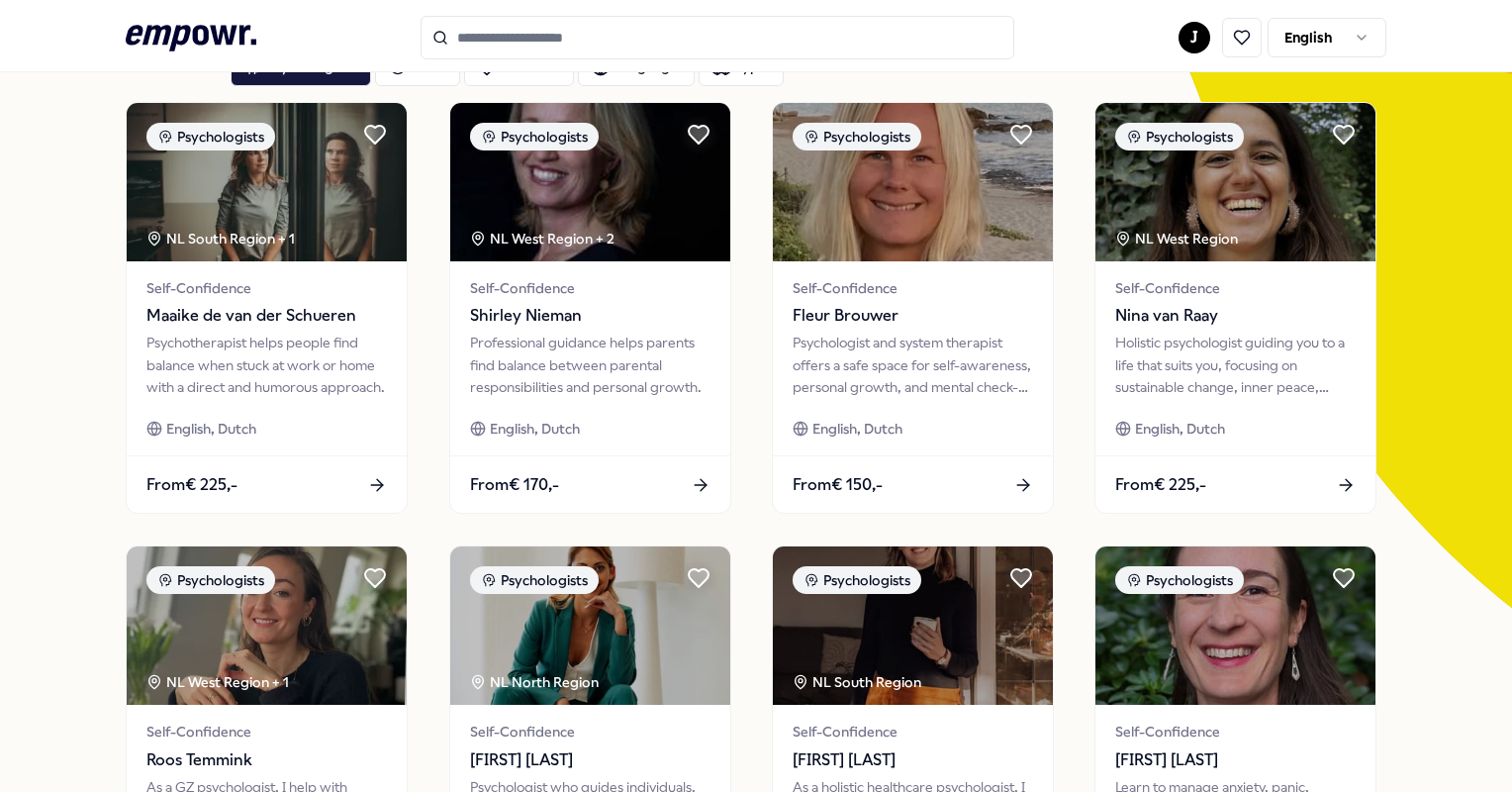 scroll, scrollTop: 0, scrollLeft: 0, axis: both 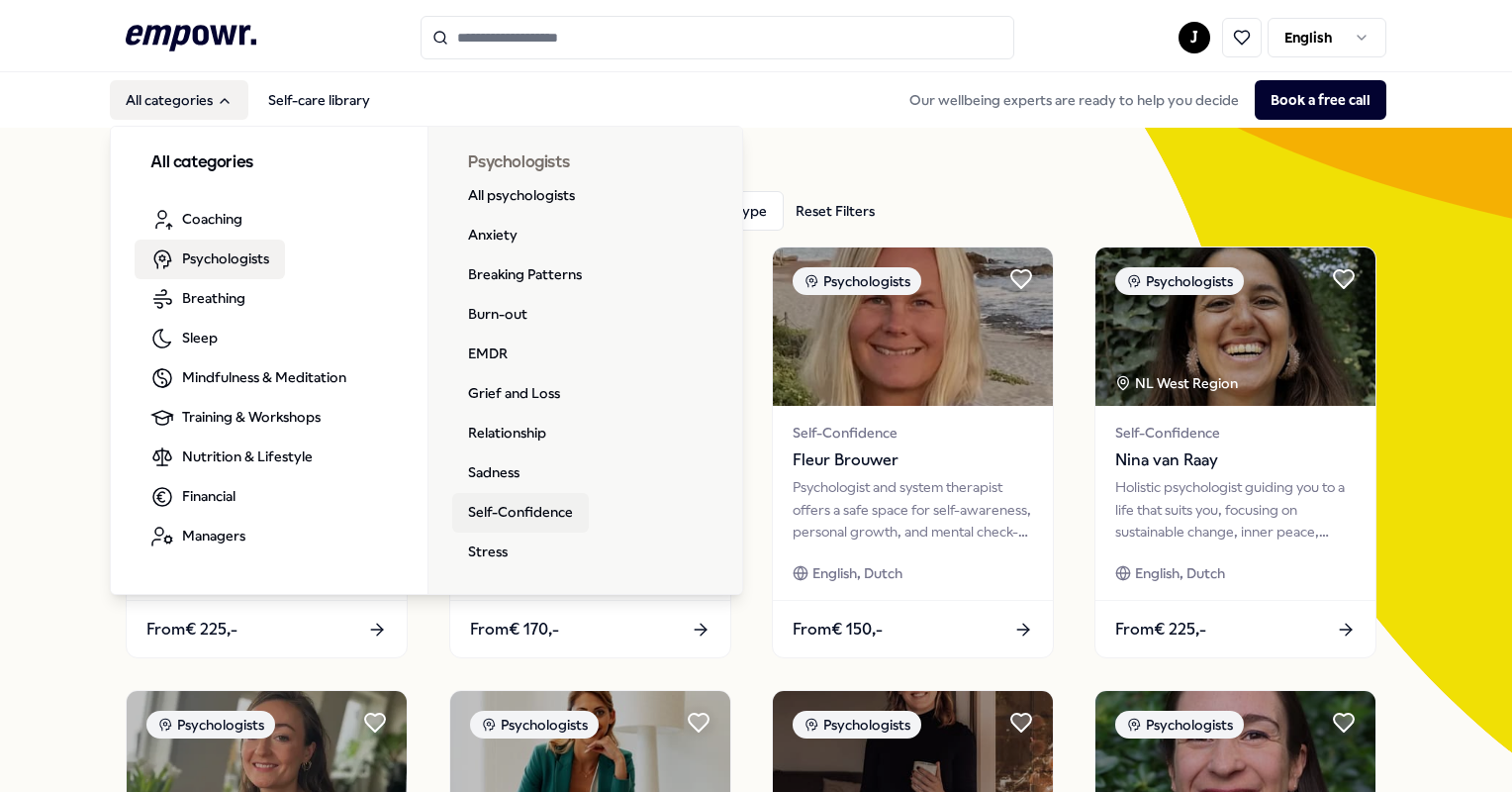 click on "Self-Confidence" at bounding box center (520, 513) 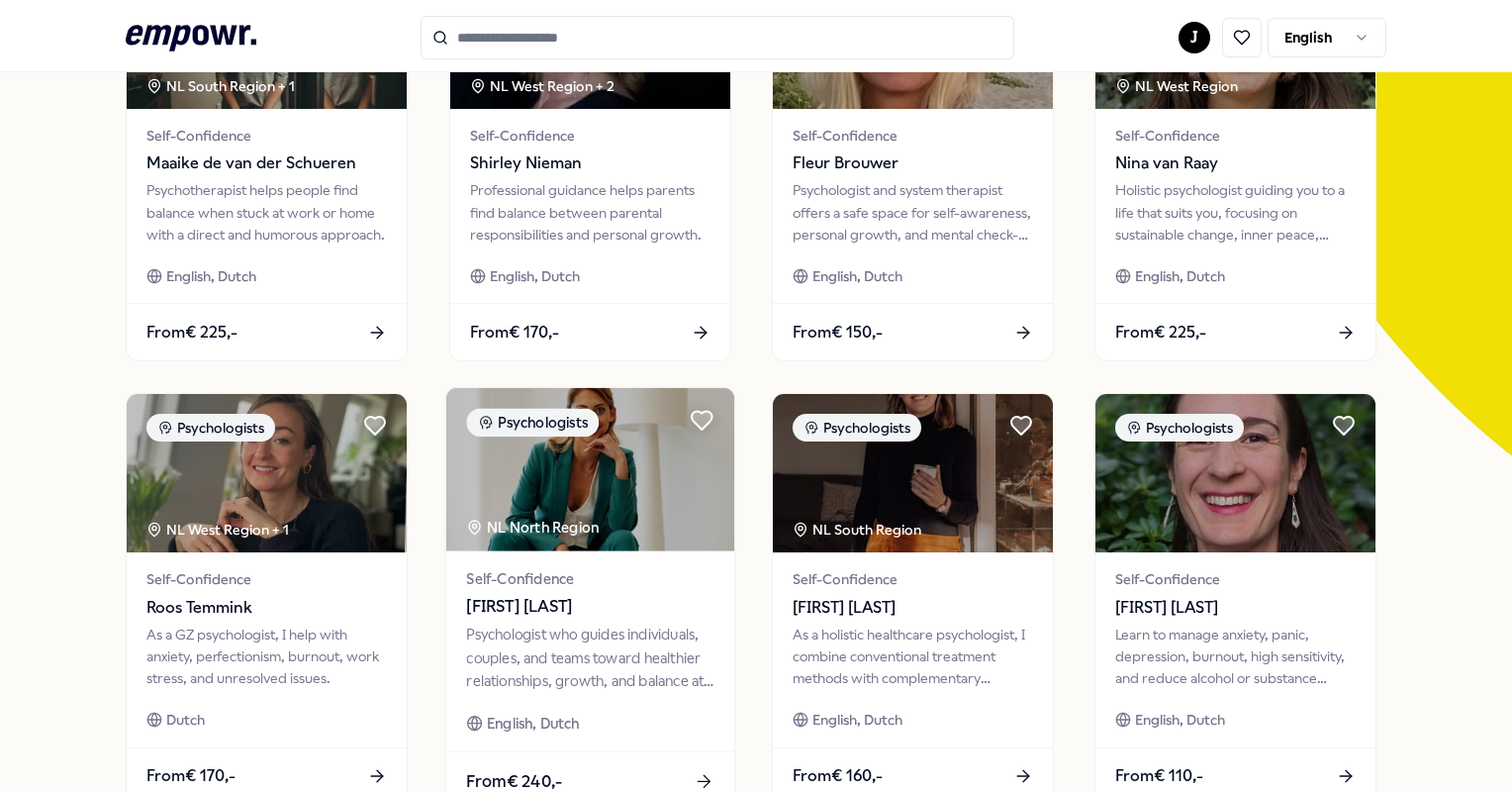 scroll, scrollTop: 0, scrollLeft: 0, axis: both 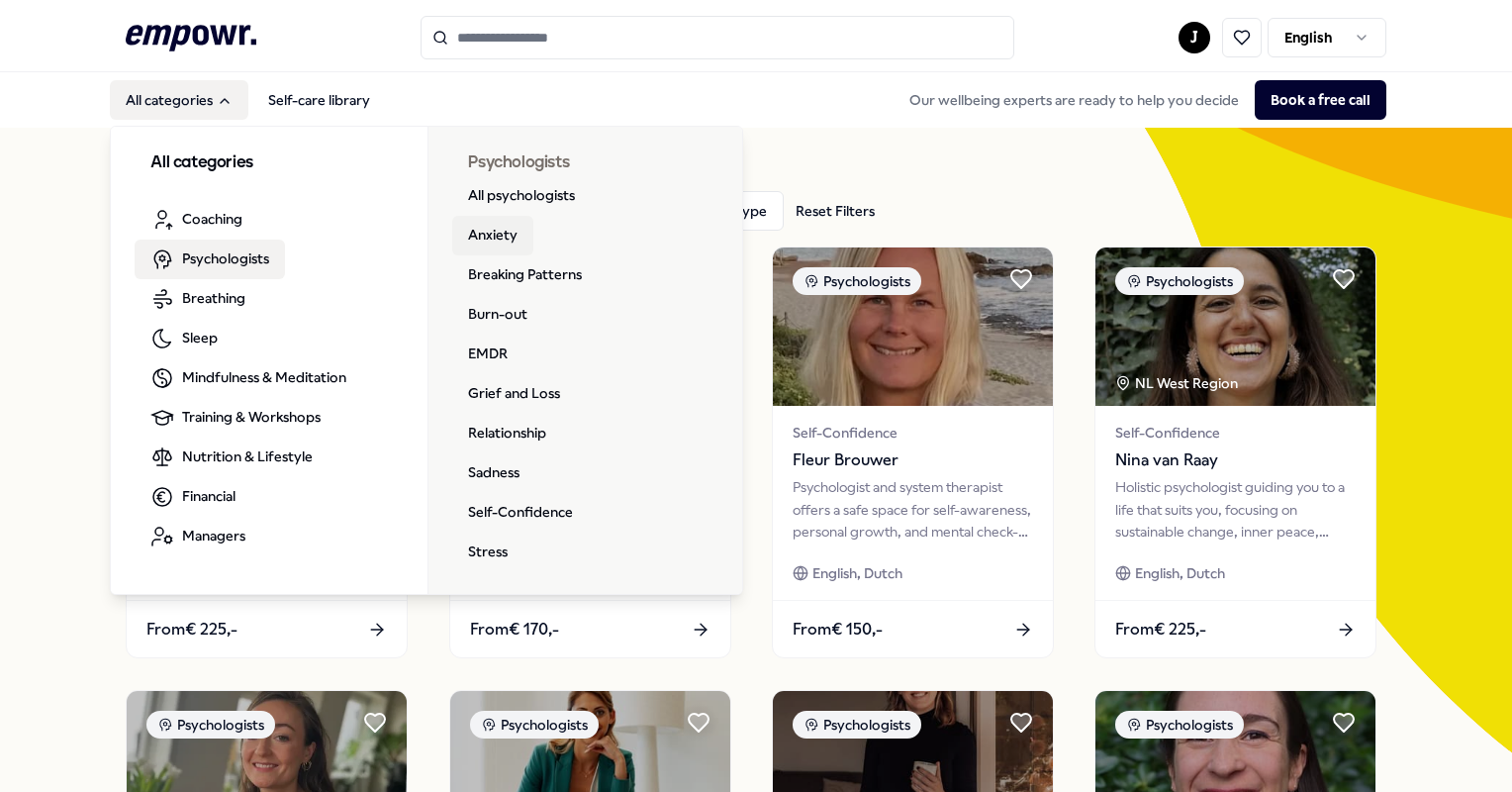 click on "Anxiety" at bounding box center [493, 236] 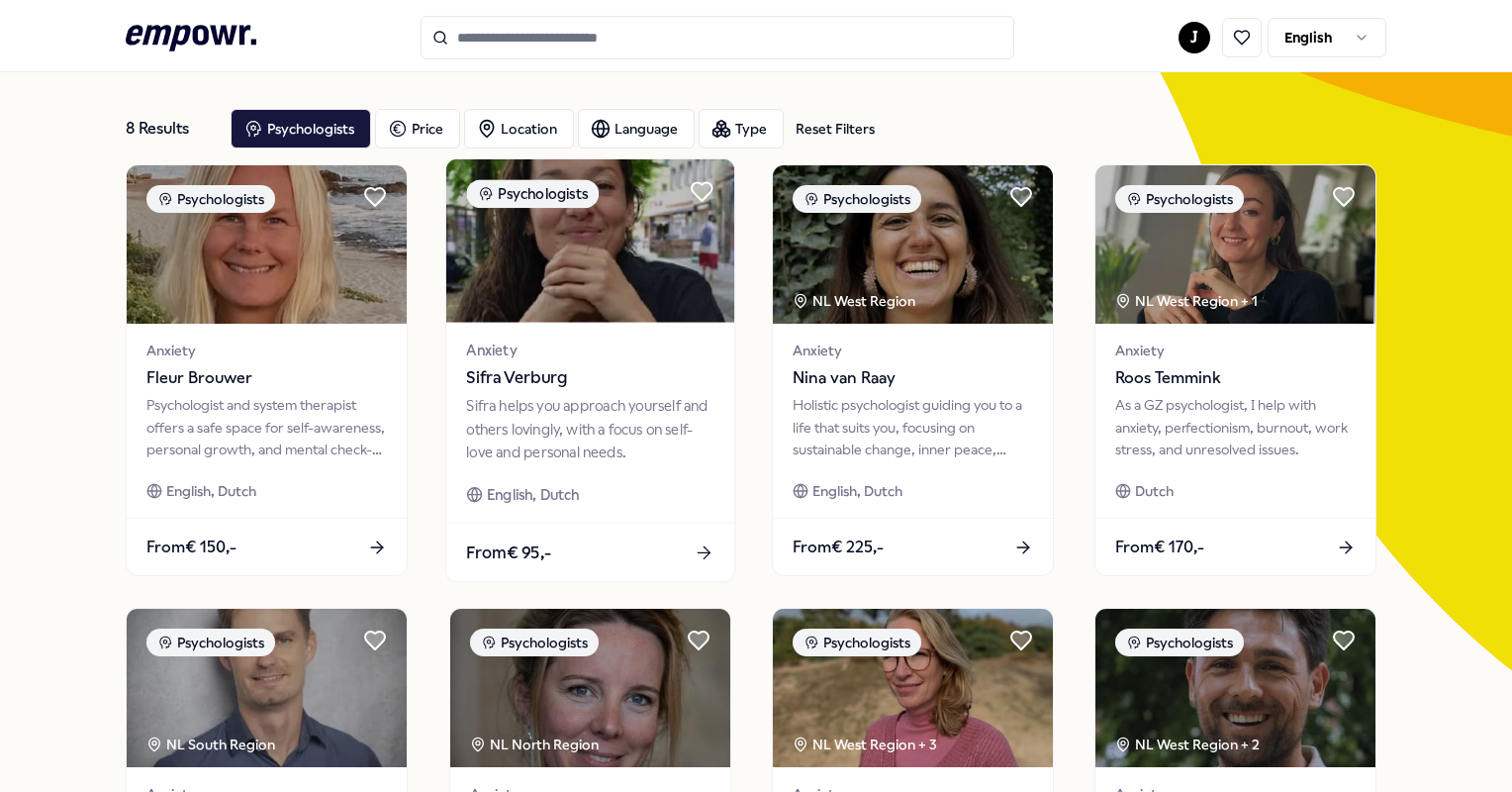 scroll, scrollTop: 297, scrollLeft: 0, axis: vertical 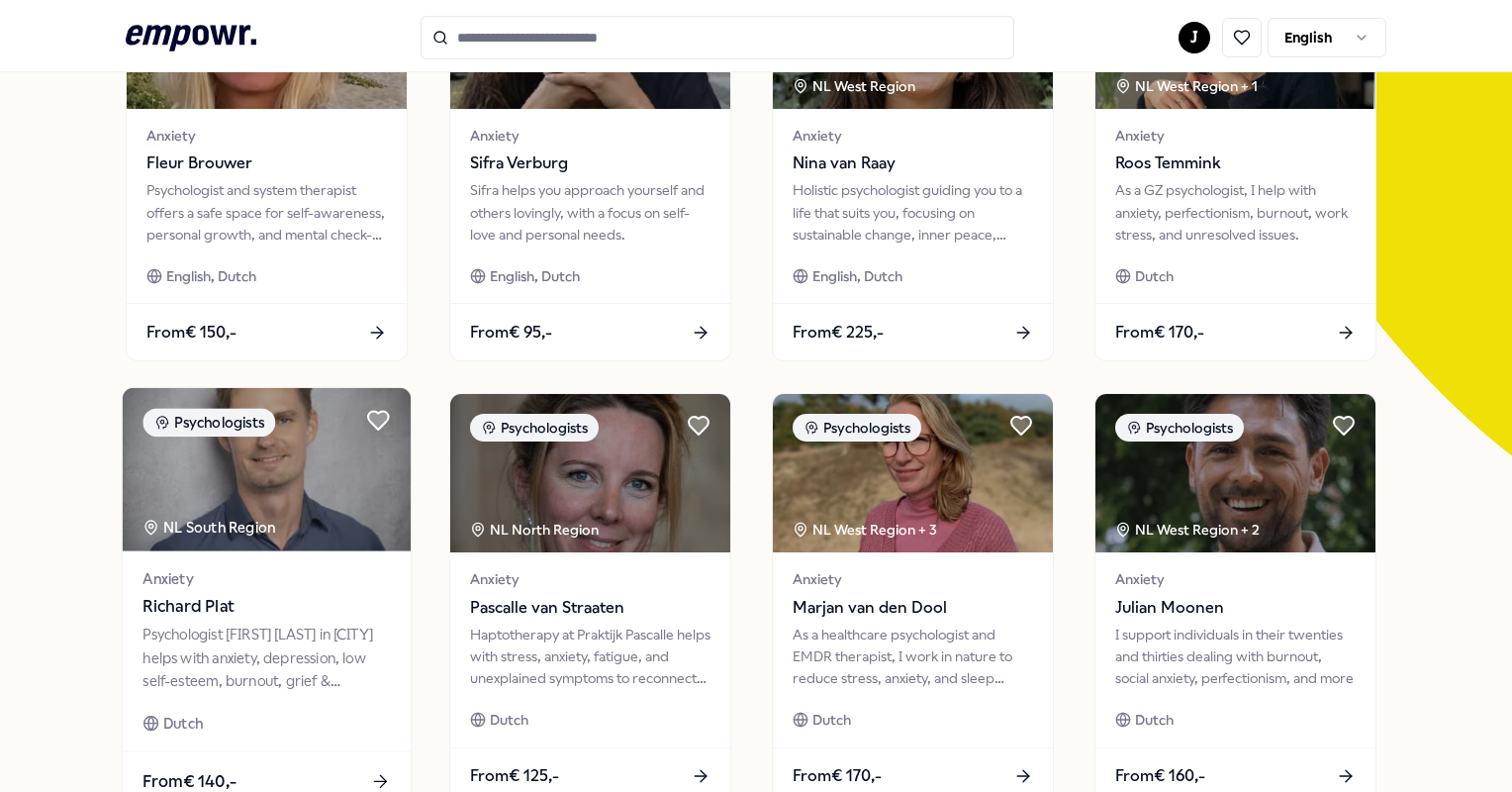 click on "Psychologist [FIRST] [LAST] in [CITY] helps with anxiety, depression, low self-esteem,
burnout, grief & existential issues, in-person or online." at bounding box center (267, 657) 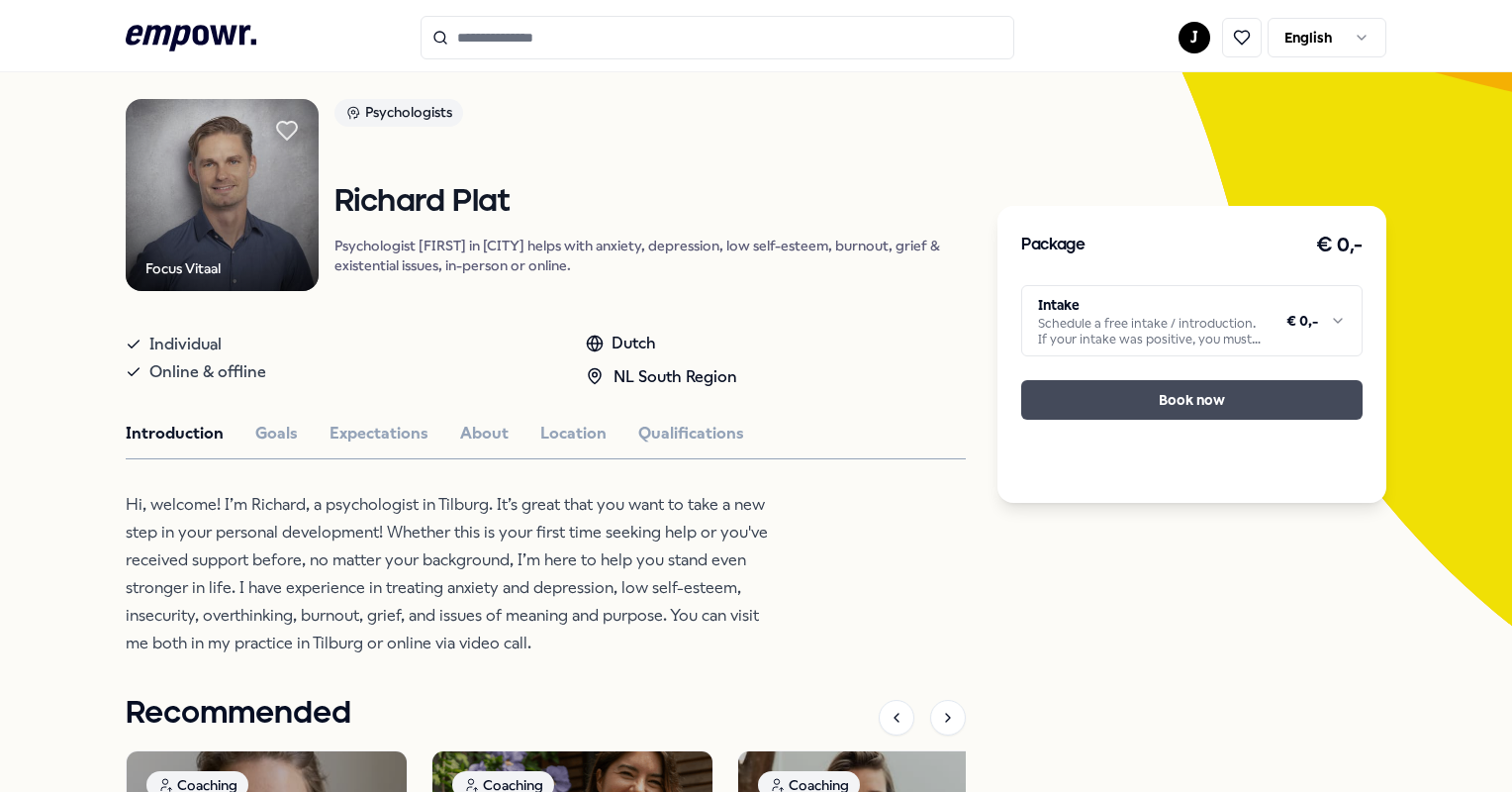 click on "Book now" at bounding box center [1191, 400] 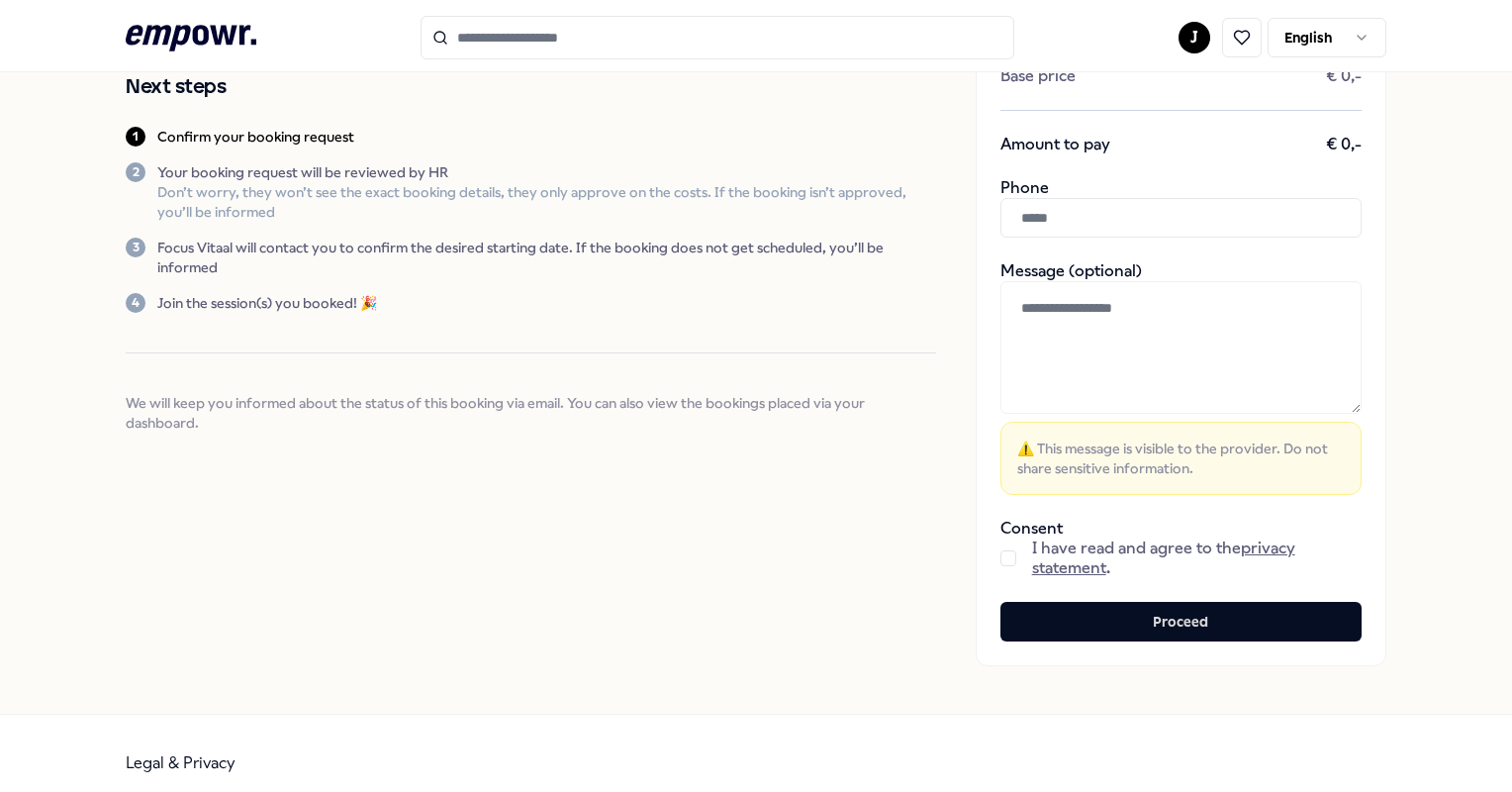 scroll, scrollTop: 248, scrollLeft: 0, axis: vertical 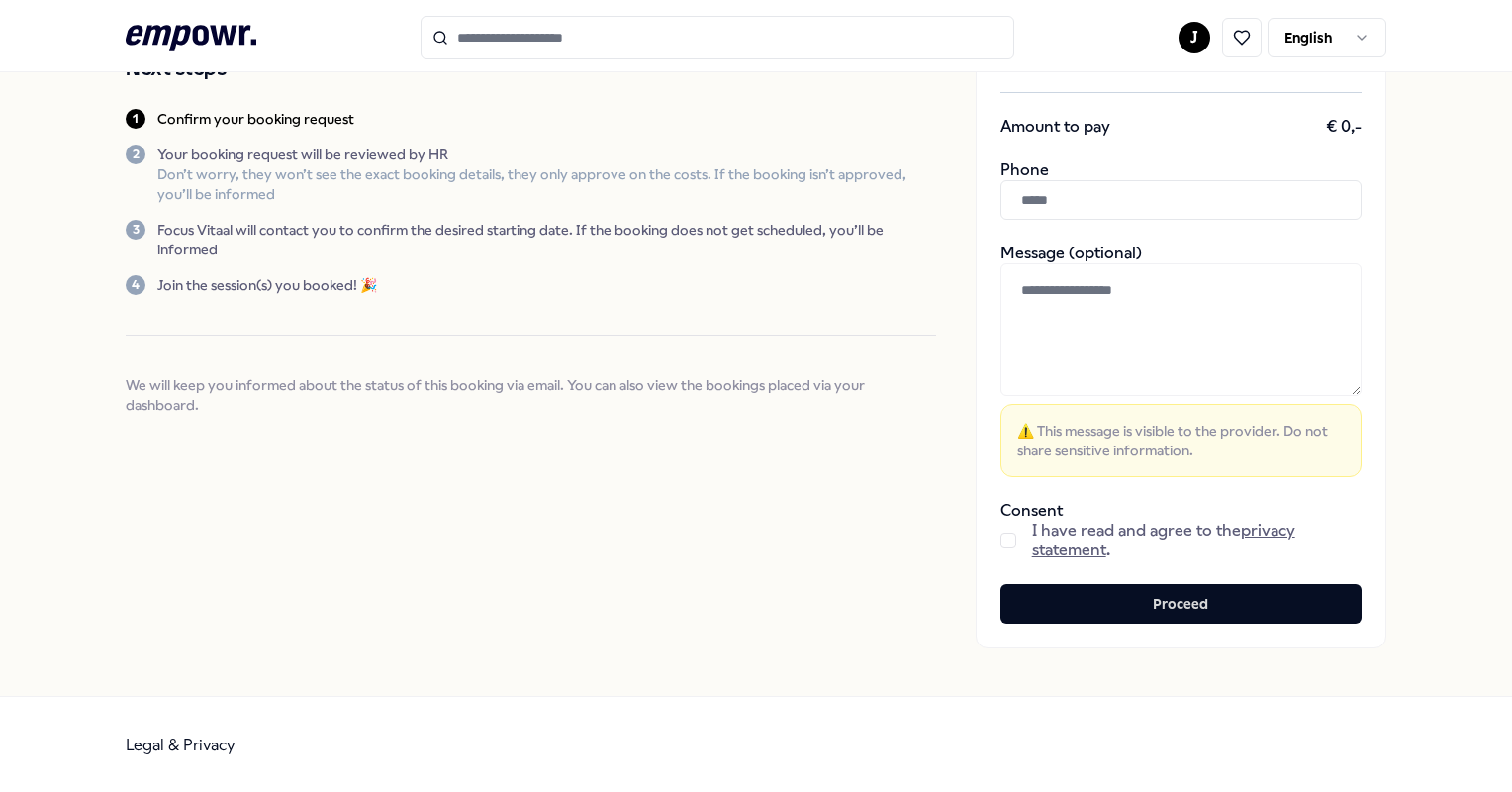 click on "I have read and agree to the  privacy statement ." at bounding box center (1181, 541) 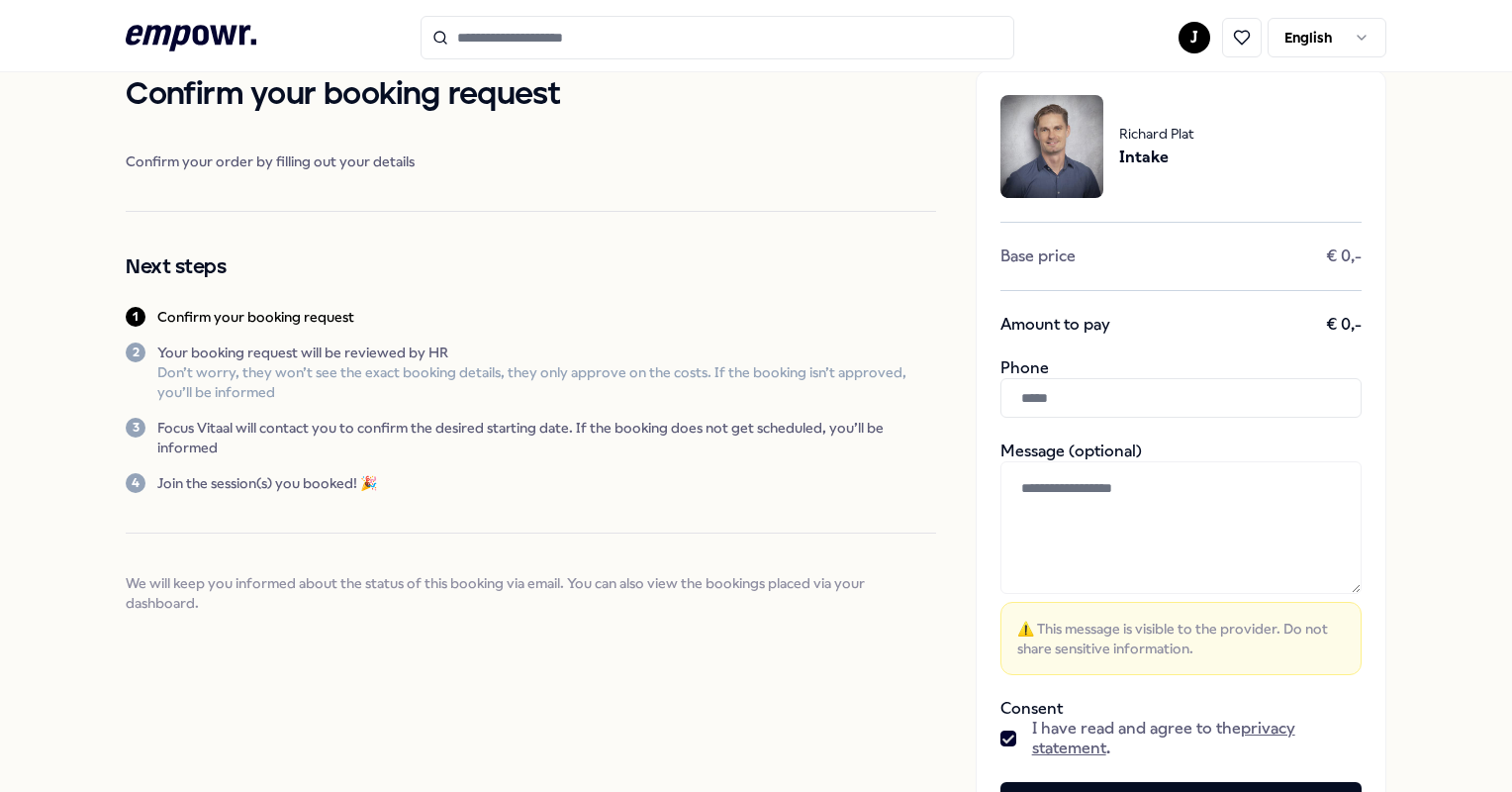 scroll, scrollTop: 148, scrollLeft: 0, axis: vertical 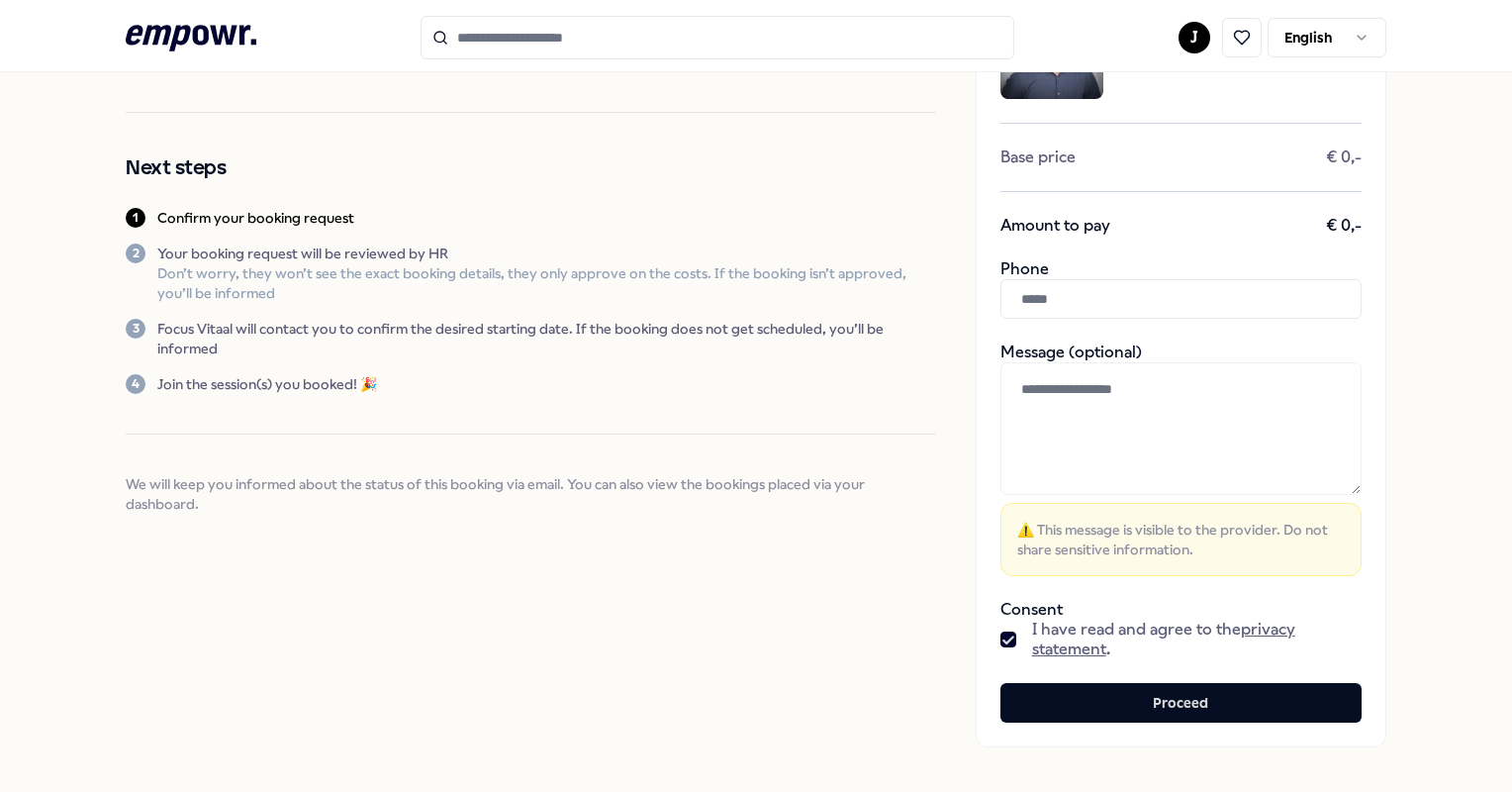 click at bounding box center [1181, 299] 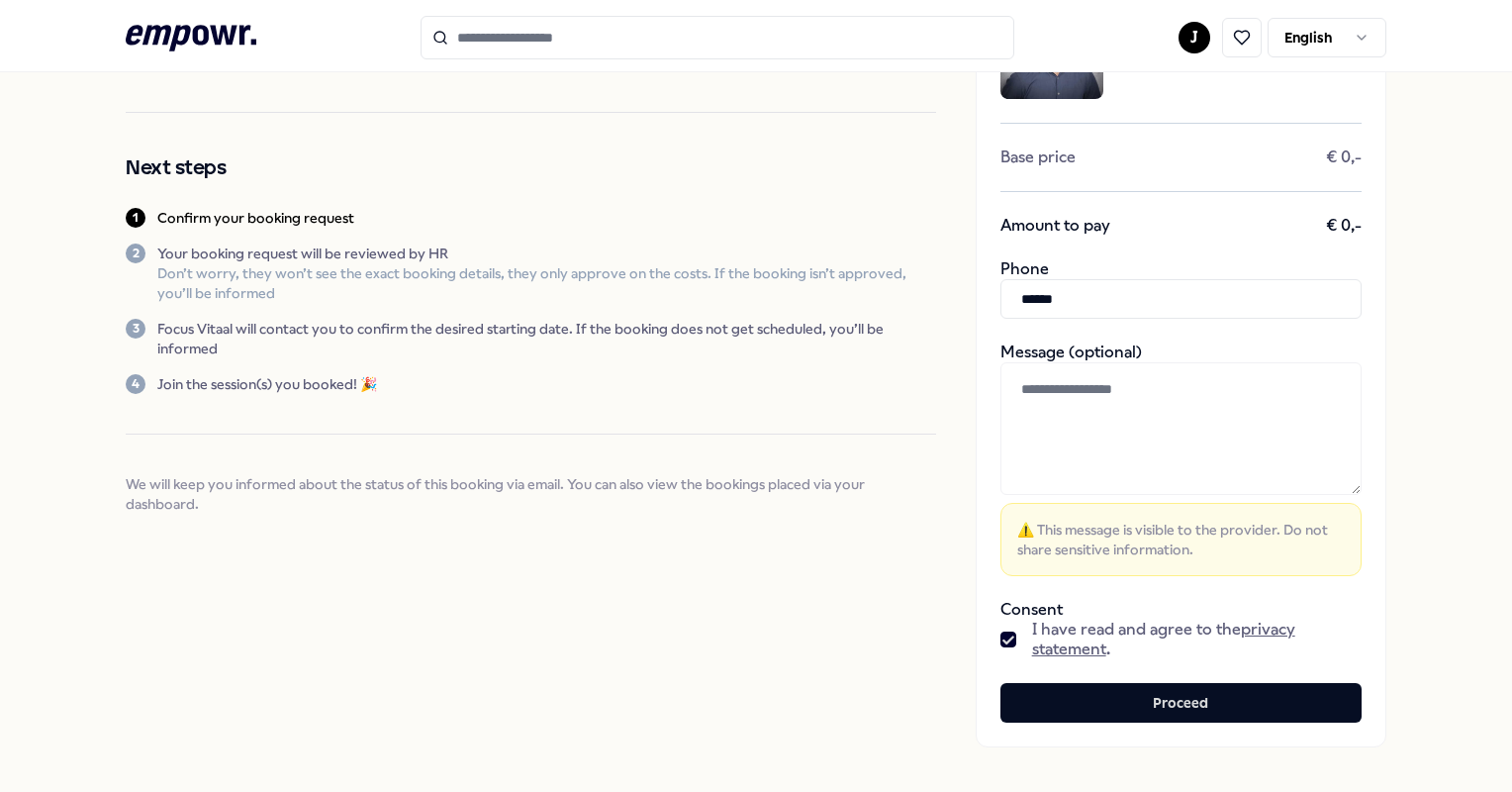 drag, startPoint x: 1061, startPoint y: 314, endPoint x: 1049, endPoint y: 302, distance: 16.970563 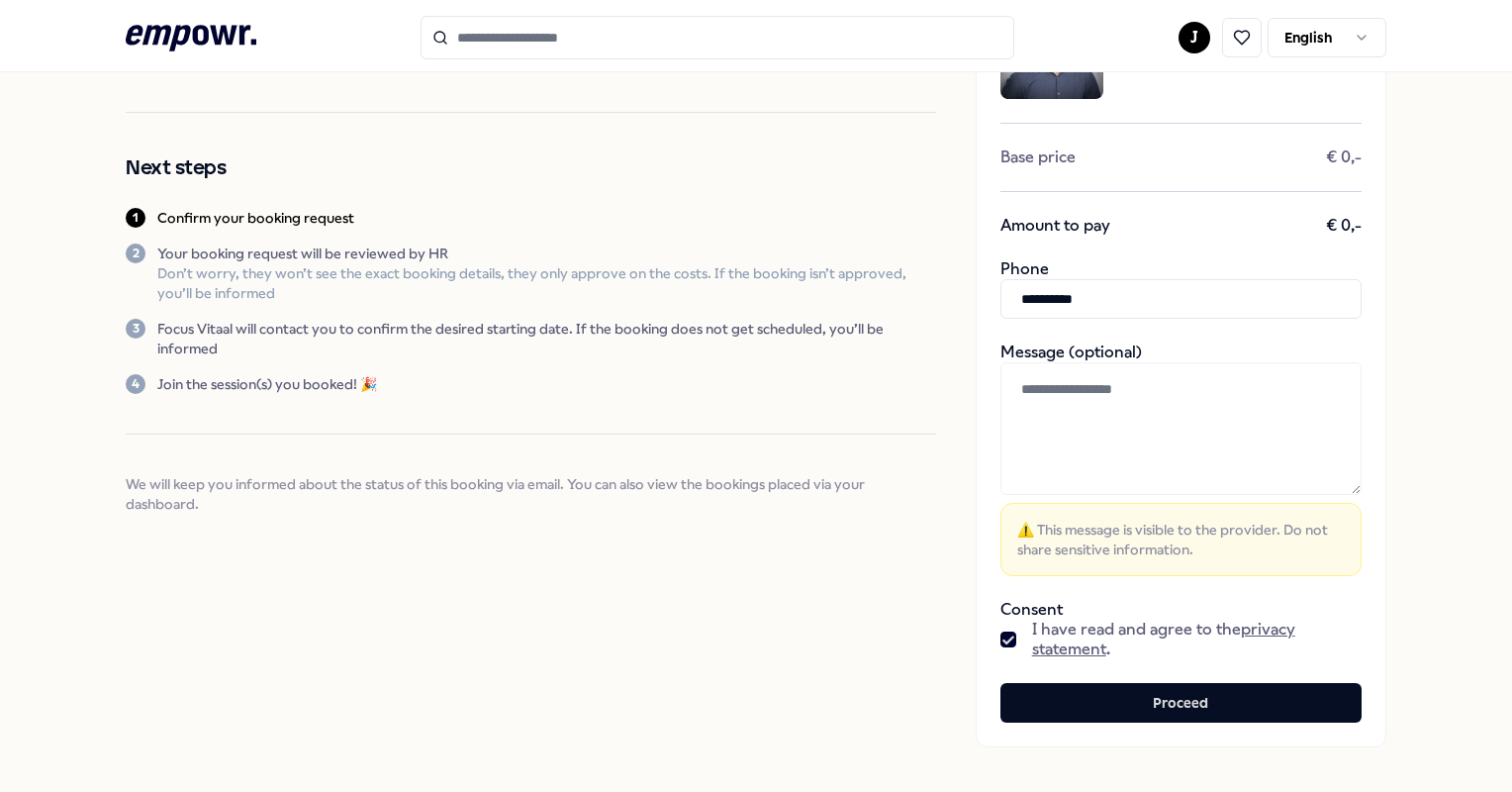 drag, startPoint x: 1088, startPoint y: 295, endPoint x: 1064, endPoint y: 301, distance: 24.73863 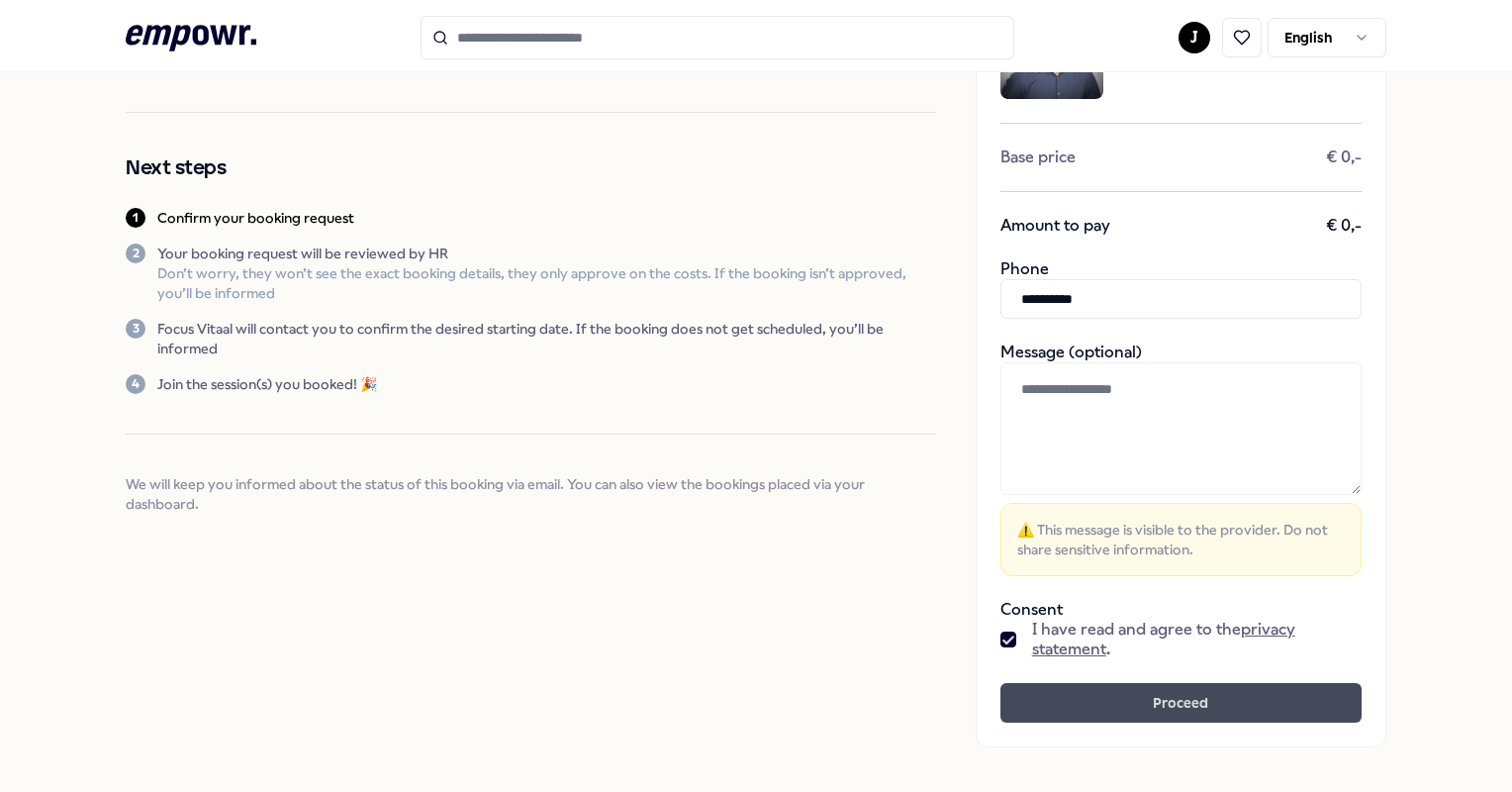 click on "Proceed" at bounding box center [1181, 703] 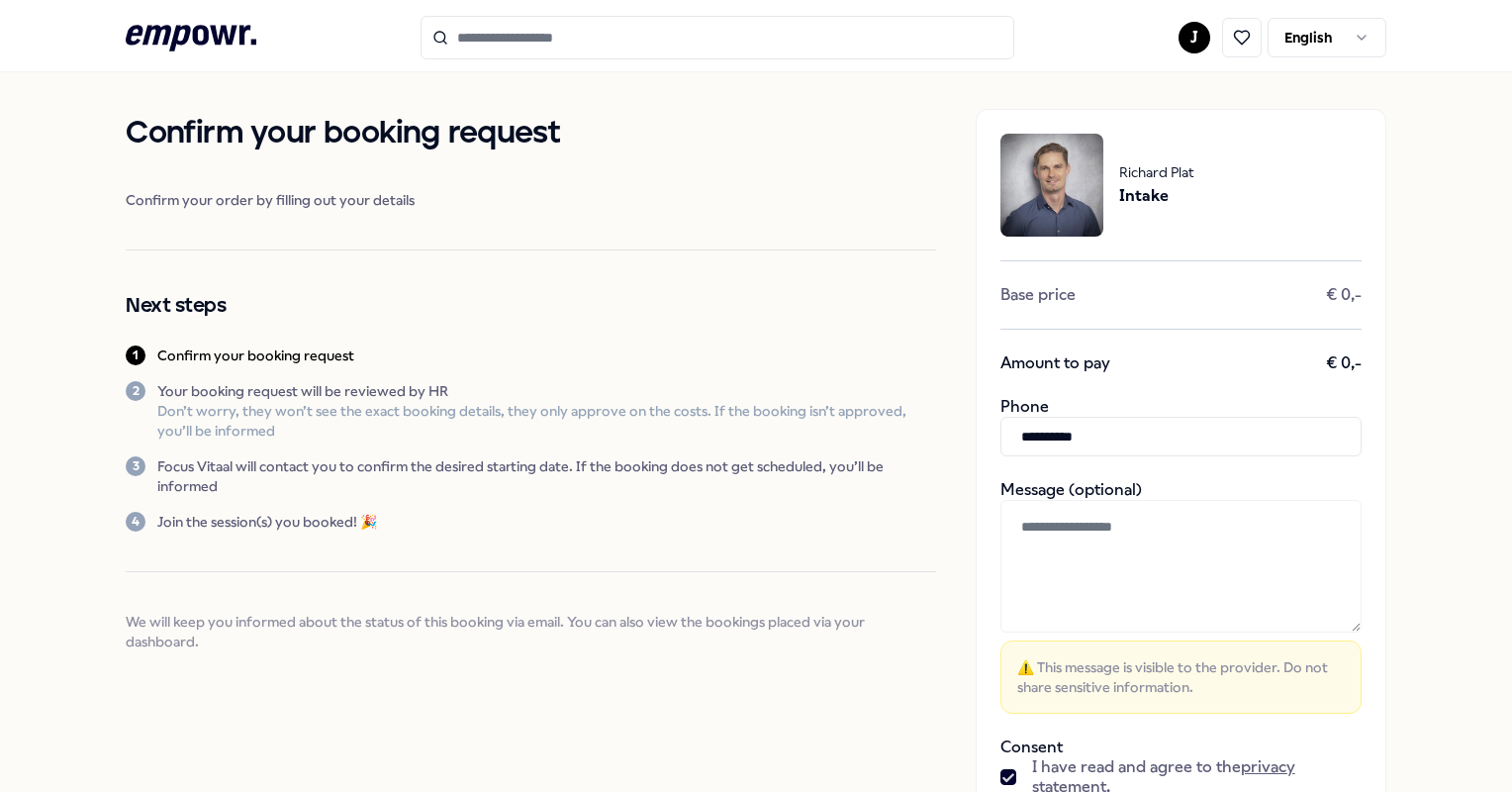 scroll, scrollTop: 0, scrollLeft: 0, axis: both 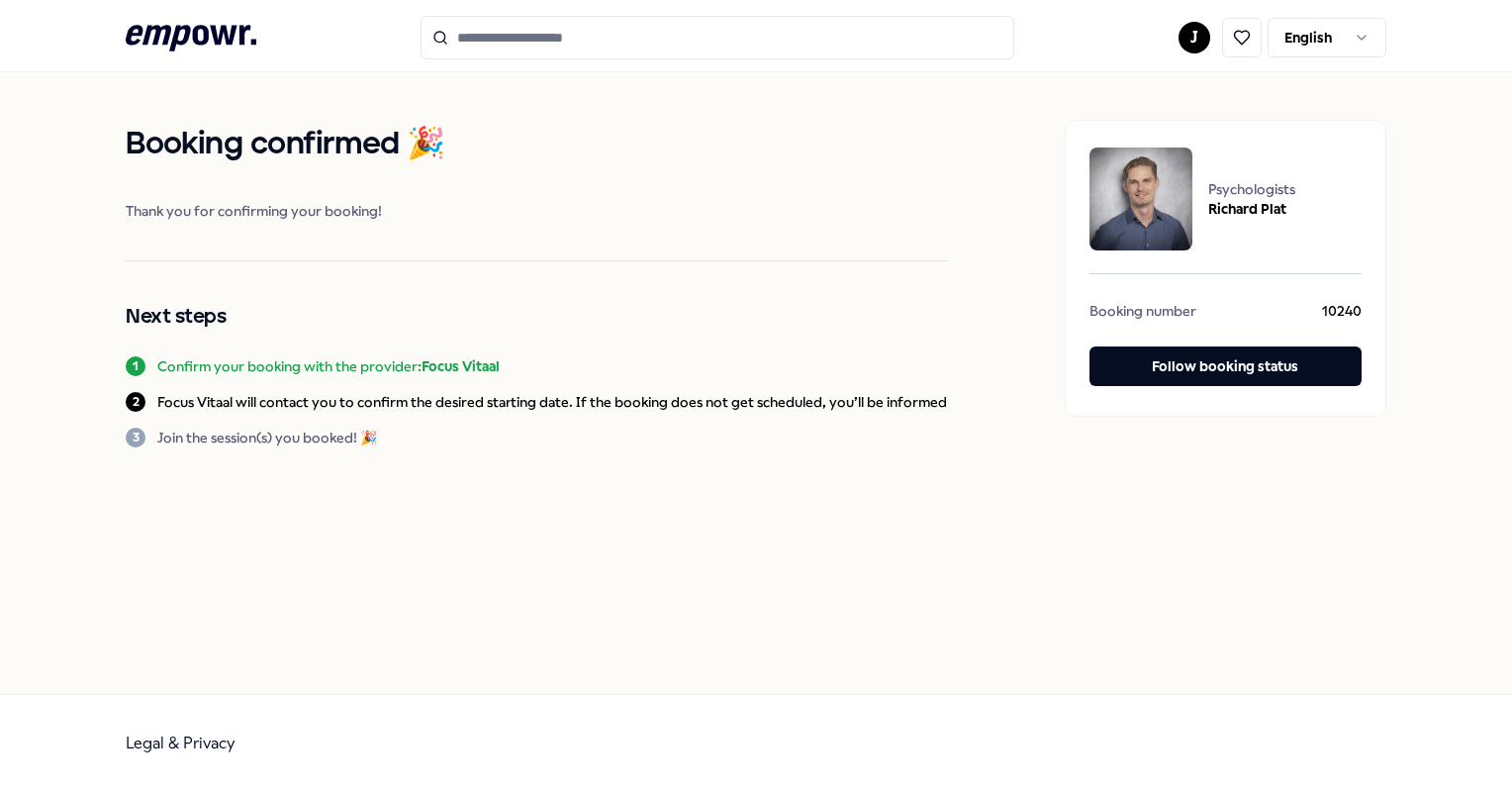 click on "Booking number" at bounding box center [1143, 314] 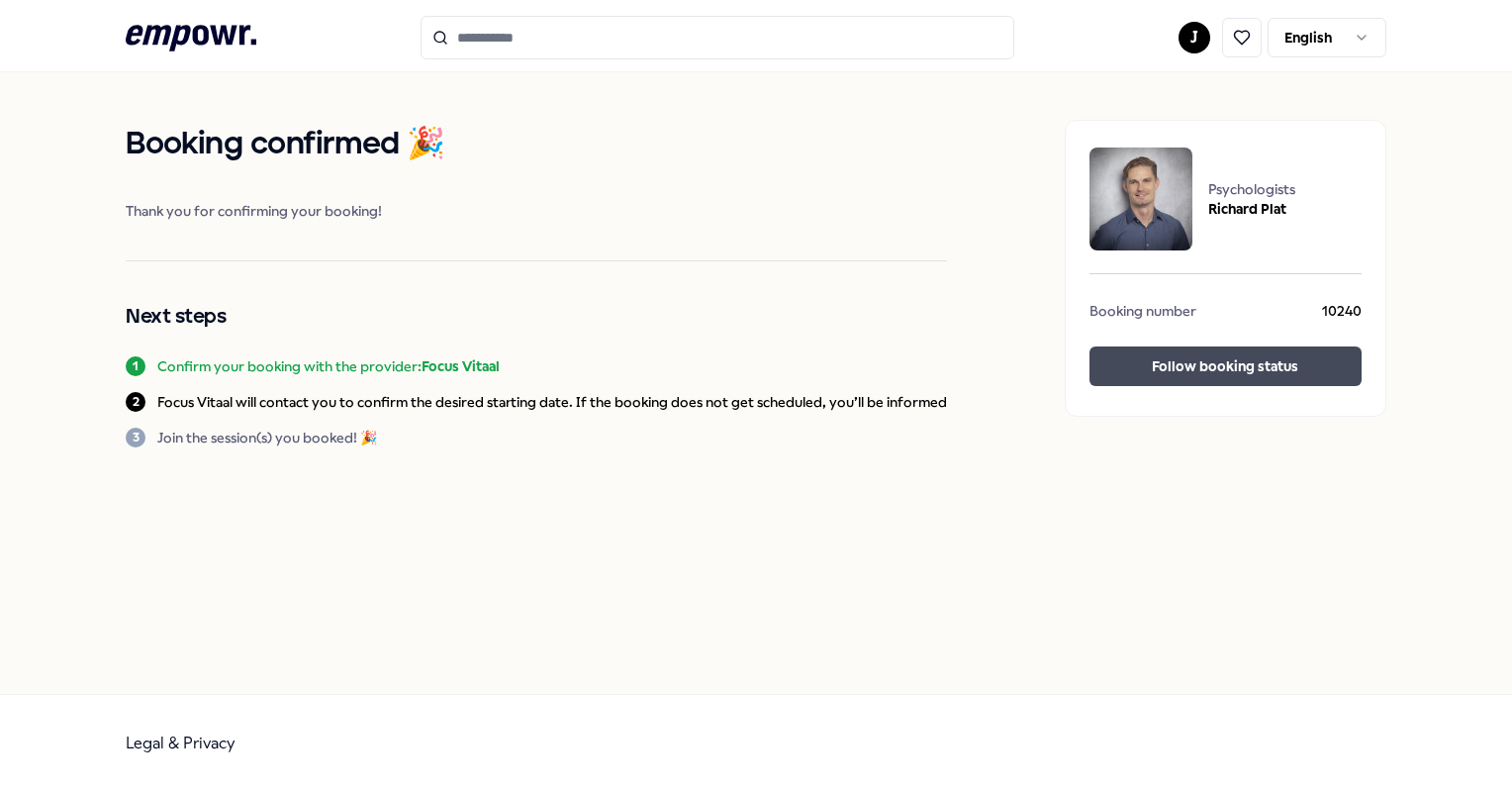 click on "Follow booking status" at bounding box center [1225, 366] 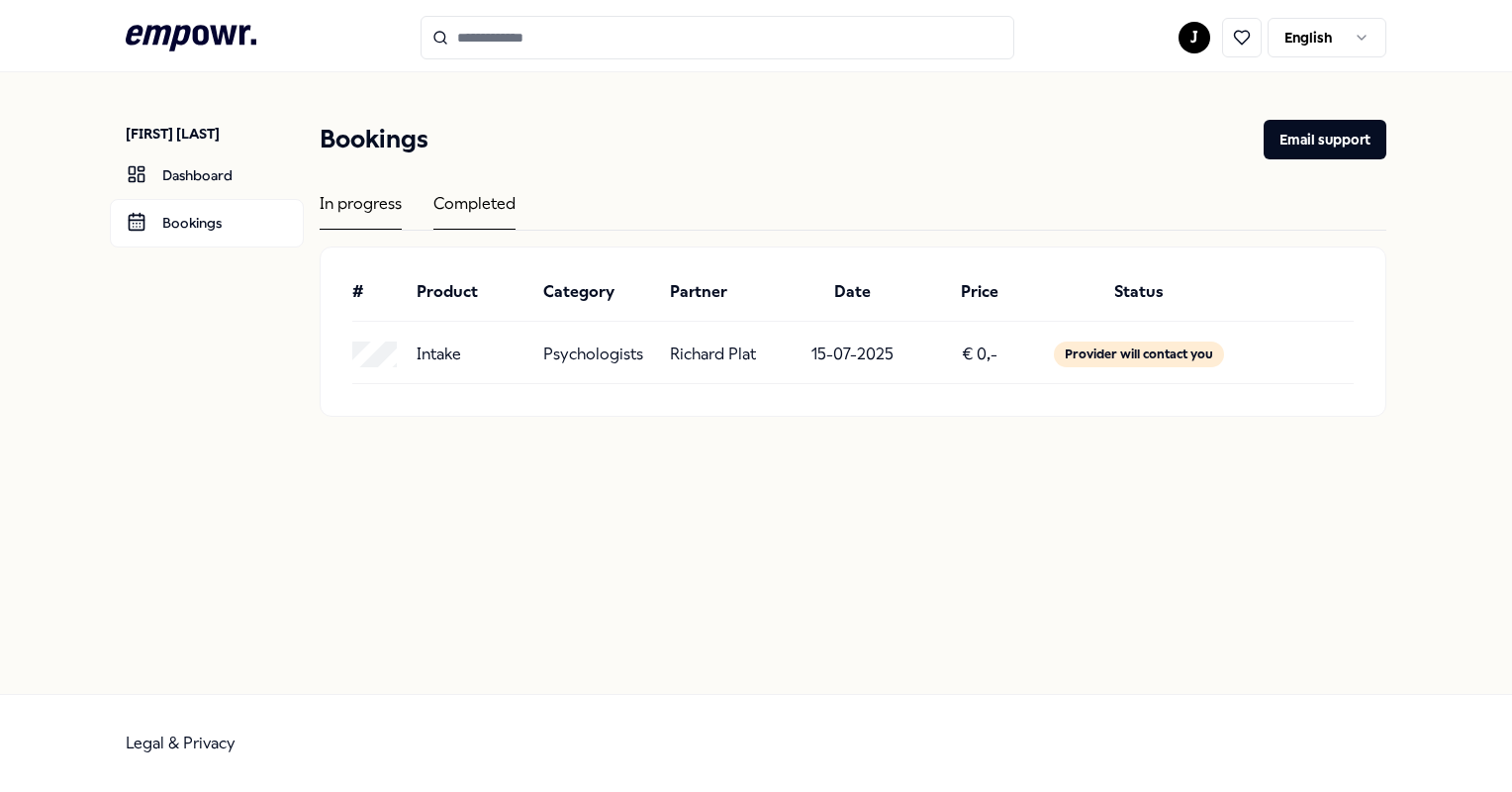 click on "Completed" at bounding box center [474, 210] 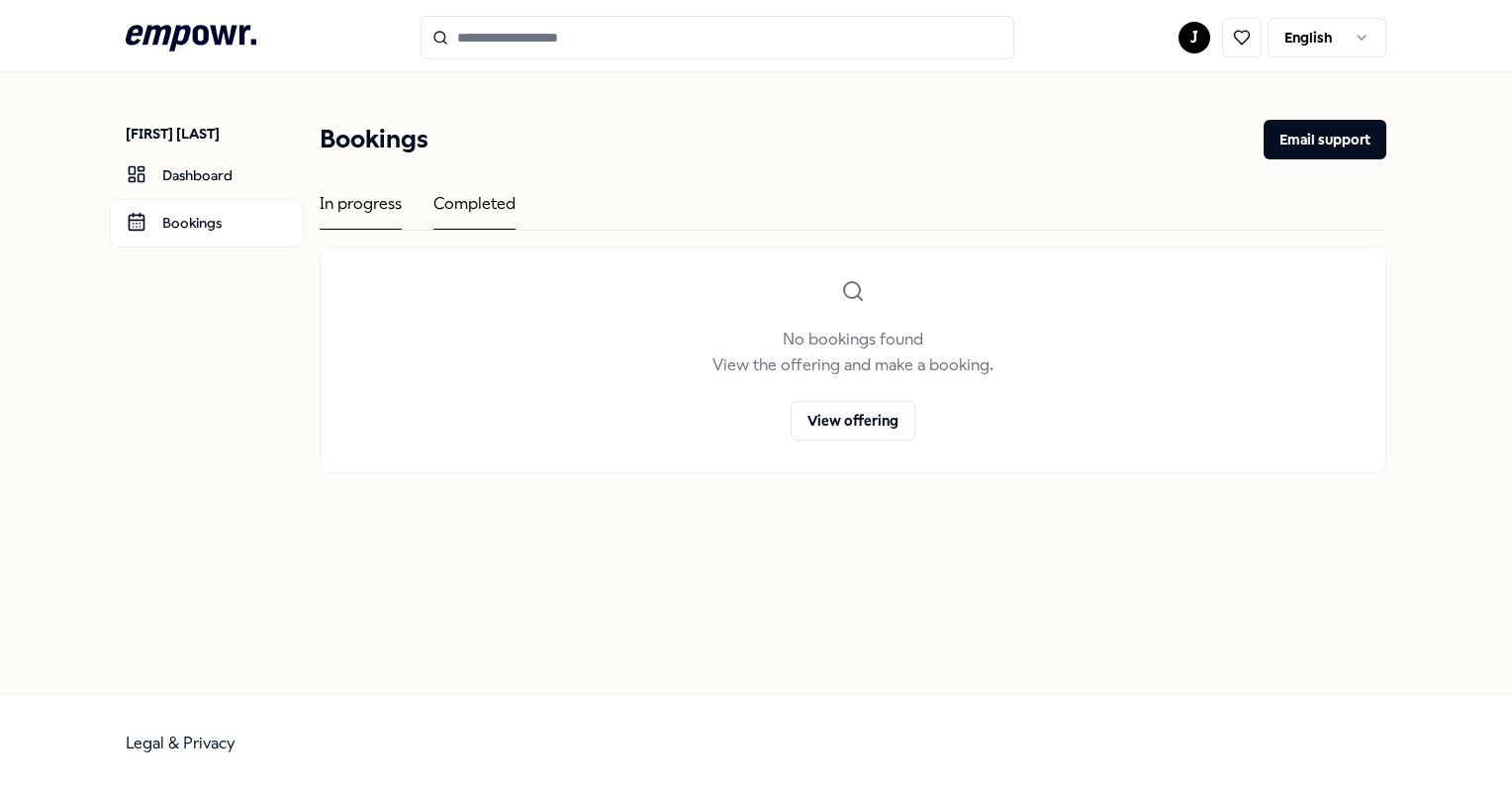 click on "In progress" at bounding box center [360, 210] 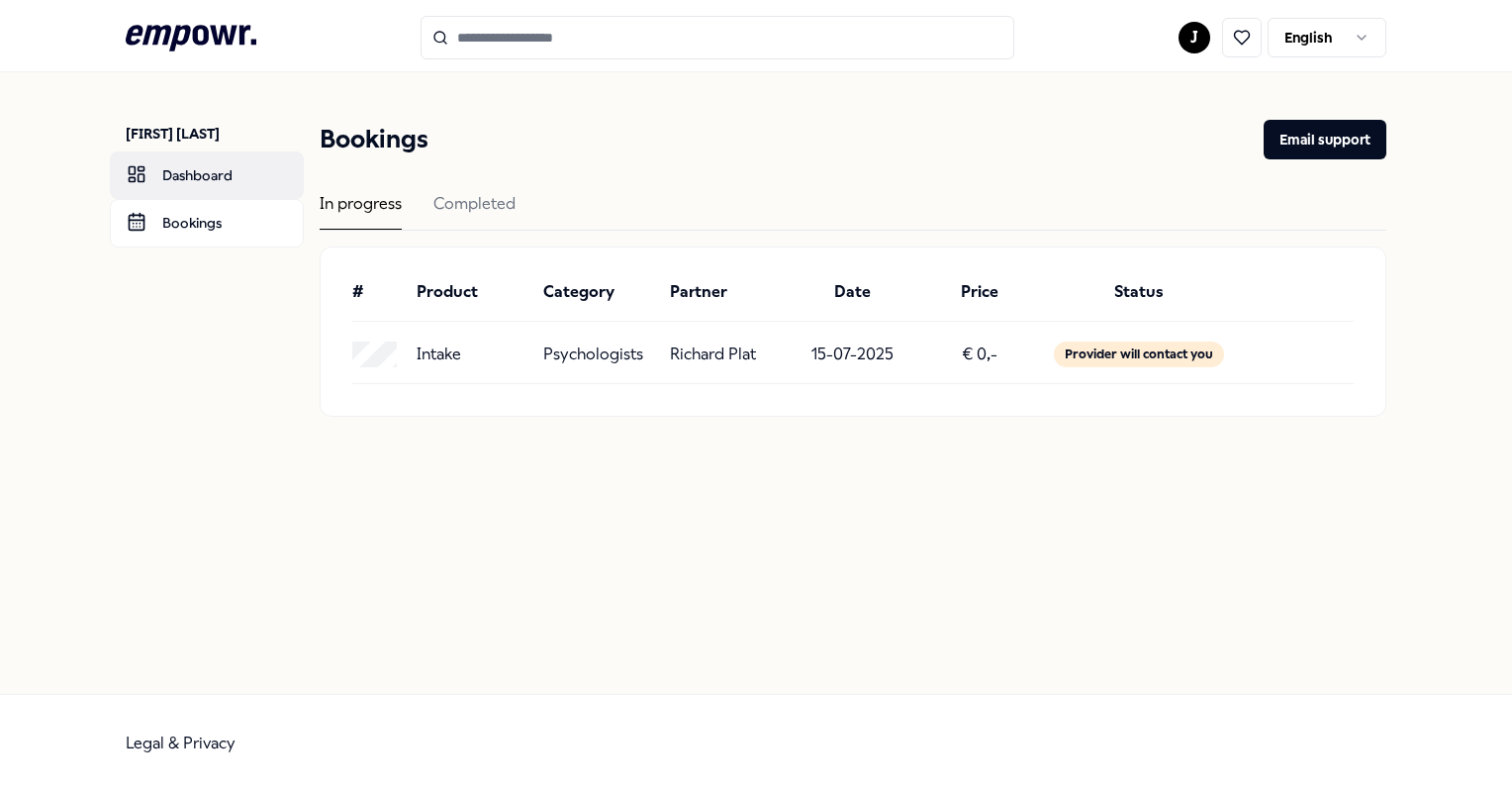 click on "Dashboard" at bounding box center [207, 175] 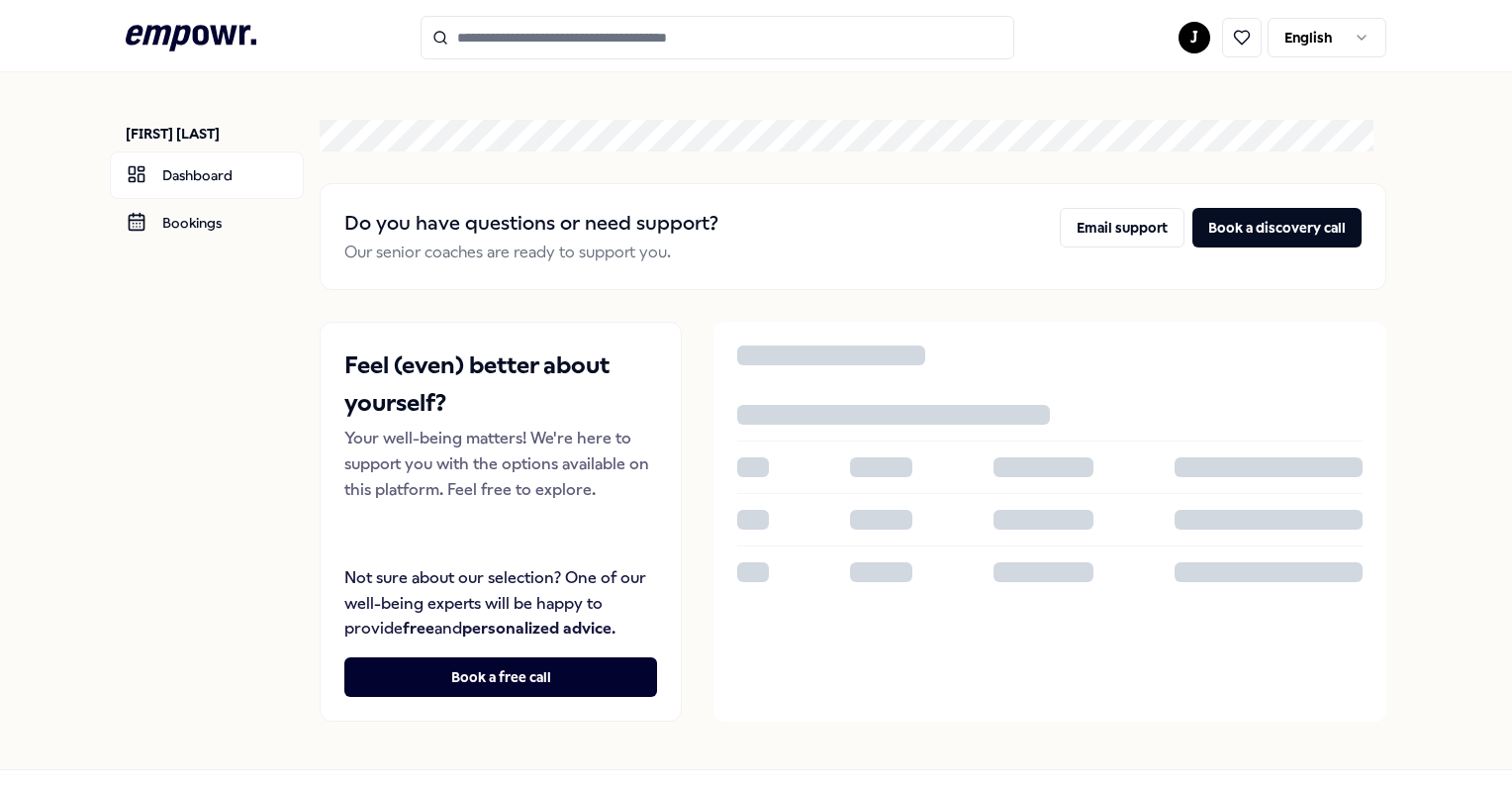scroll, scrollTop: 0, scrollLeft: 0, axis: both 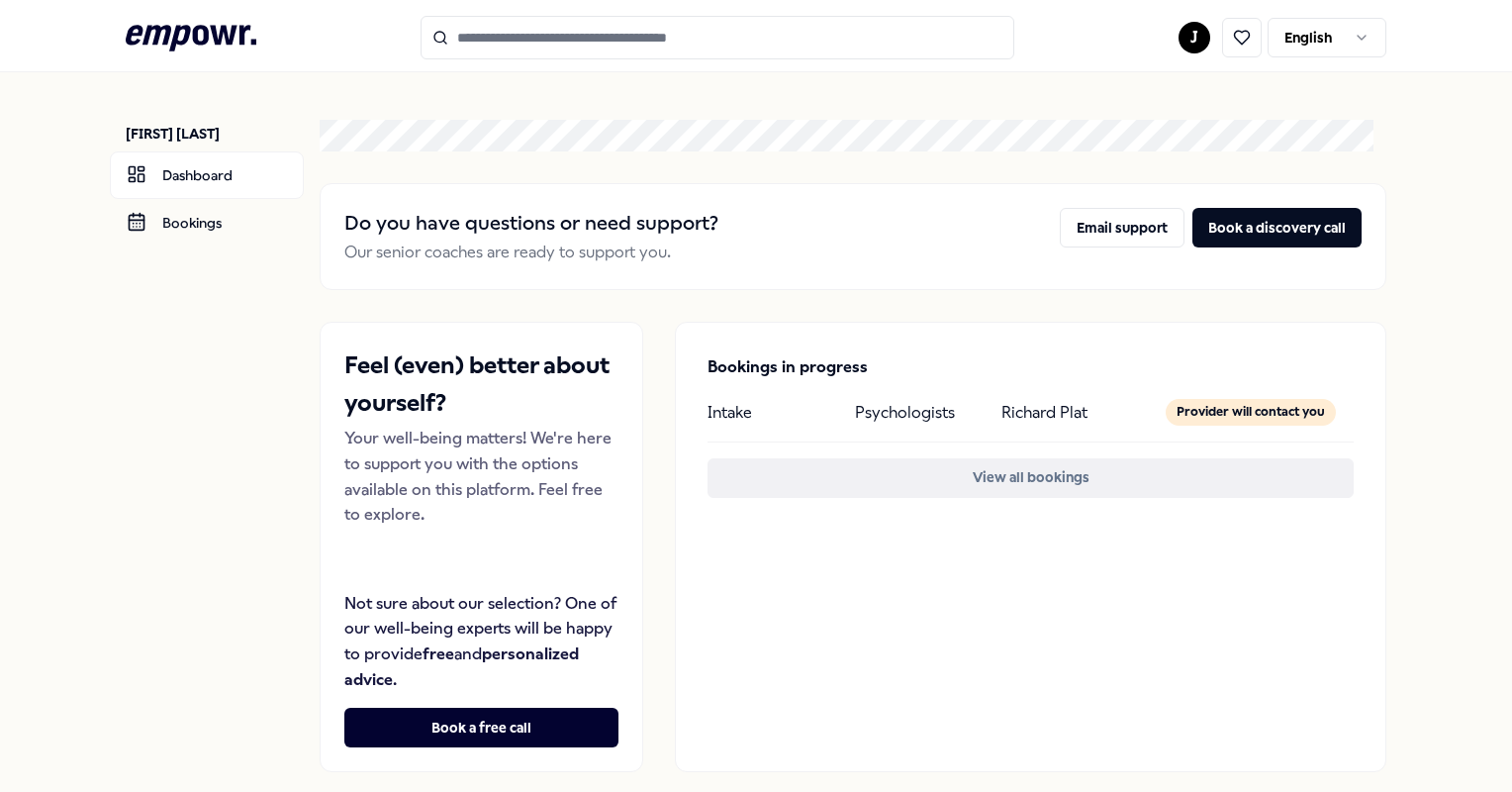 click on "View all bookings" at bounding box center [1030, 478] 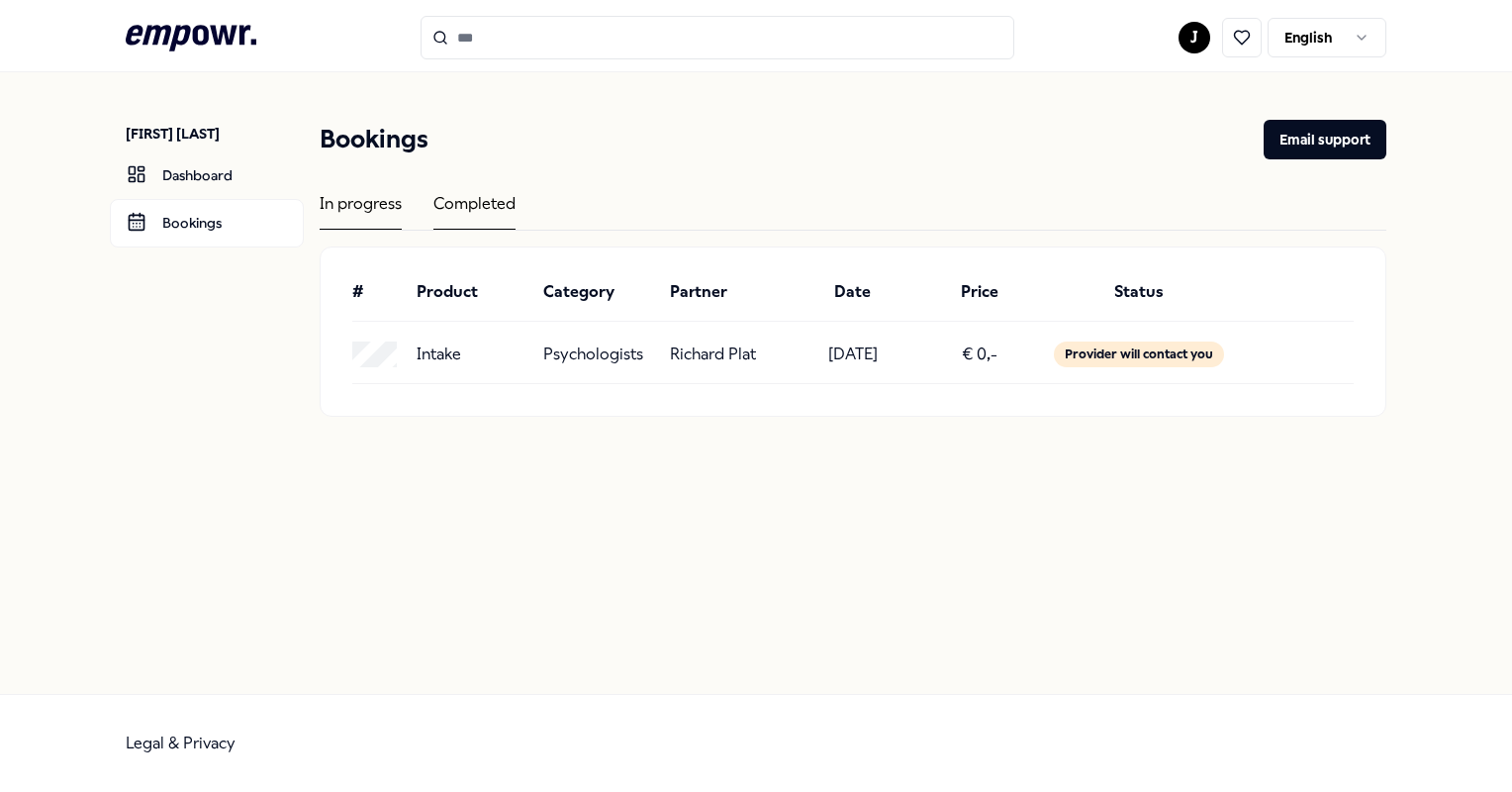 click on "Completed" at bounding box center (474, 210) 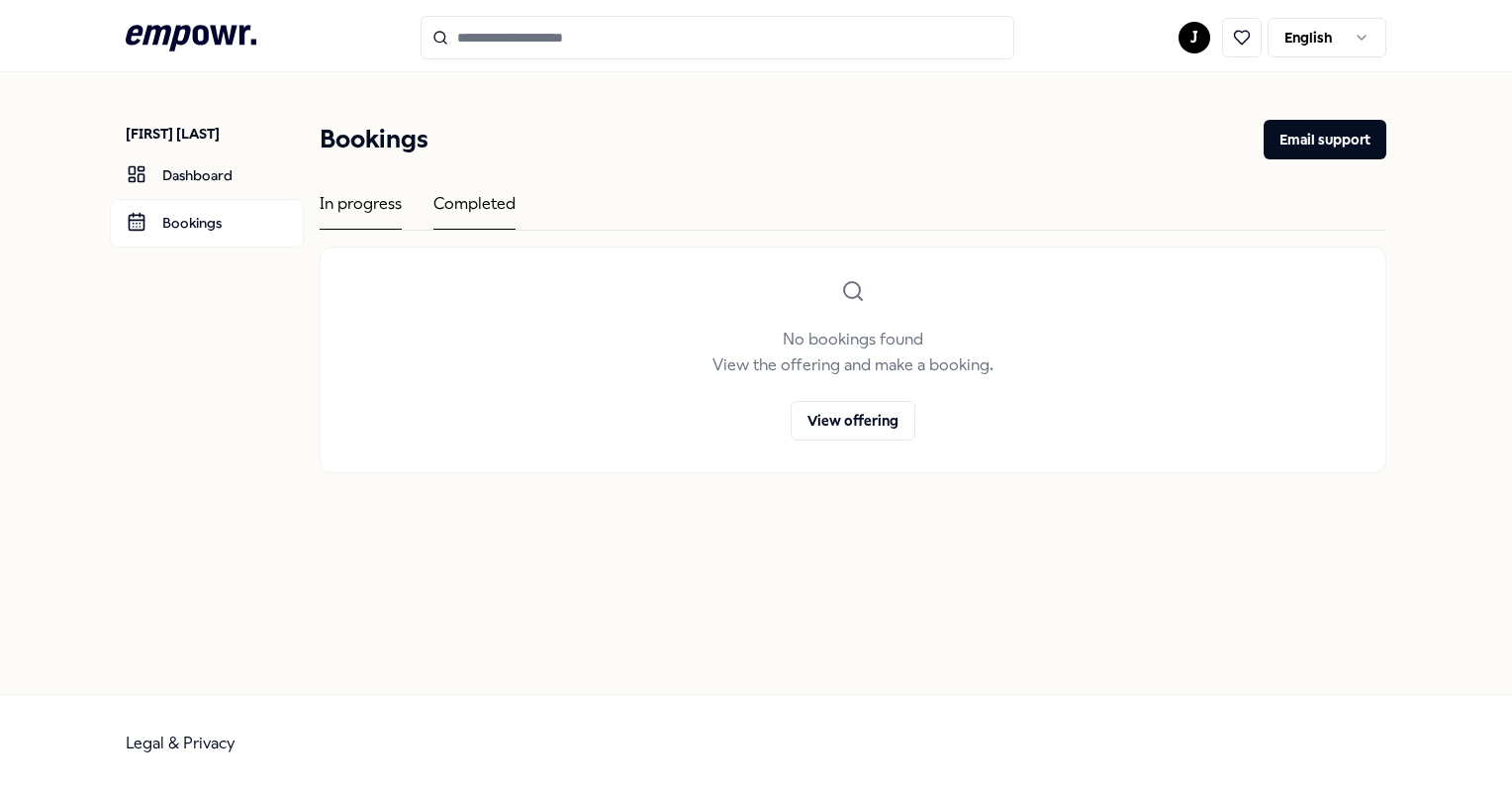 click on "In progress" at bounding box center [360, 210] 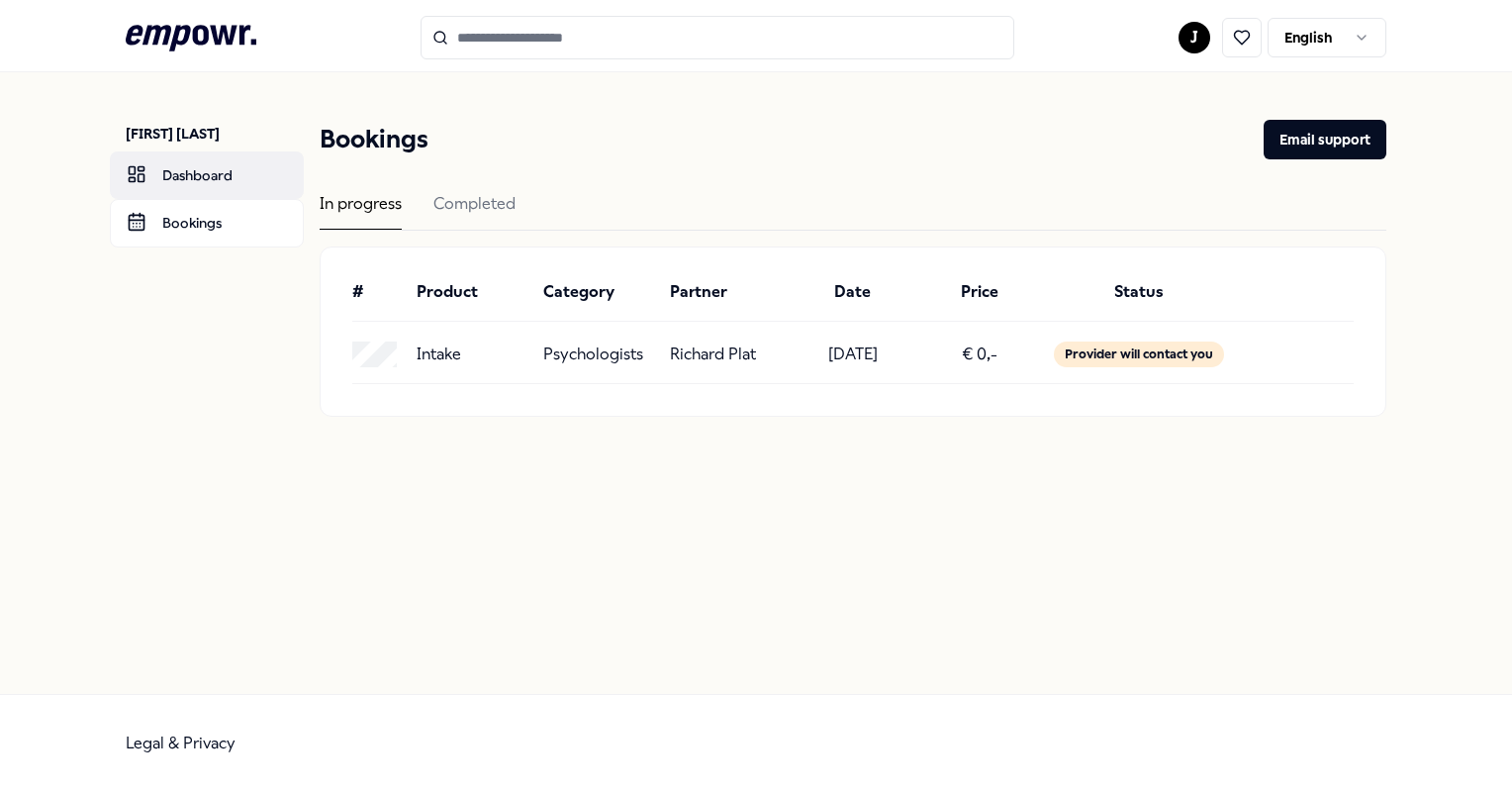 click on "Dashboard" at bounding box center (207, 175) 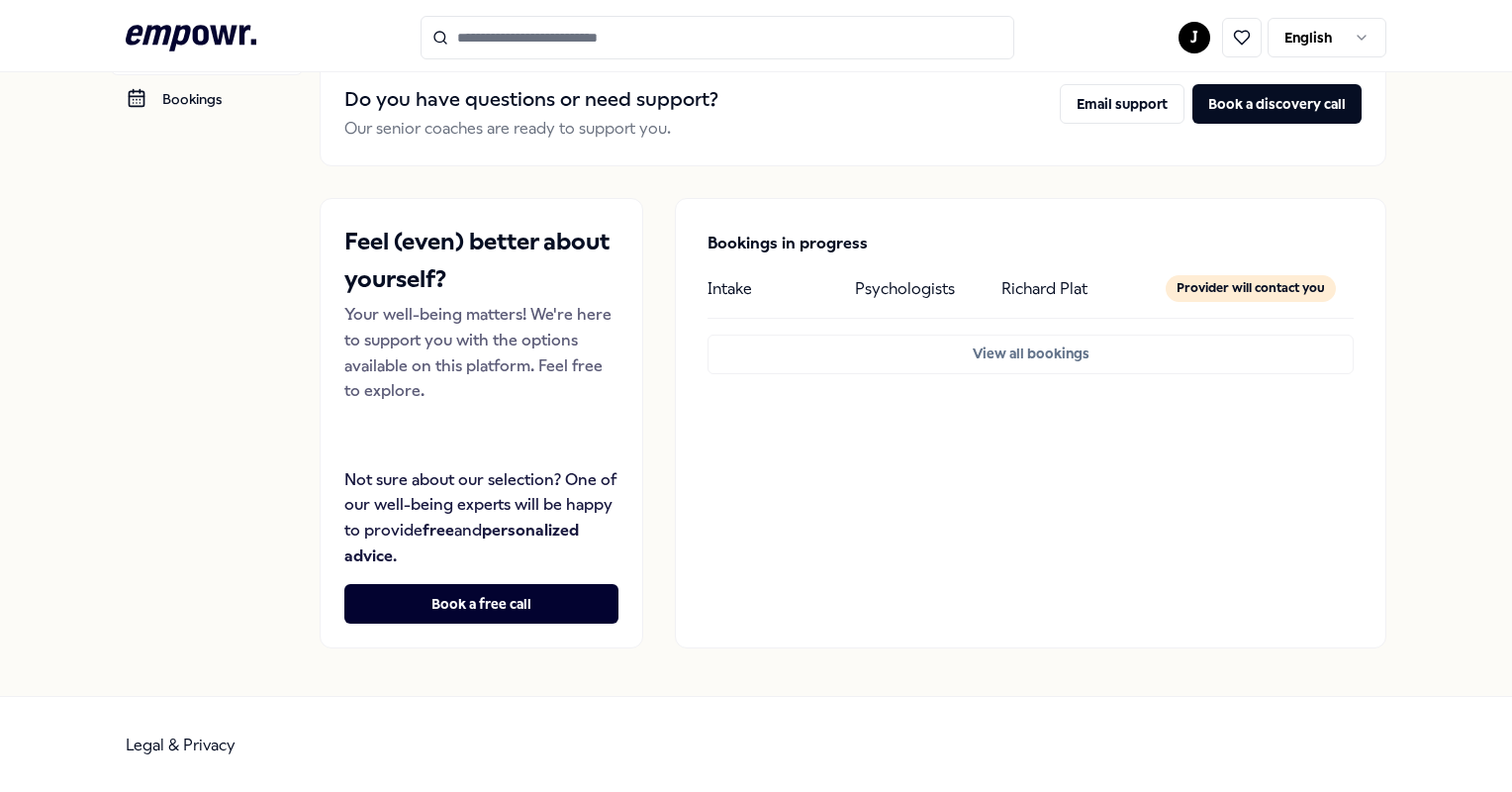 scroll, scrollTop: 0, scrollLeft: 0, axis: both 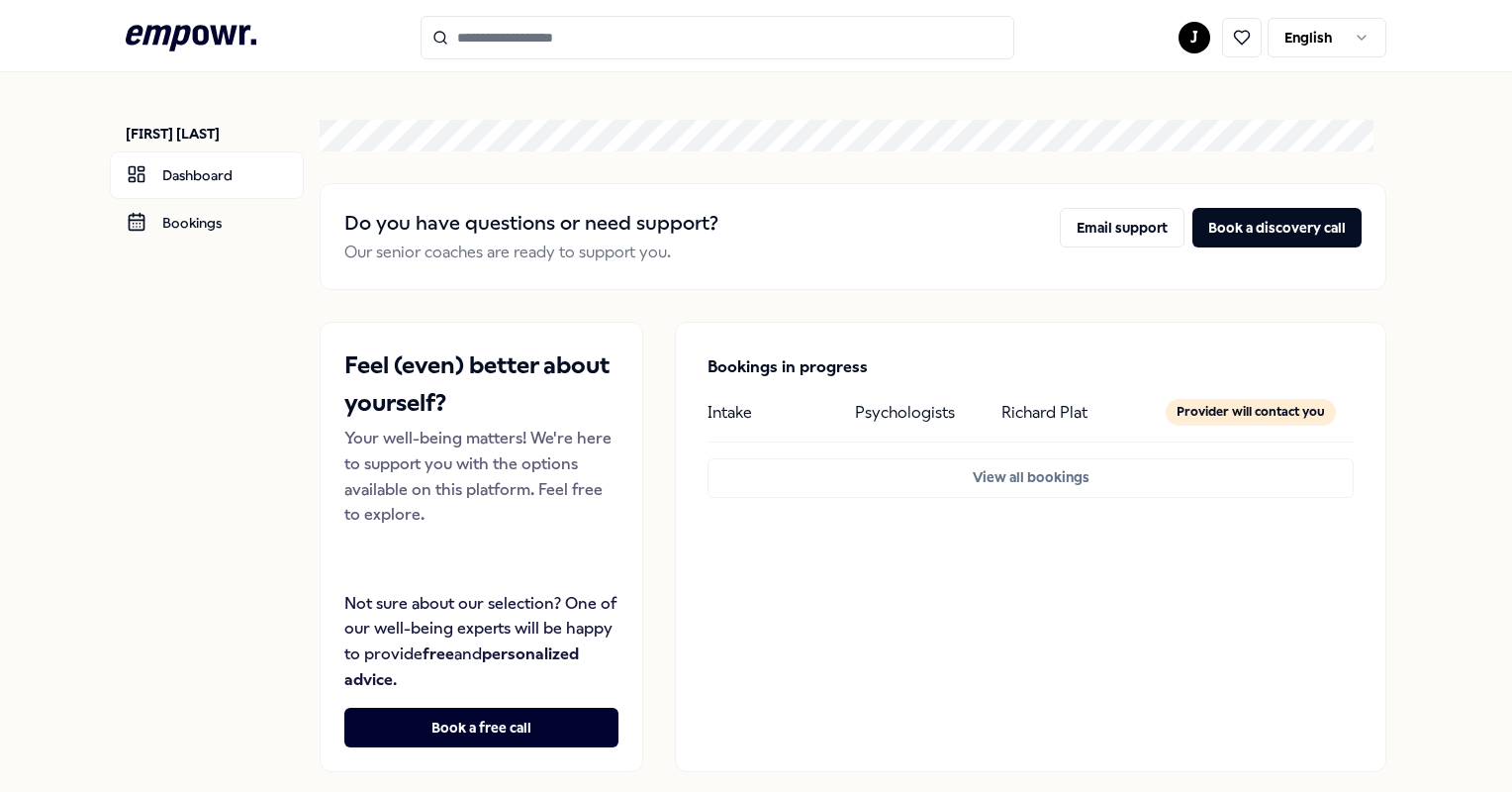 click 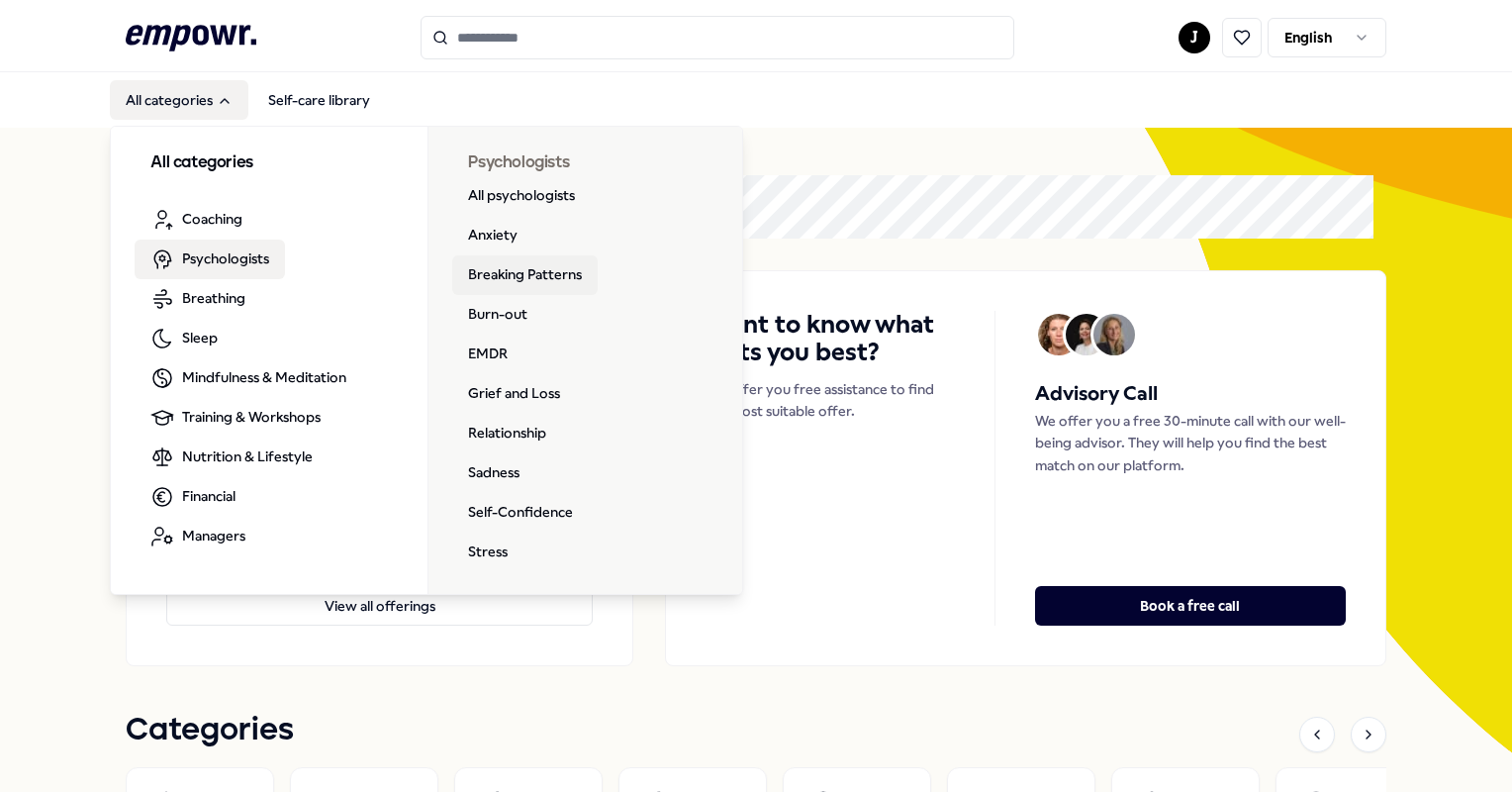 click on "Breaking Patterns" at bounding box center [524, 275] 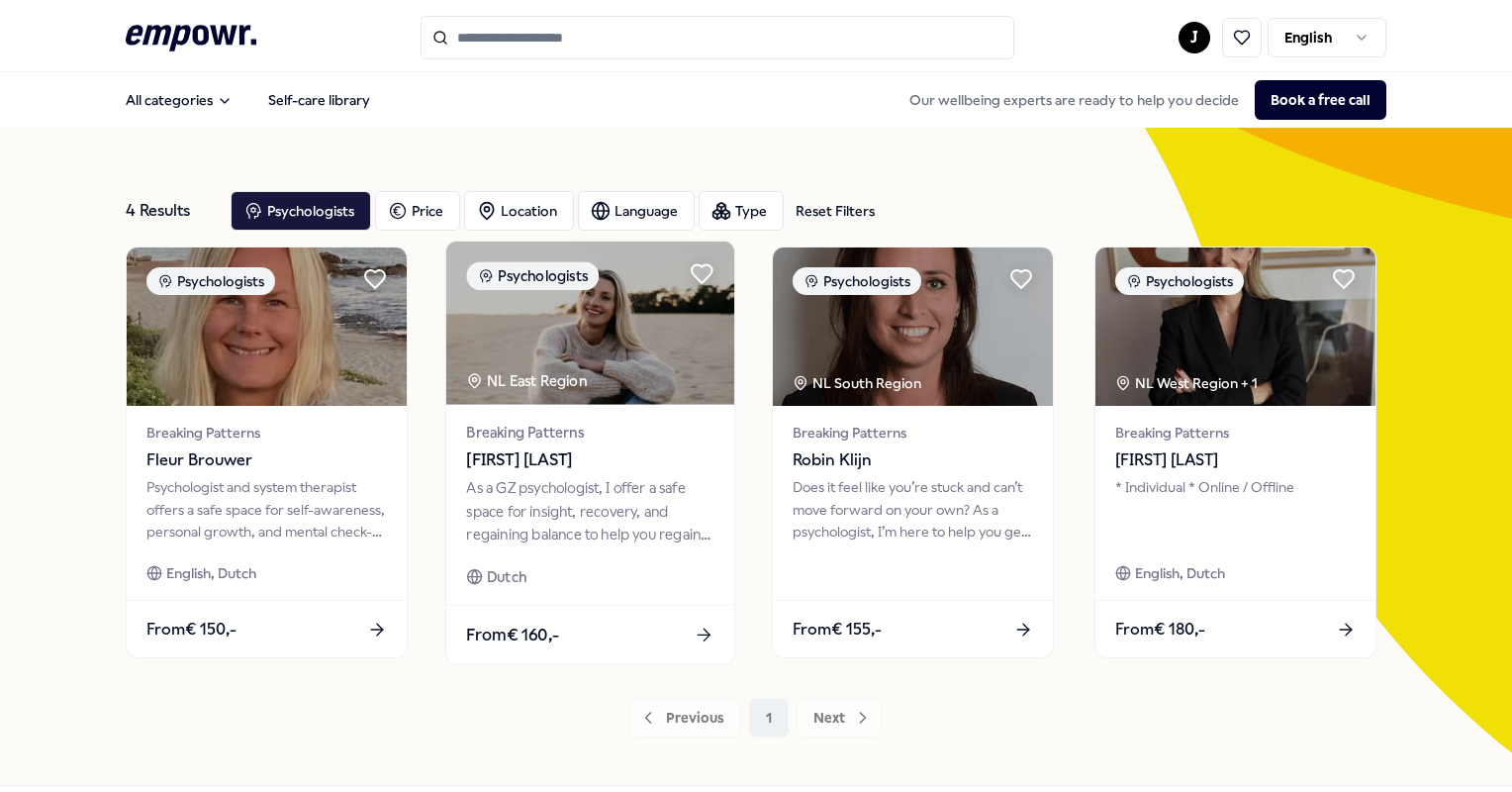 click on "[FIRST] [LAST]" at bounding box center (590, 460) 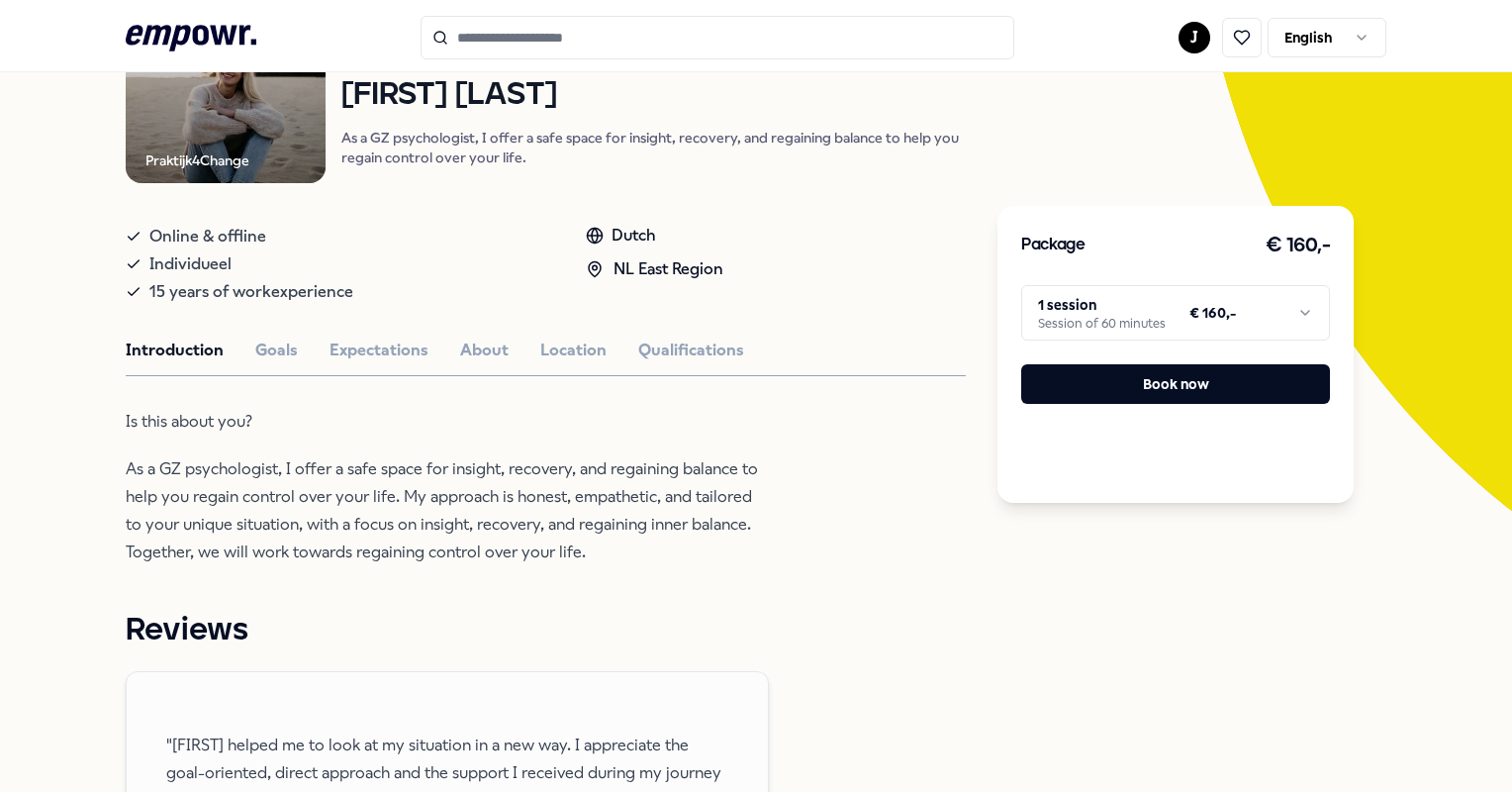 scroll, scrollTop: 297, scrollLeft: 0, axis: vertical 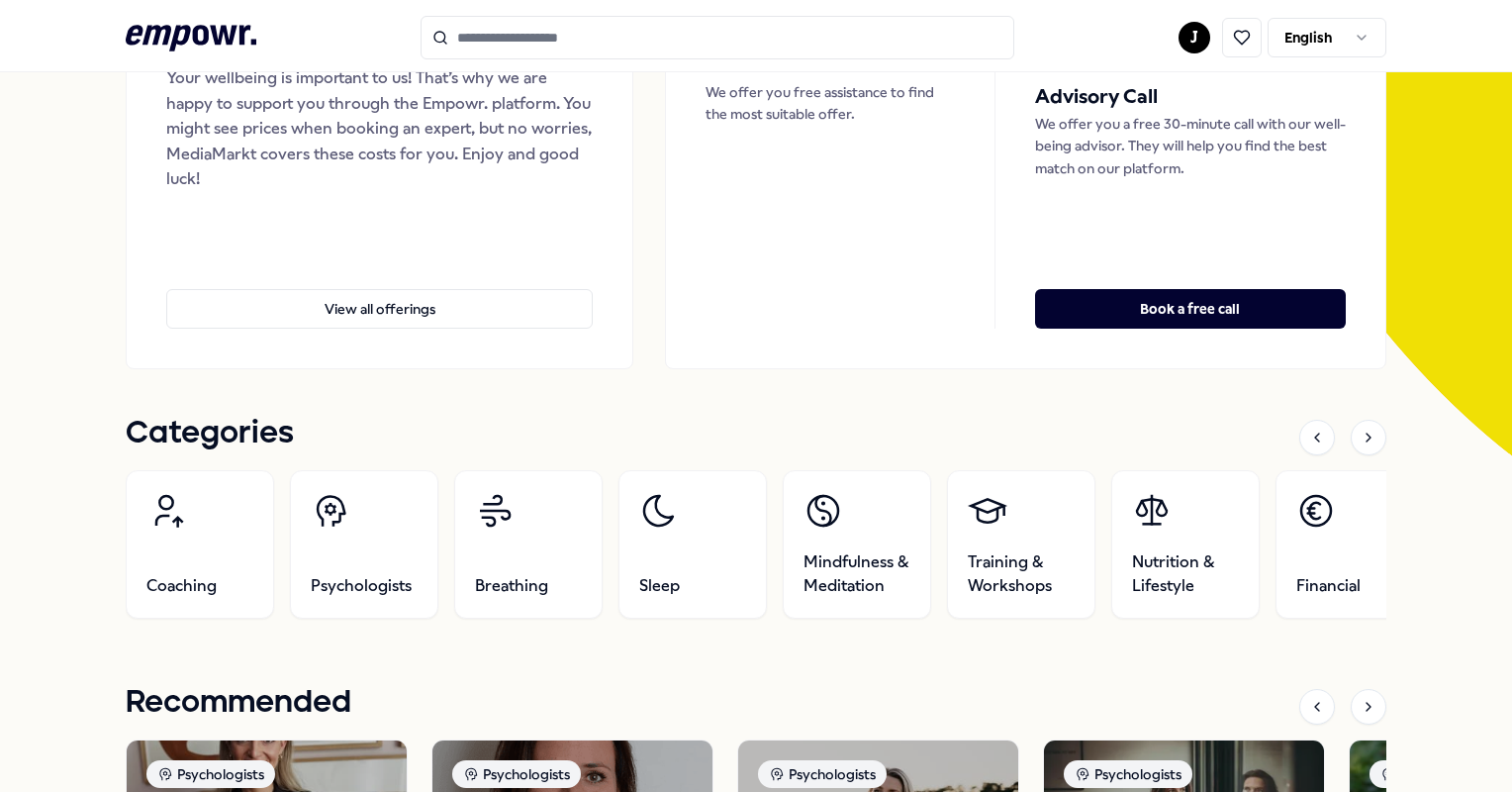 click 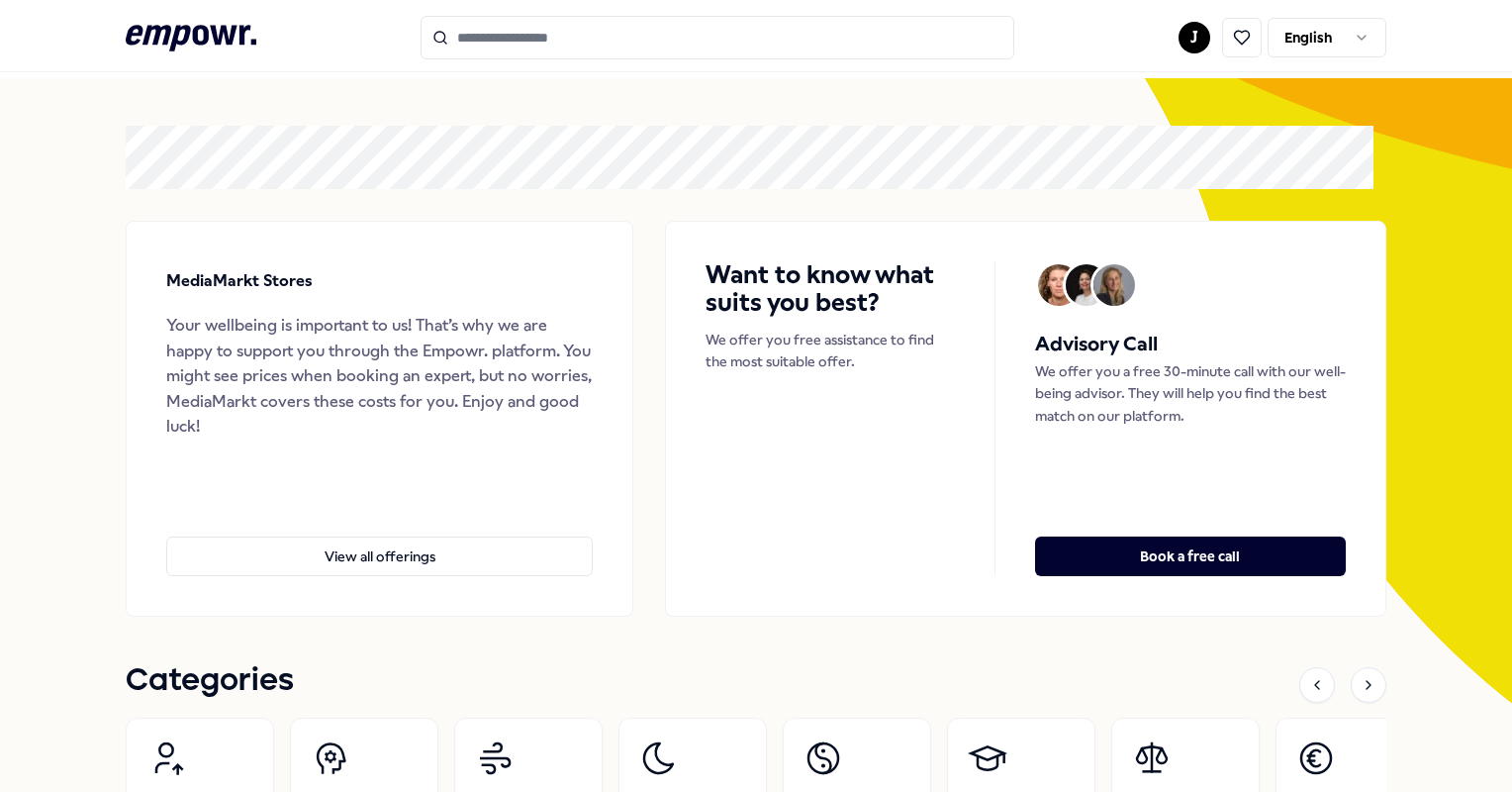 scroll, scrollTop: 0, scrollLeft: 0, axis: both 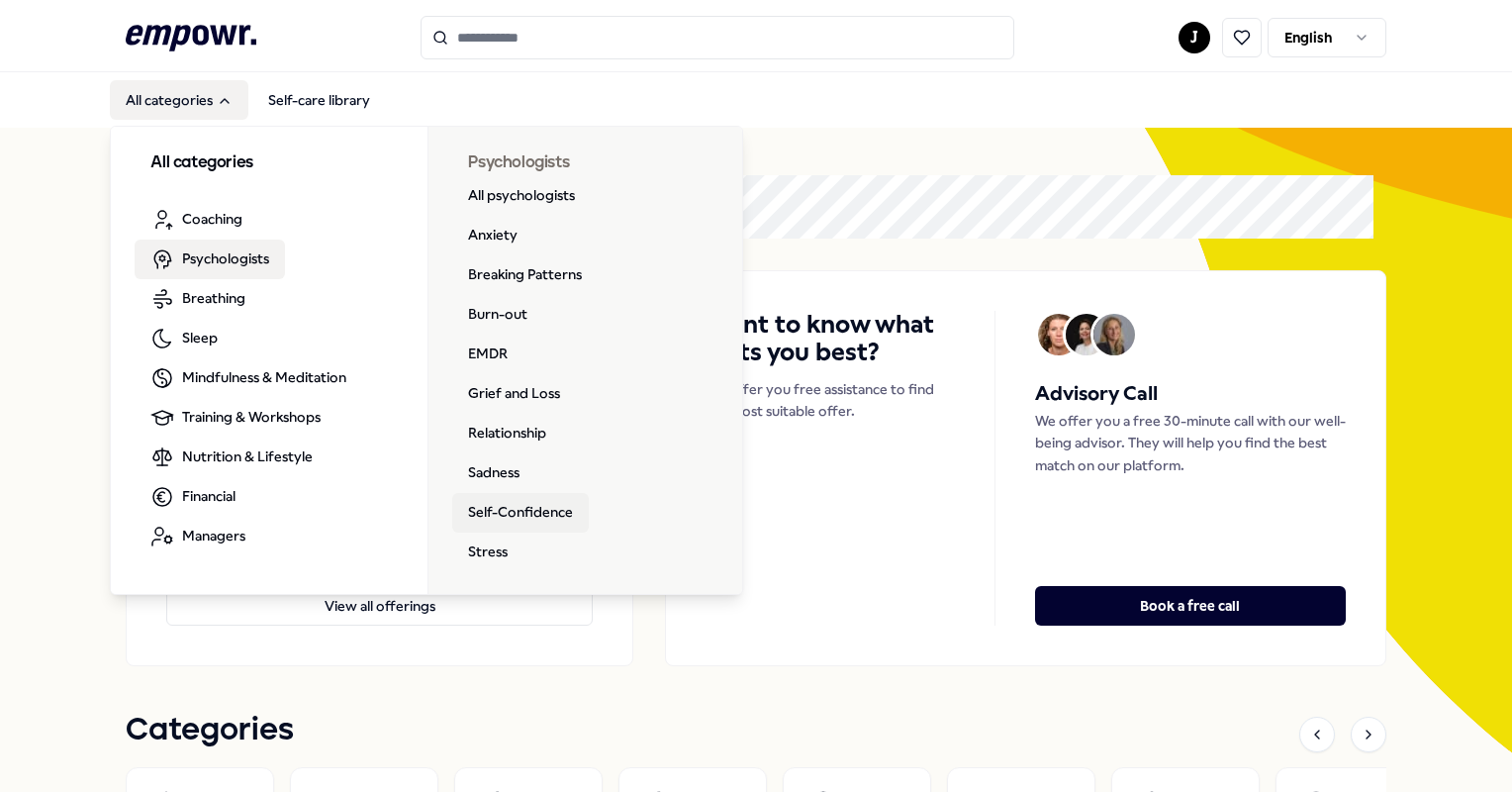 click on "Self-Confidence" at bounding box center [520, 513] 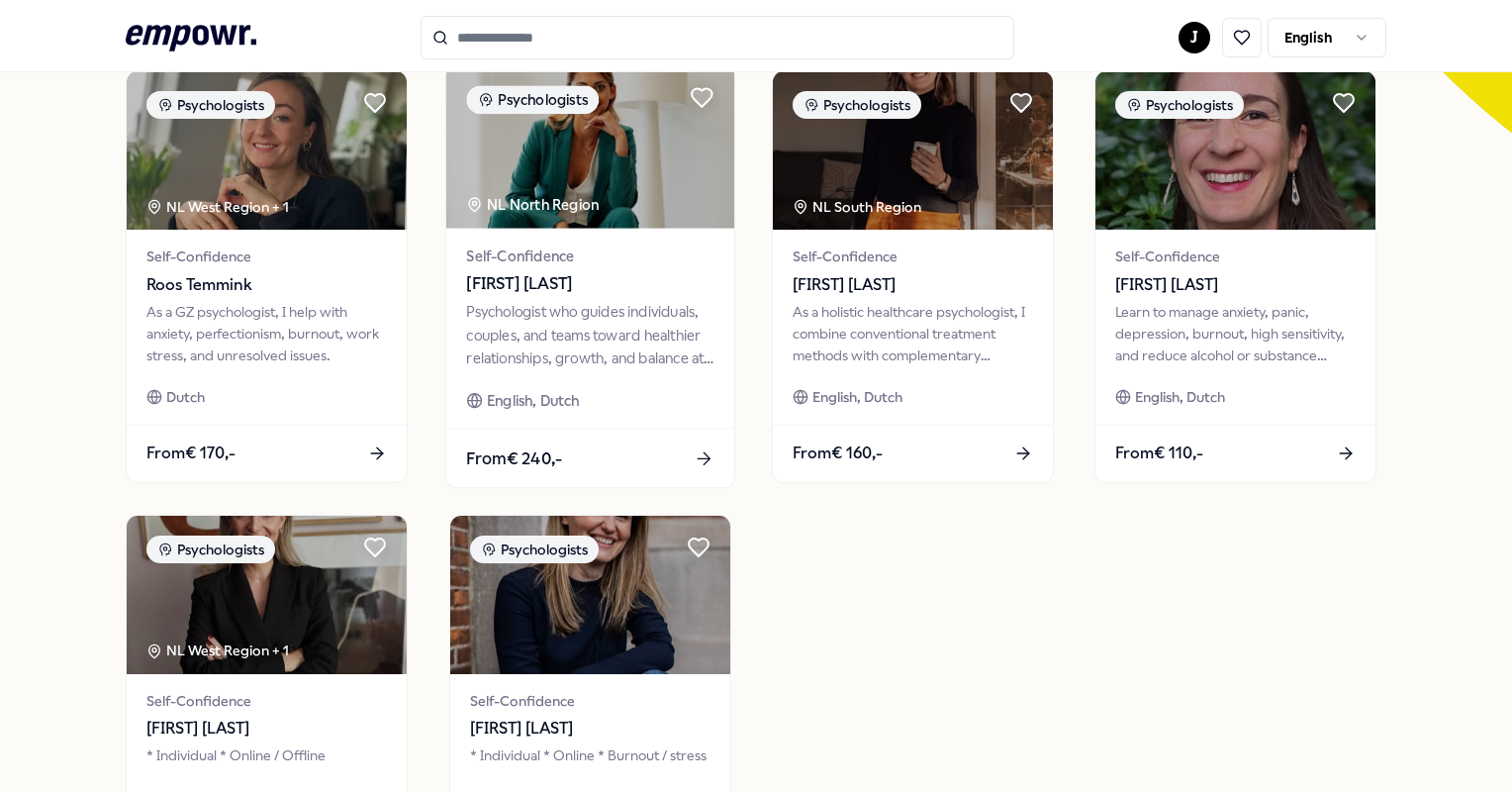 scroll, scrollTop: 495, scrollLeft: 0, axis: vertical 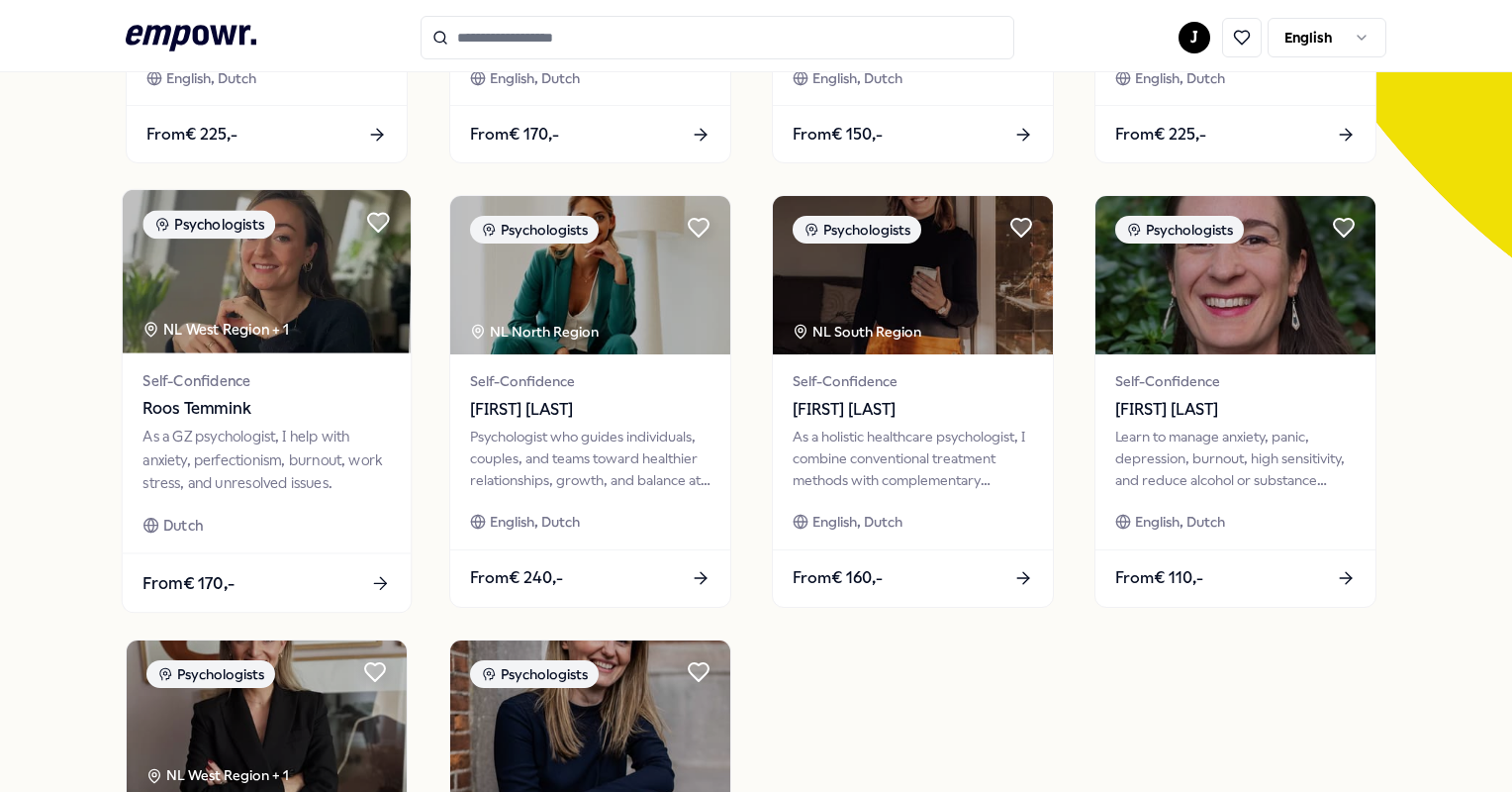 click at bounding box center (266, 271) 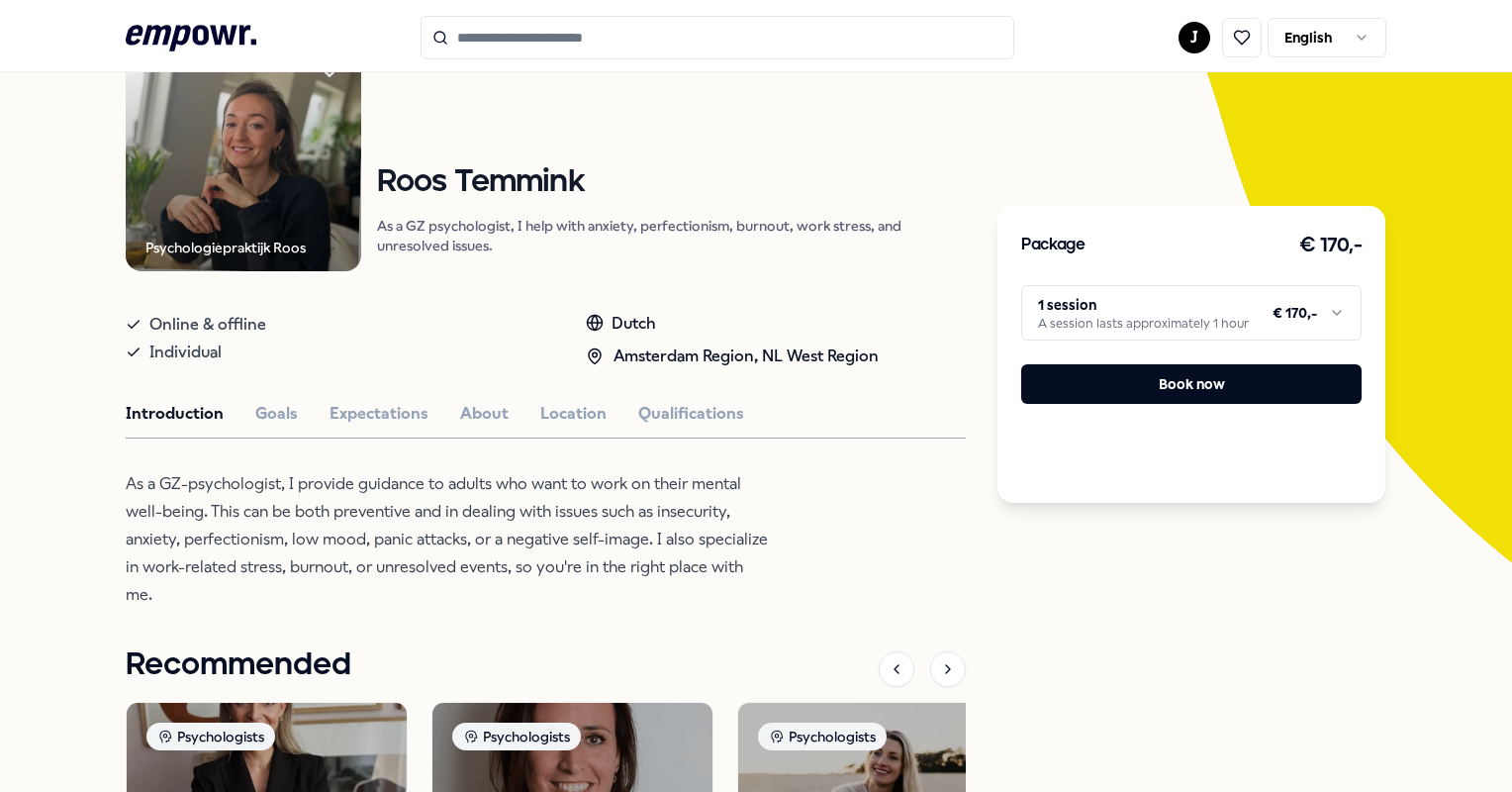 scroll, scrollTop: 72, scrollLeft: 0, axis: vertical 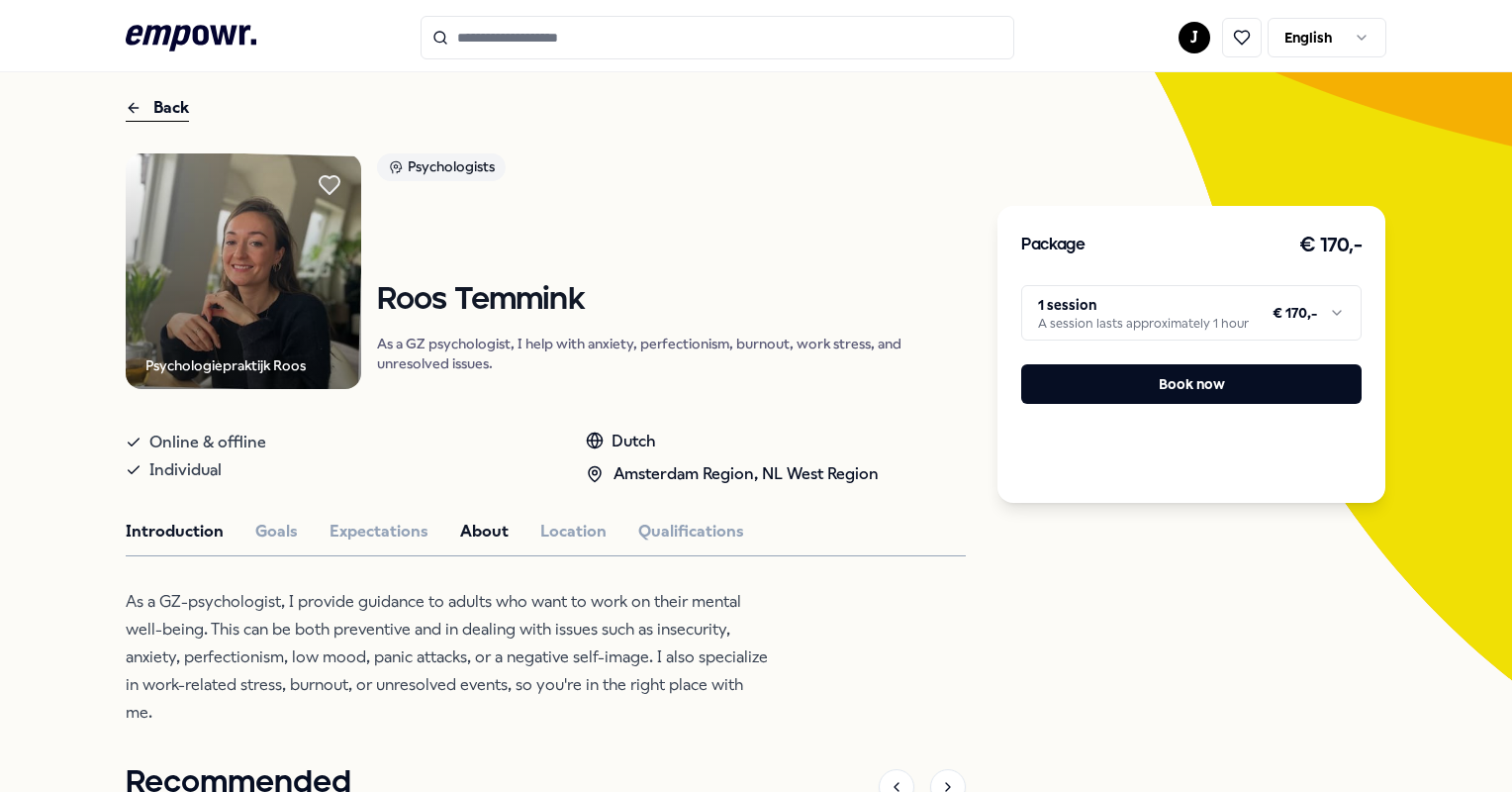 click on "About" at bounding box center [484, 532] 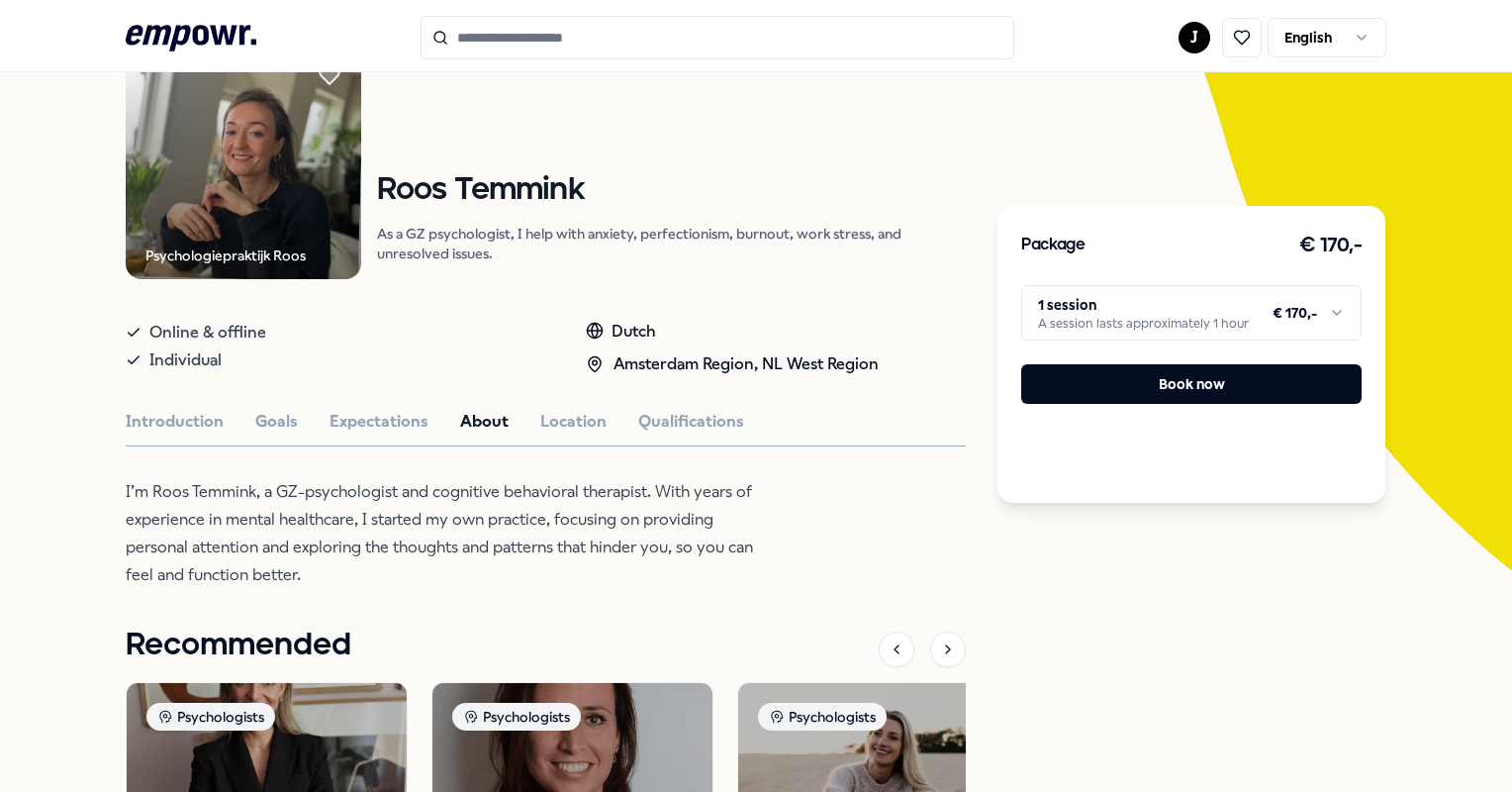 scroll, scrollTop: 72, scrollLeft: 0, axis: vertical 